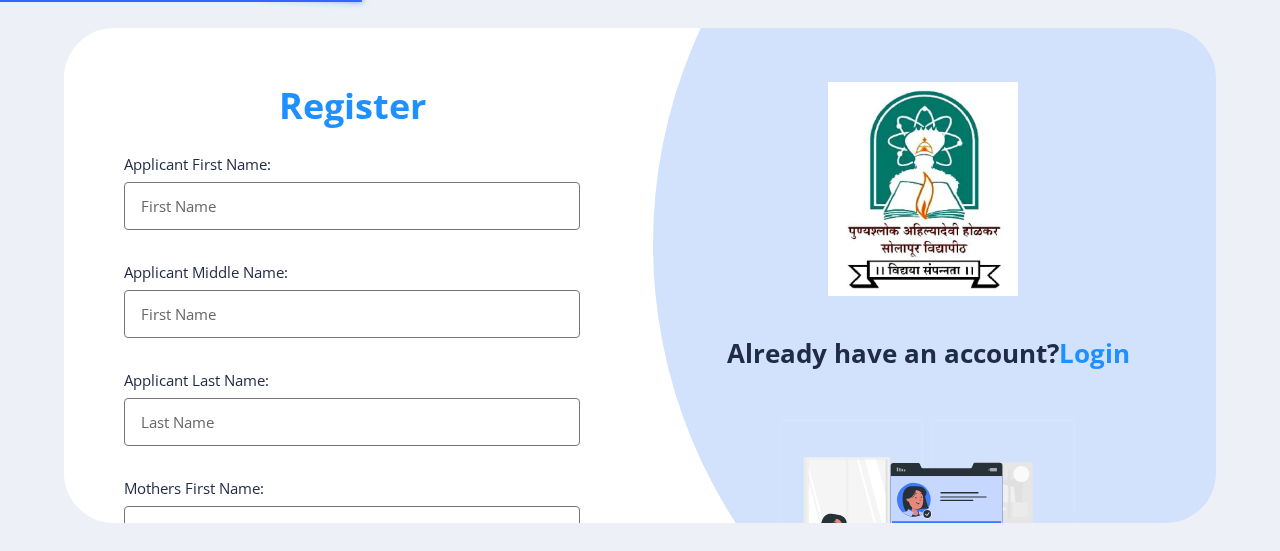 select 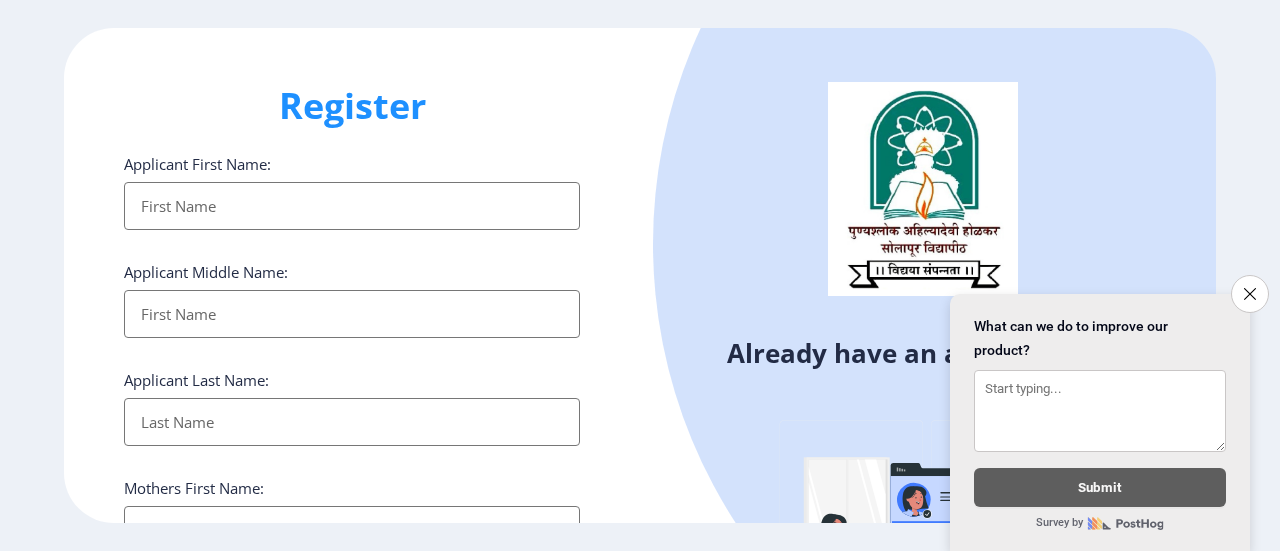 click on "Applicant First Name:" at bounding box center [352, 206] 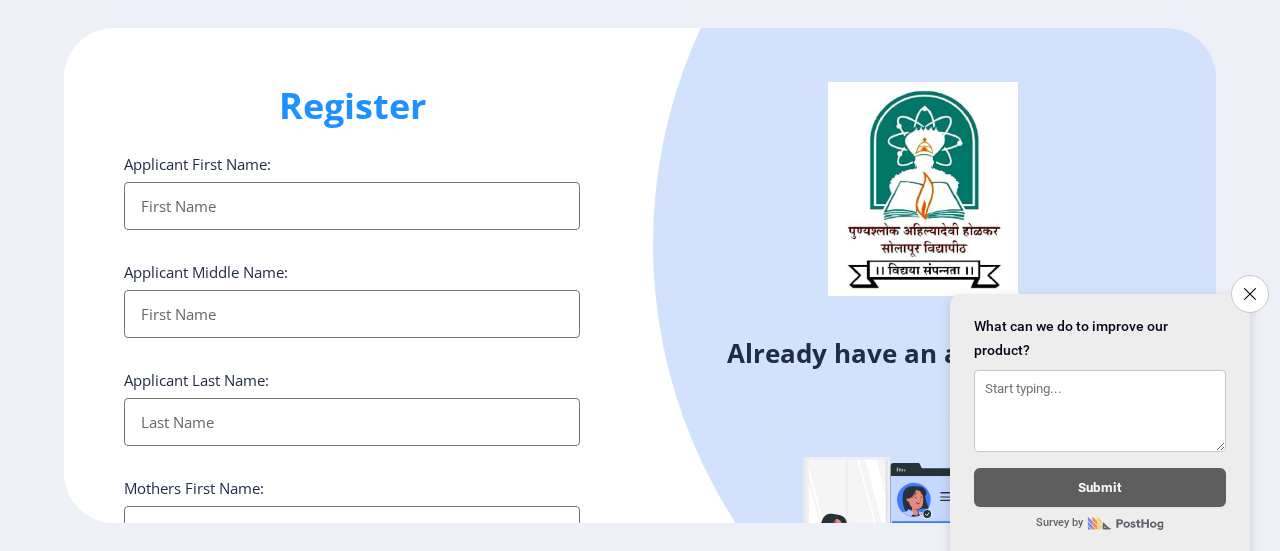 type on "R" 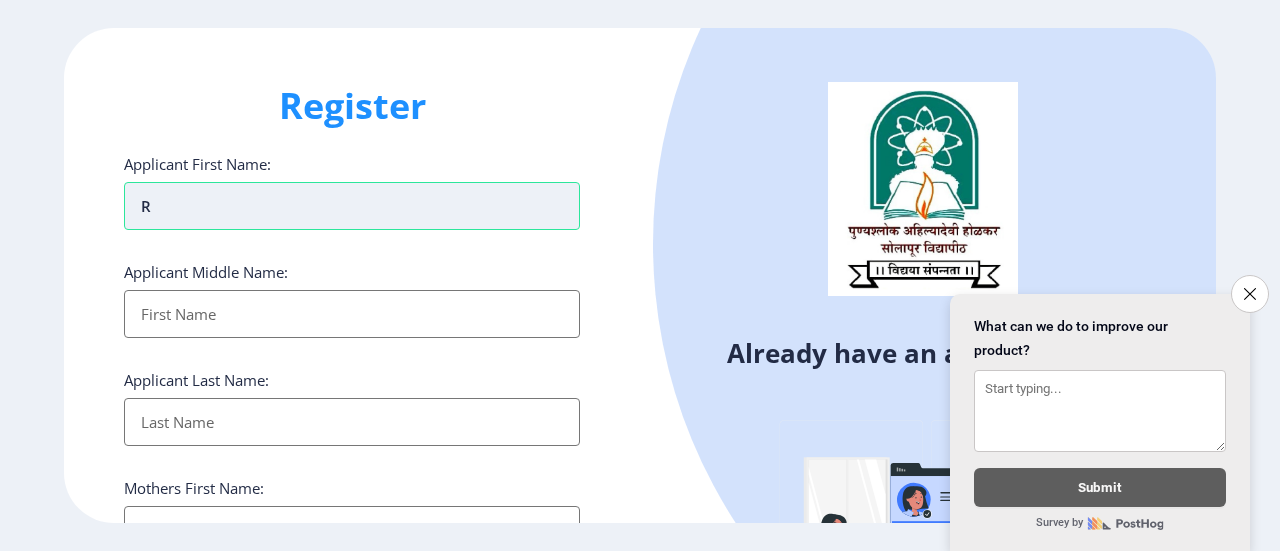 type on "RU" 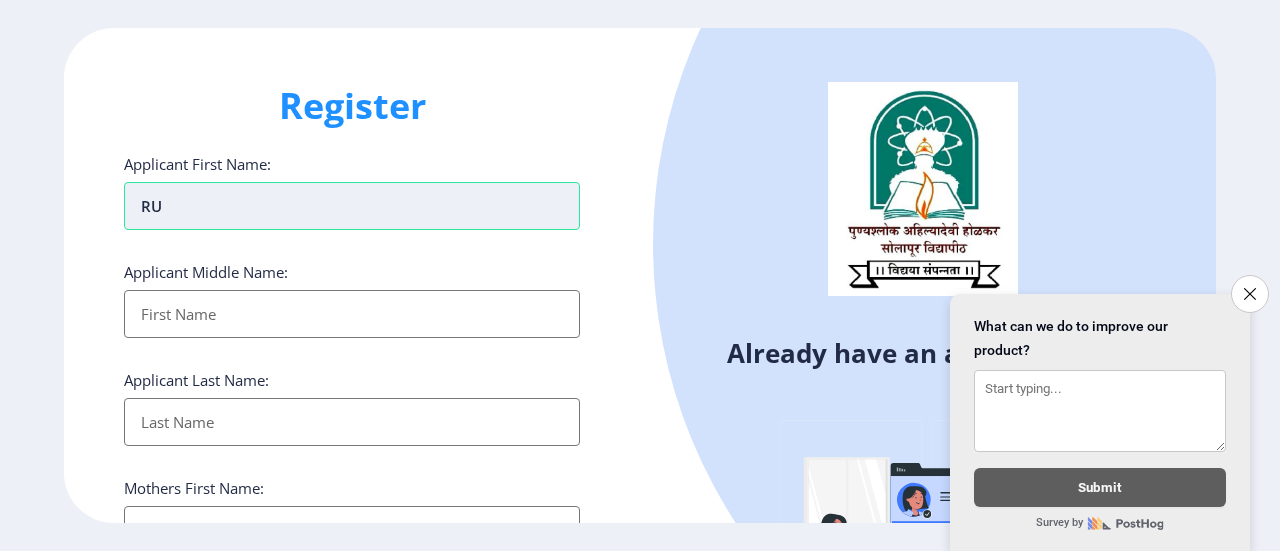 type on "RUP" 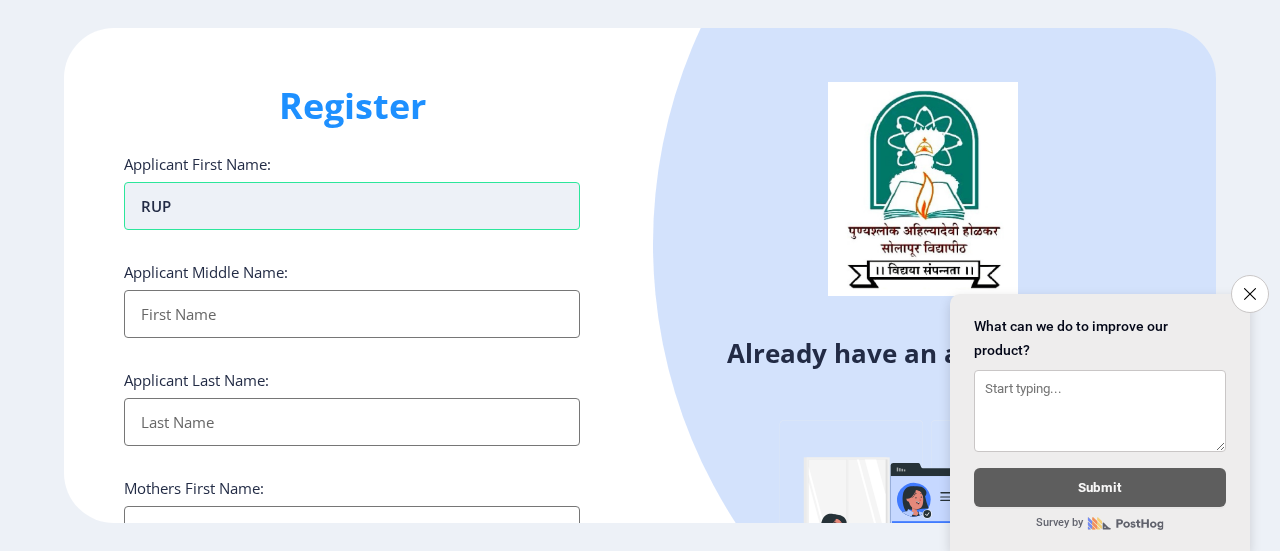 type on "RUPA" 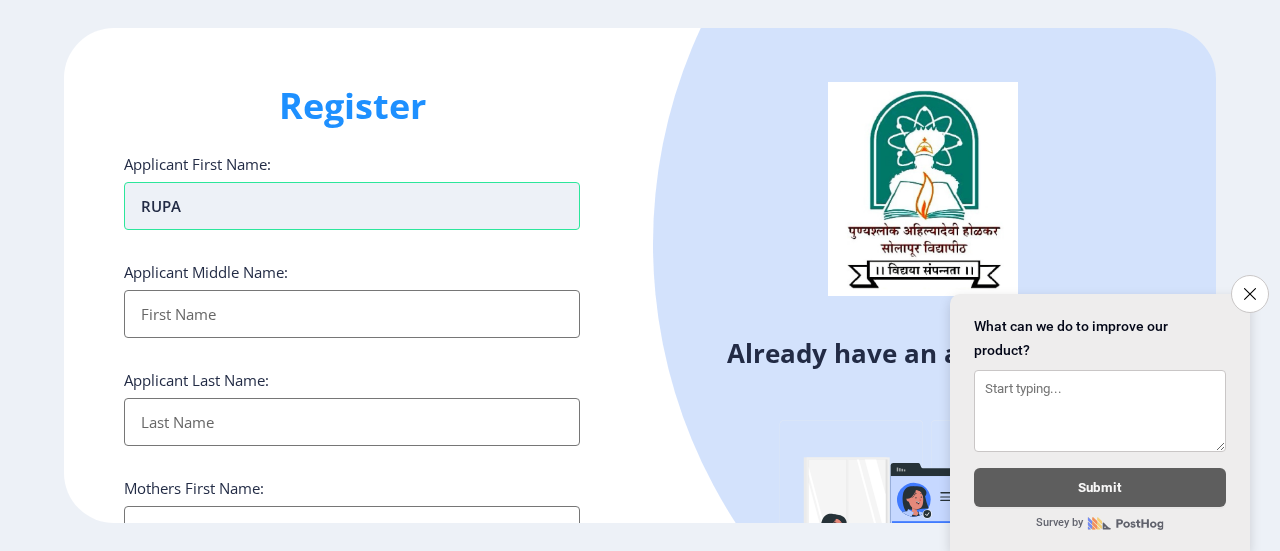 type on "RUPAL" 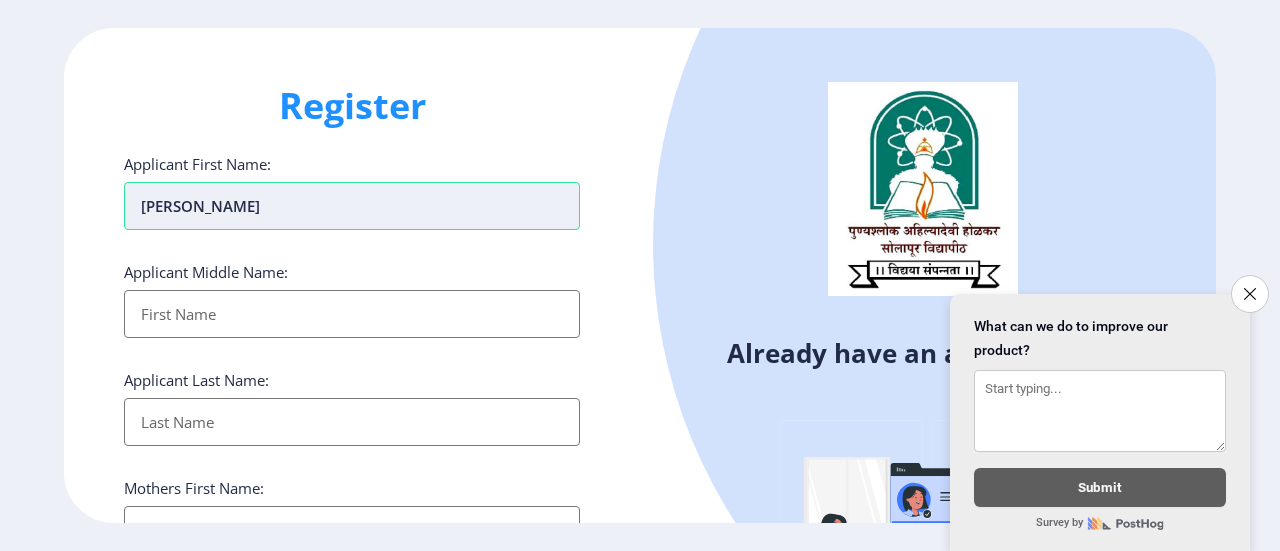 type on "RUPALI" 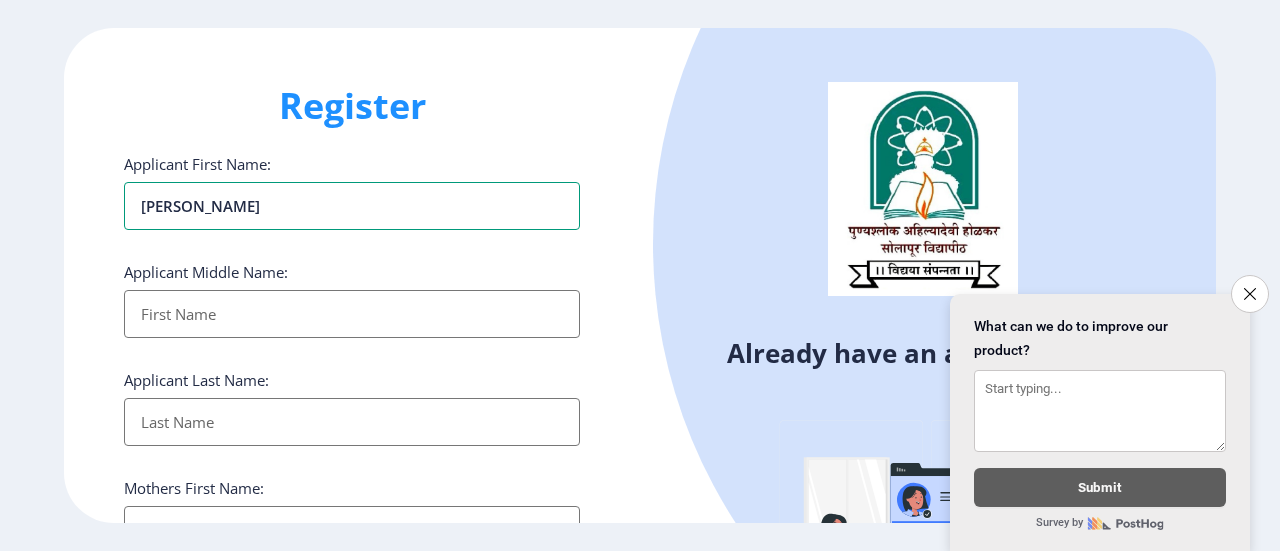 type on "RUPALI" 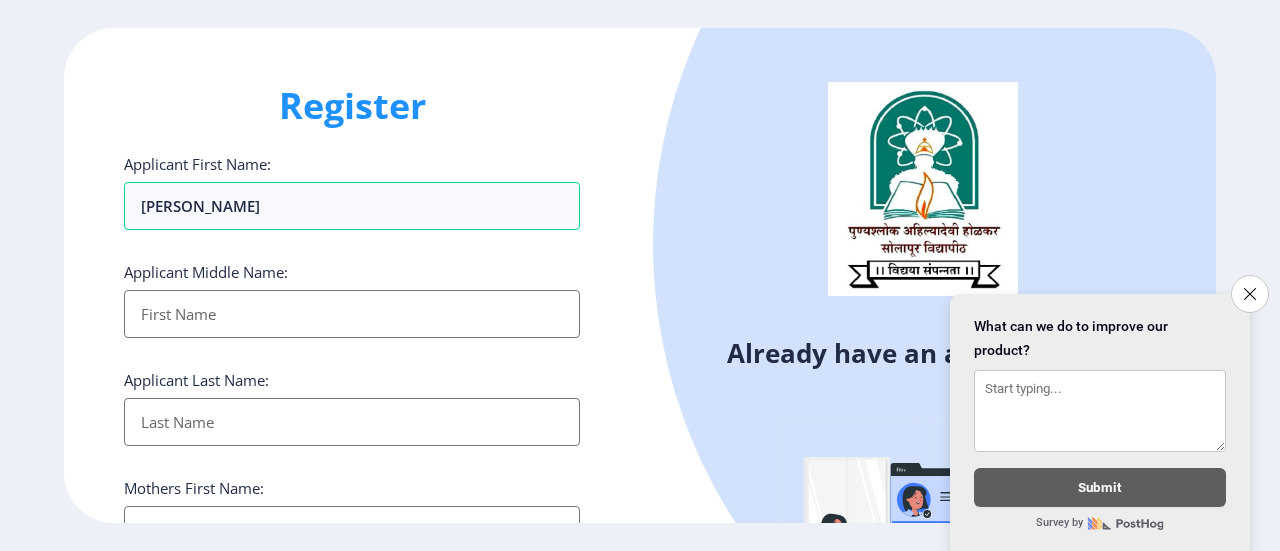 click on "Applicant First Name:" at bounding box center [352, 314] 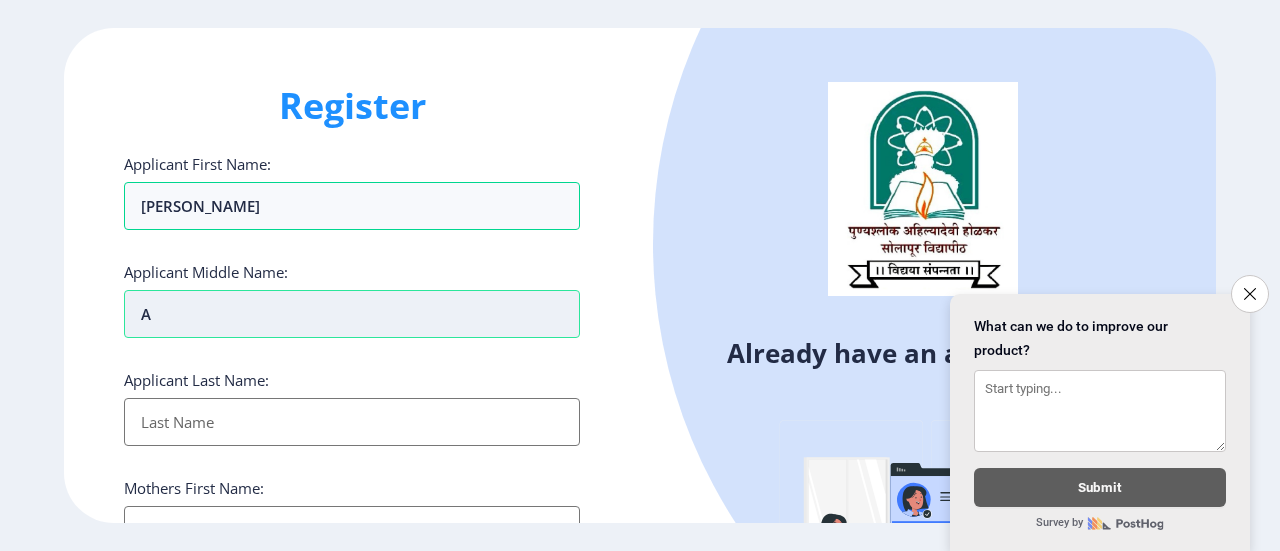 type on "AB" 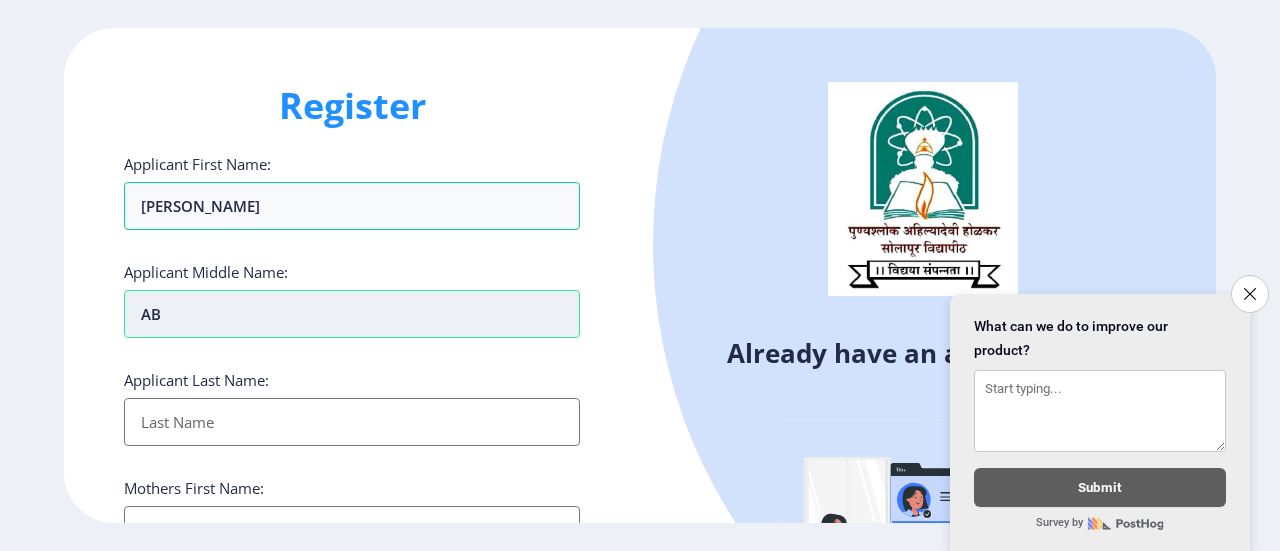 type on "RUPALI AB" 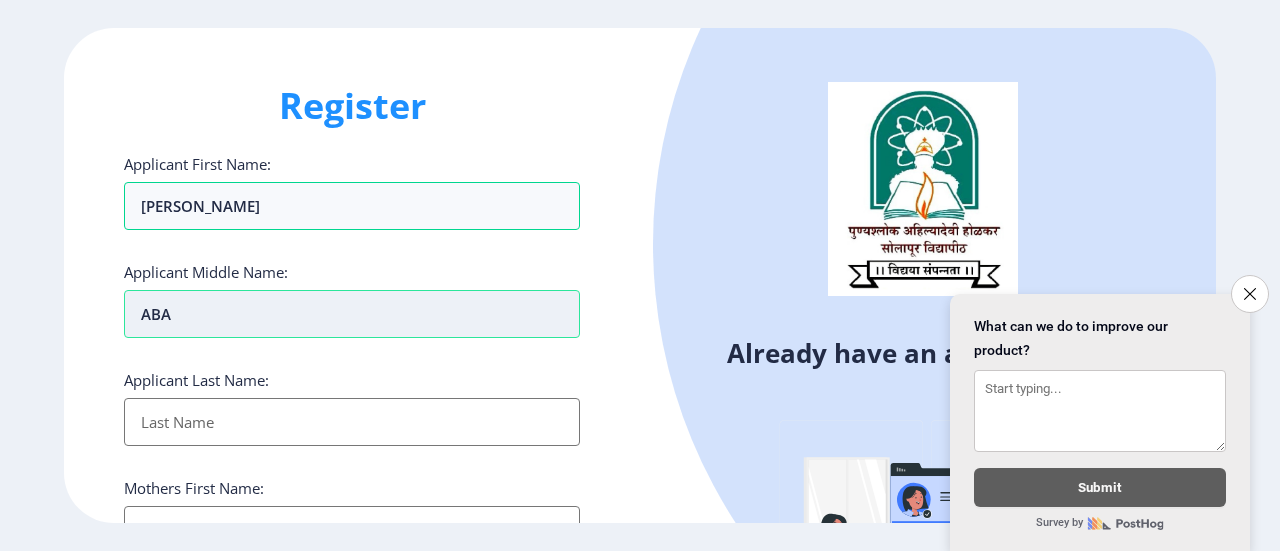 type on "ABA" 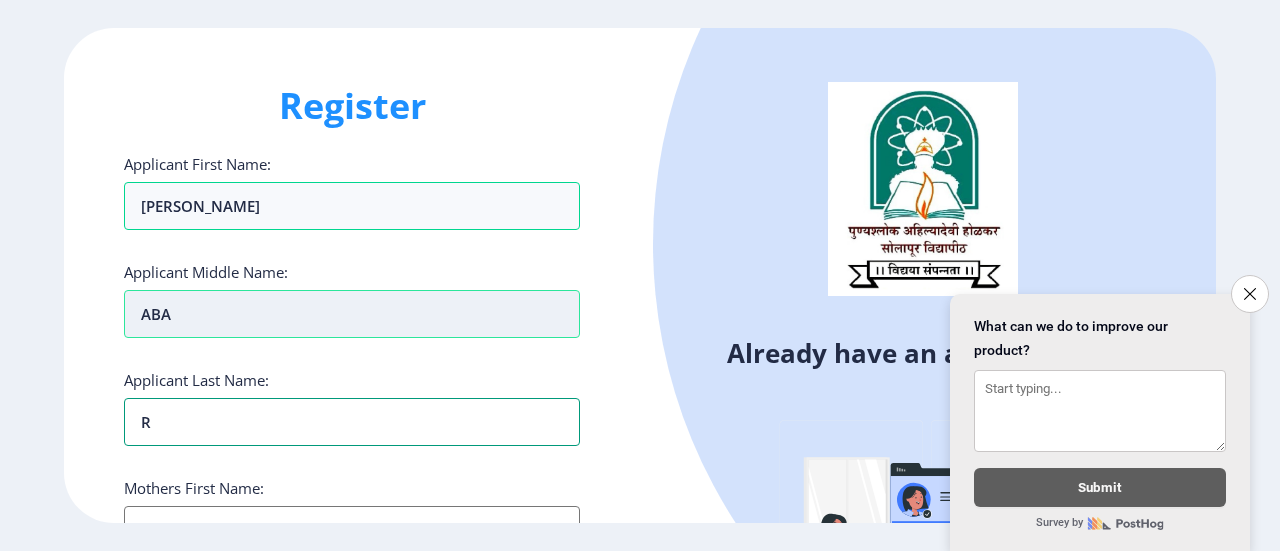 type on "RA" 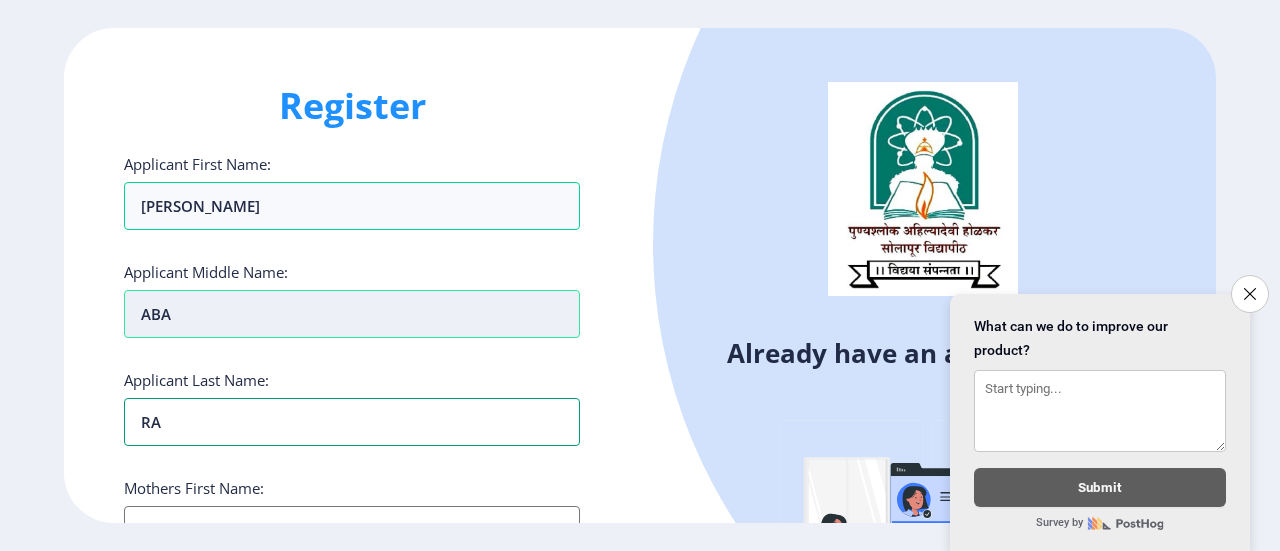 type on "RAS" 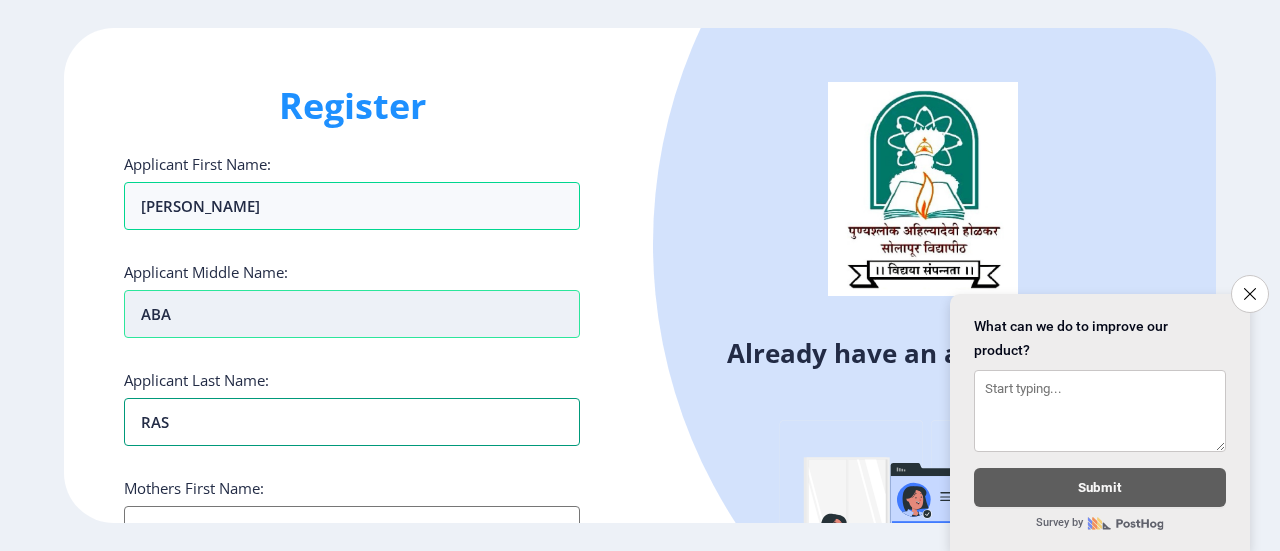 type on "RASK" 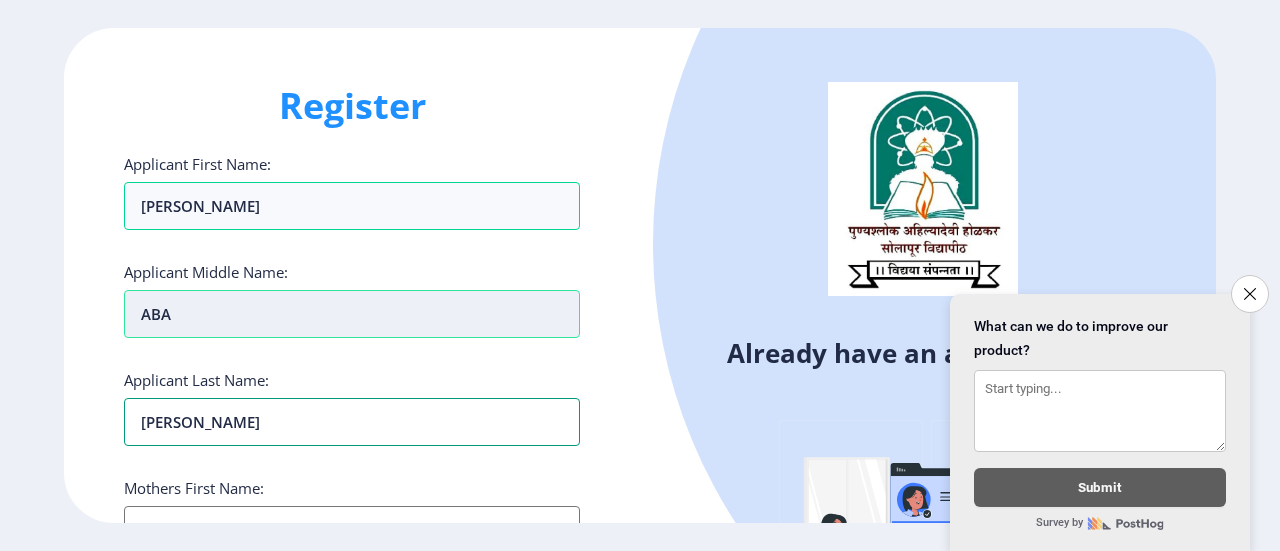type on "RASKA" 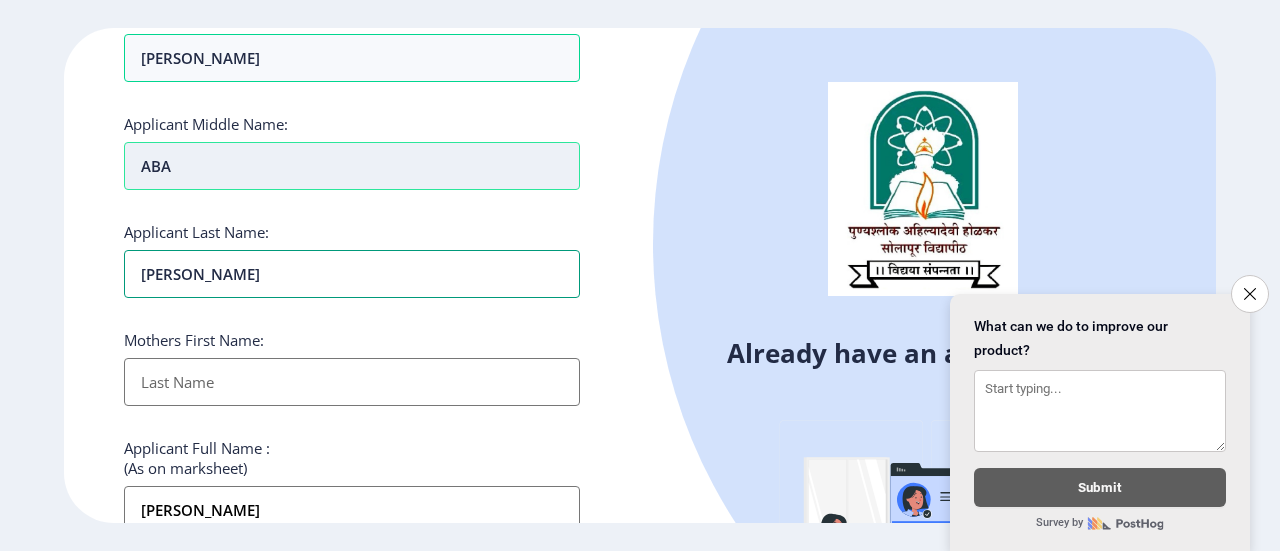 scroll, scrollTop: 149, scrollLeft: 0, axis: vertical 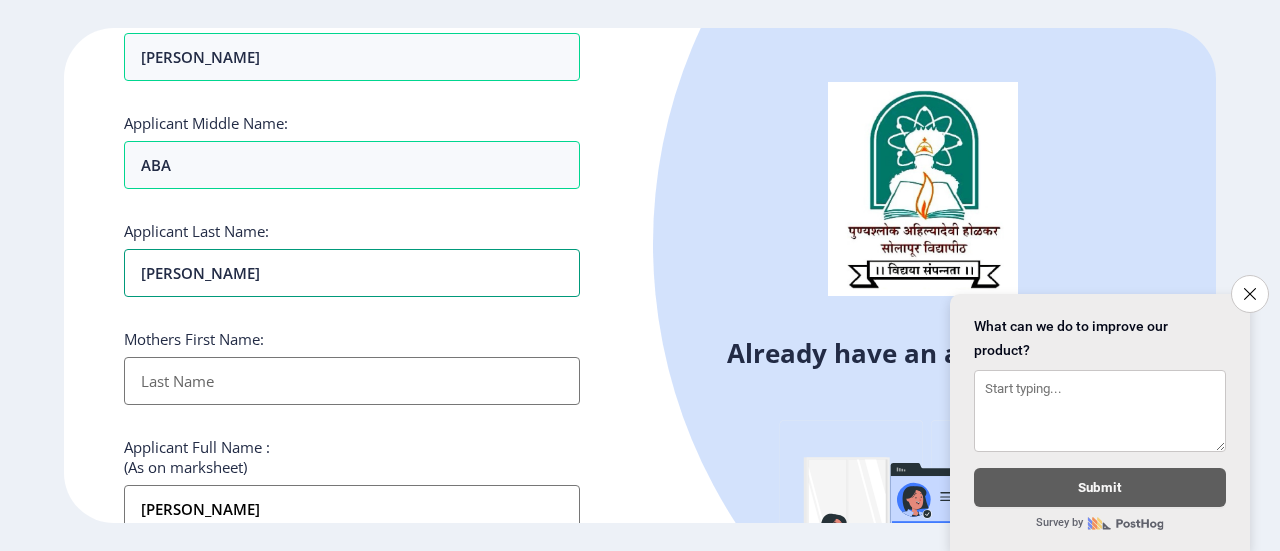 type on "RASKAR" 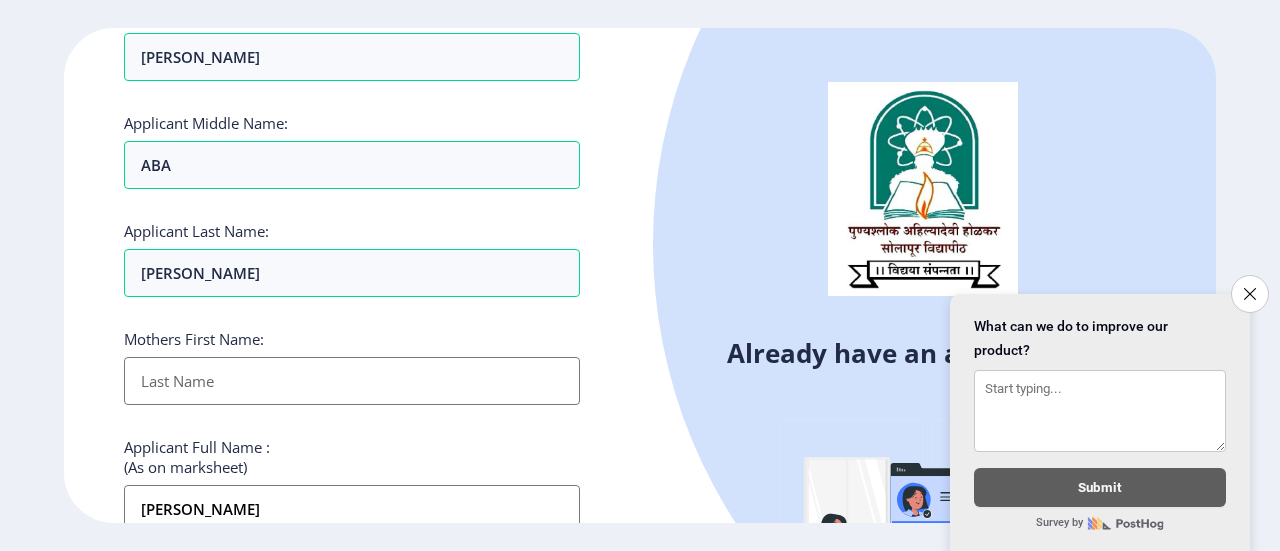 click on "Applicant First Name:" at bounding box center (352, 381) 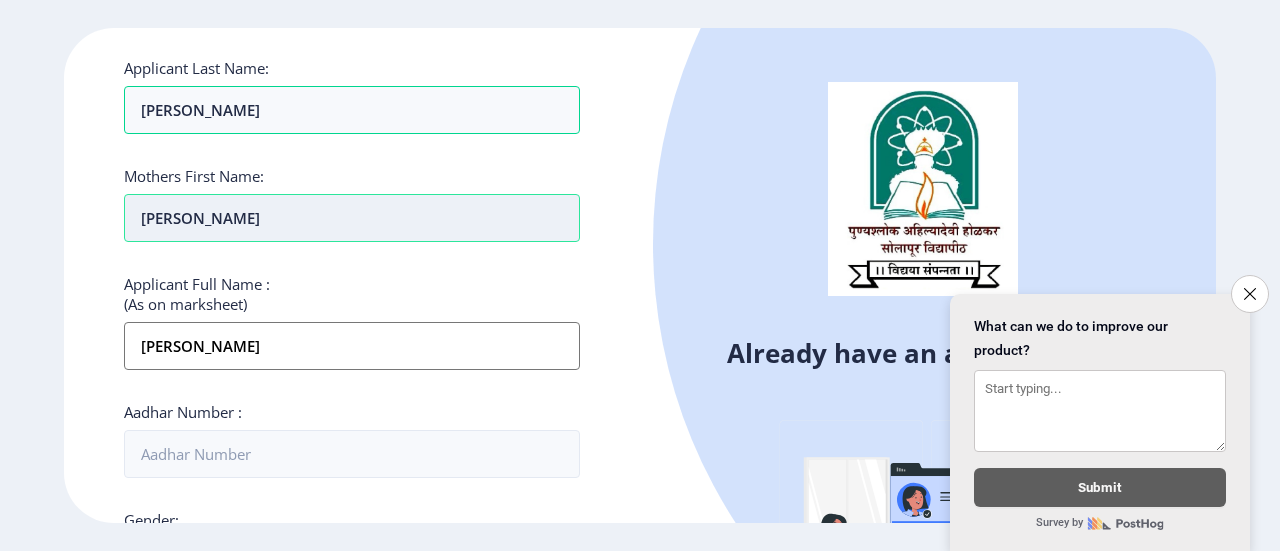 scroll, scrollTop: 331, scrollLeft: 0, axis: vertical 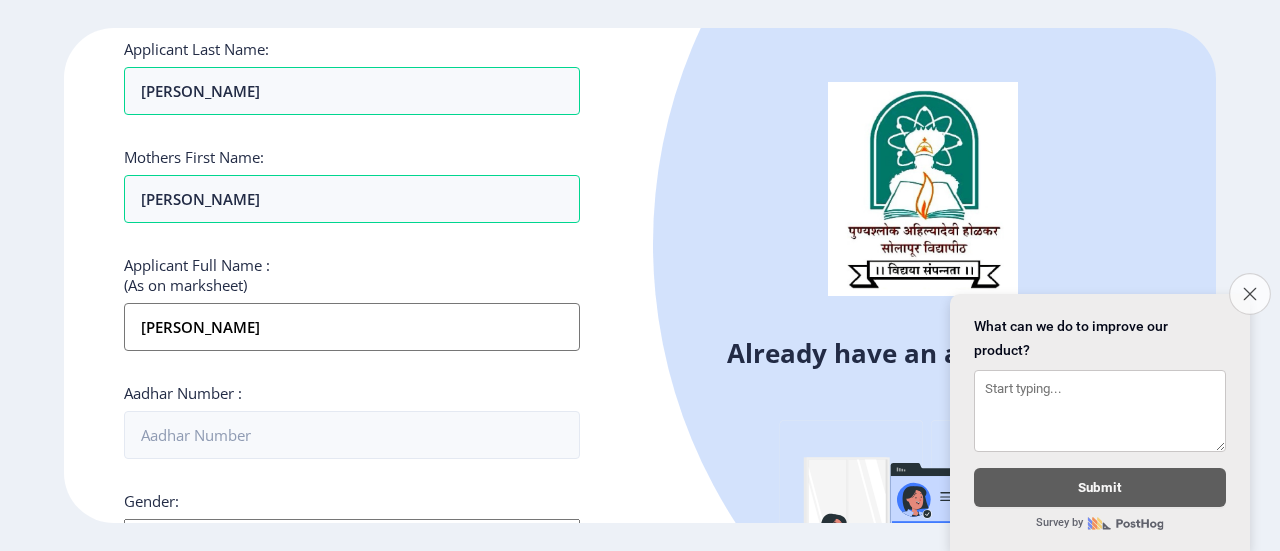 click on "Close survey" at bounding box center [1250, 294] 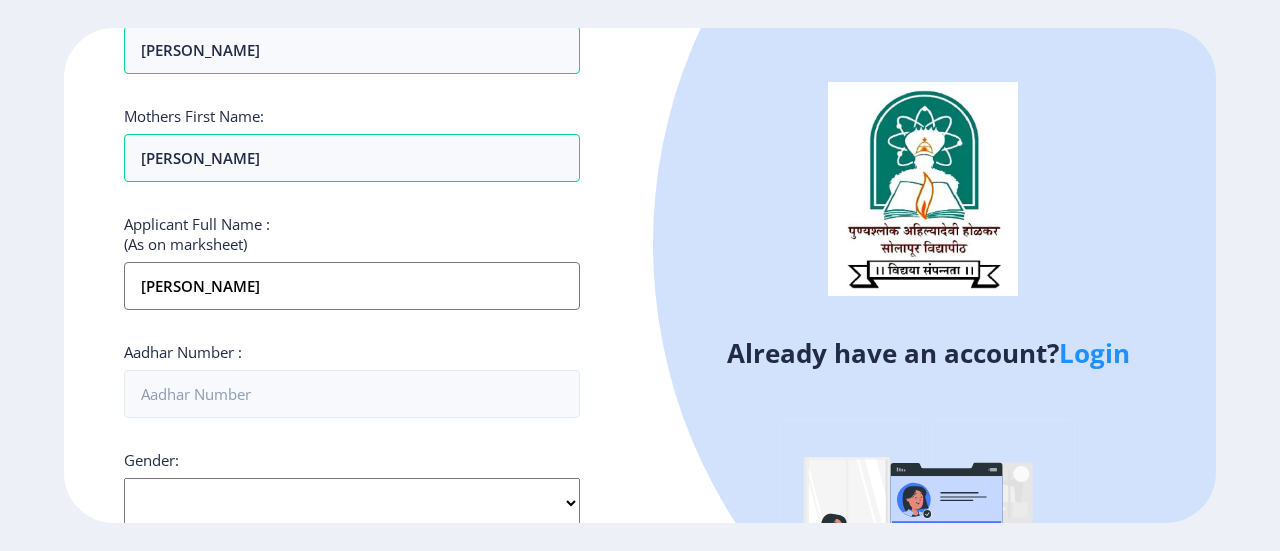scroll, scrollTop: 370, scrollLeft: 0, axis: vertical 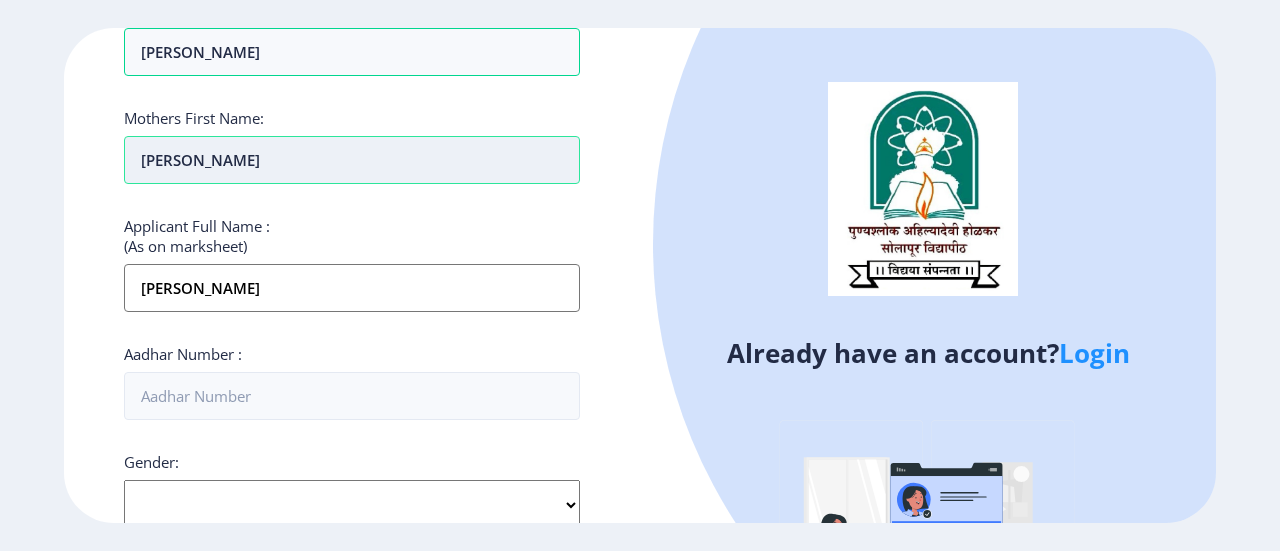 click on "SANGITA" at bounding box center (352, 160) 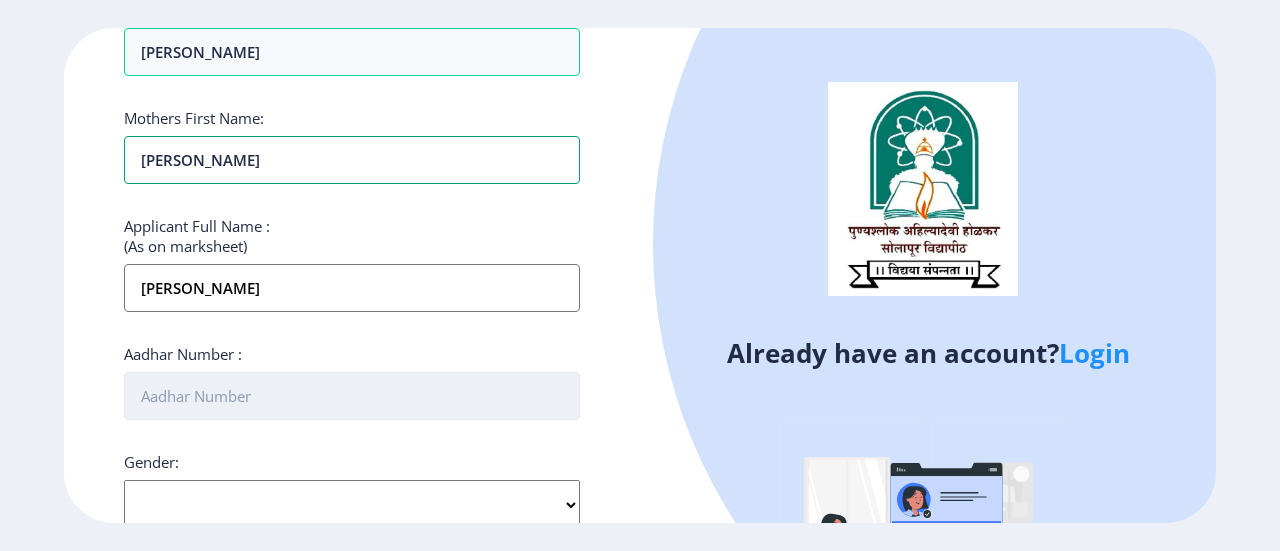 type on "SANGEETA" 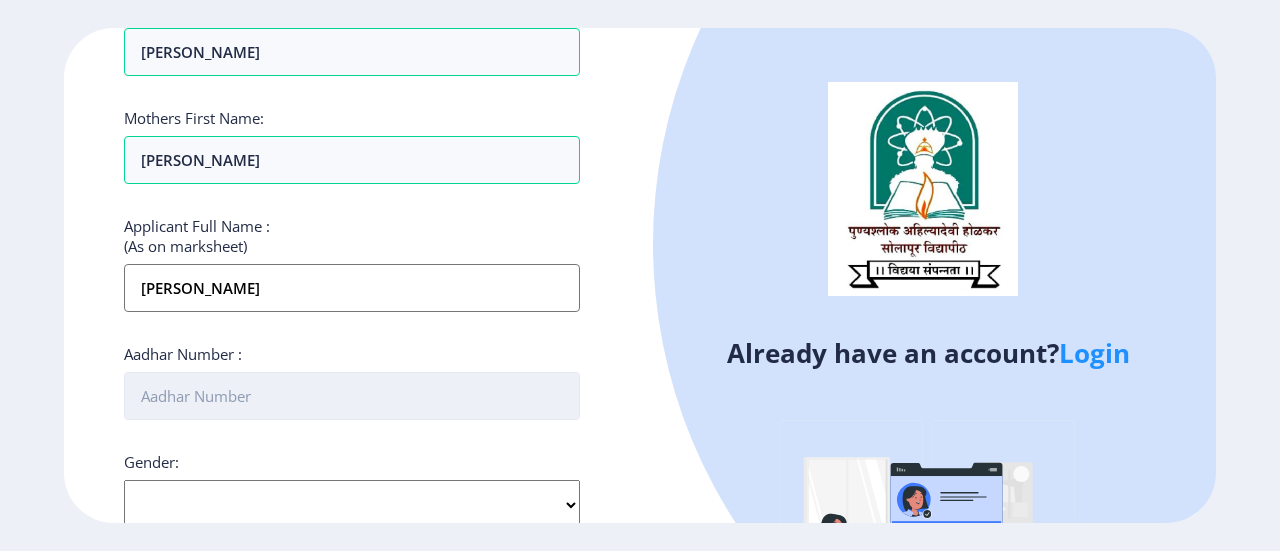 click on "Aadhar Number :" at bounding box center [352, 396] 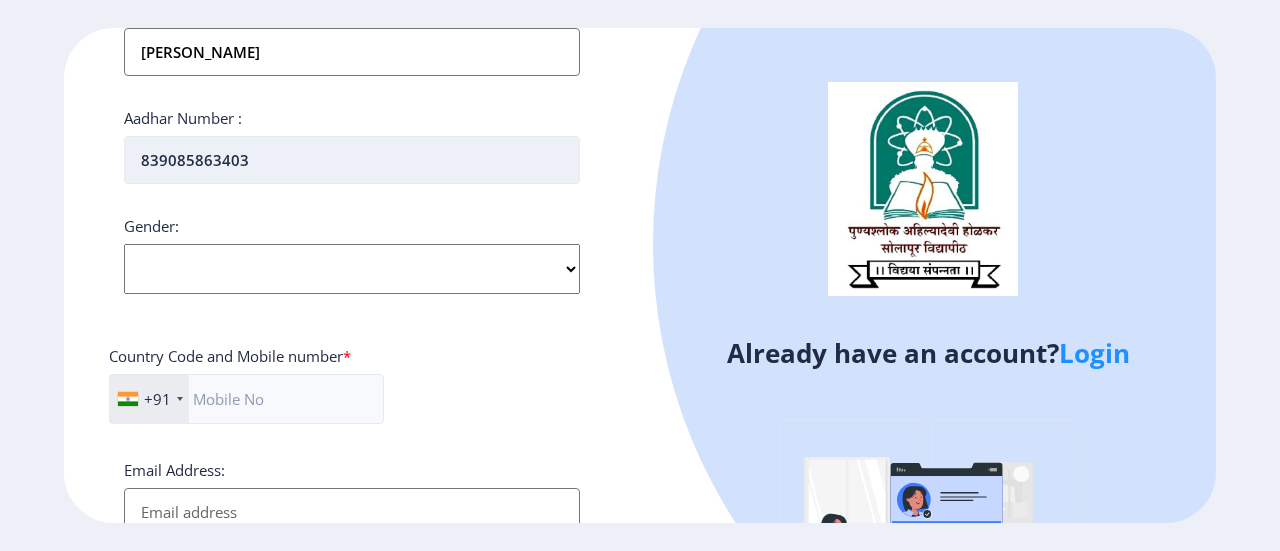 scroll, scrollTop: 607, scrollLeft: 0, axis: vertical 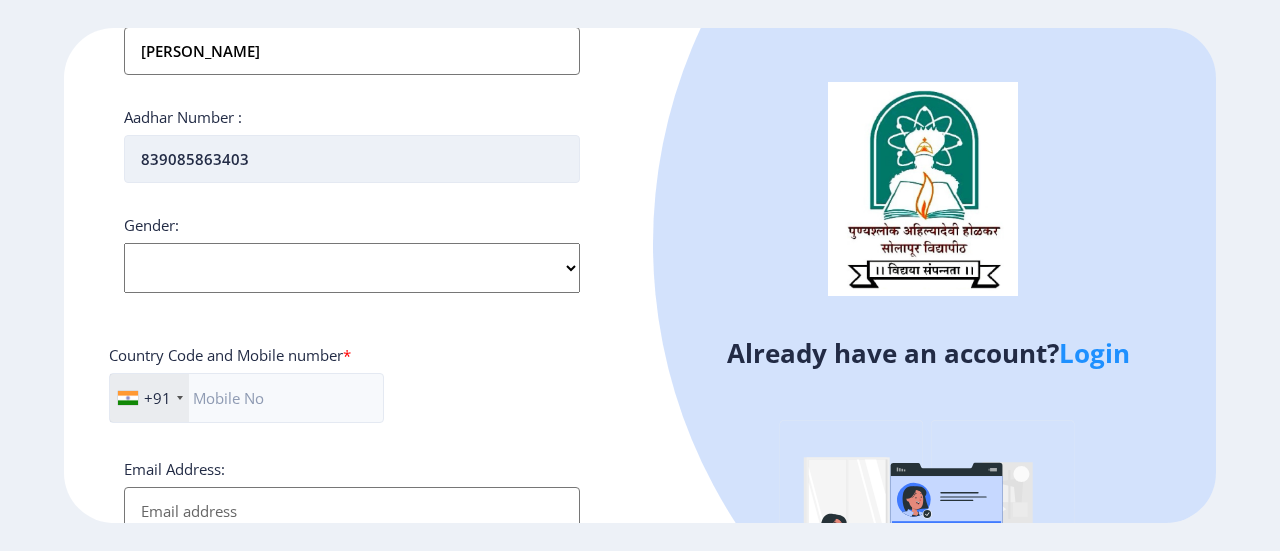 type on "839085863403" 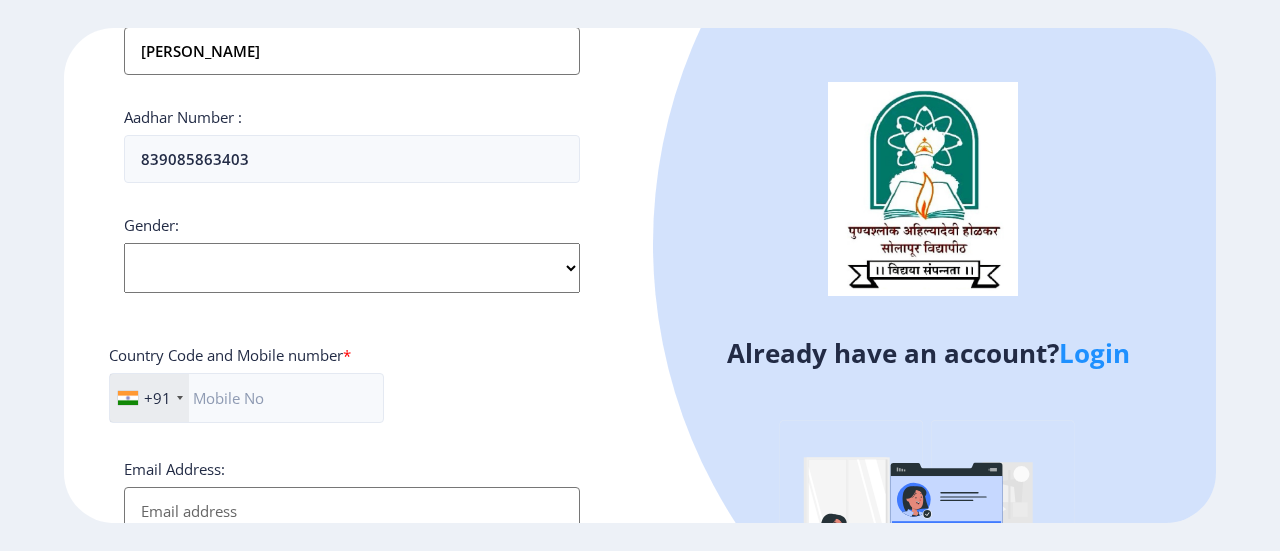 click on "Select Gender Male Female Other" 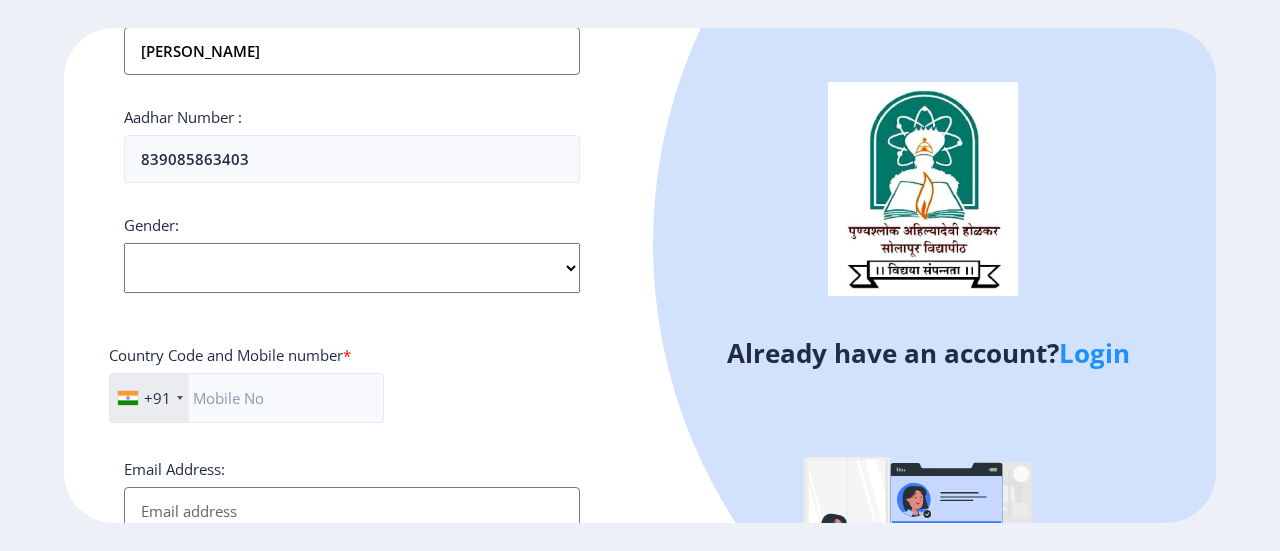 select on "Female" 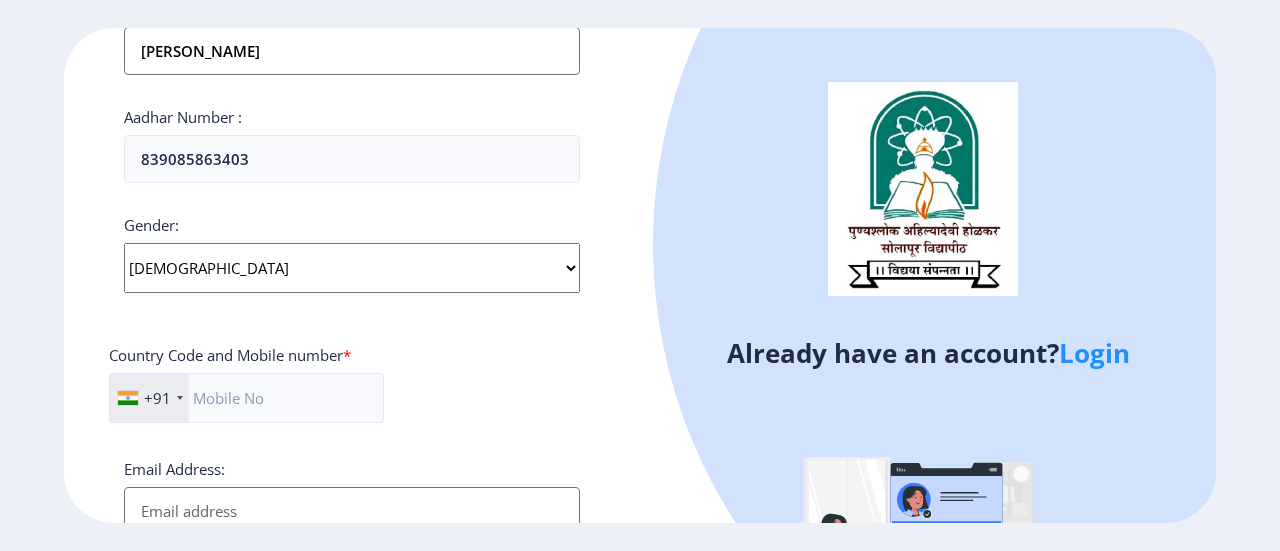 click on "Select Gender Male Female Other" 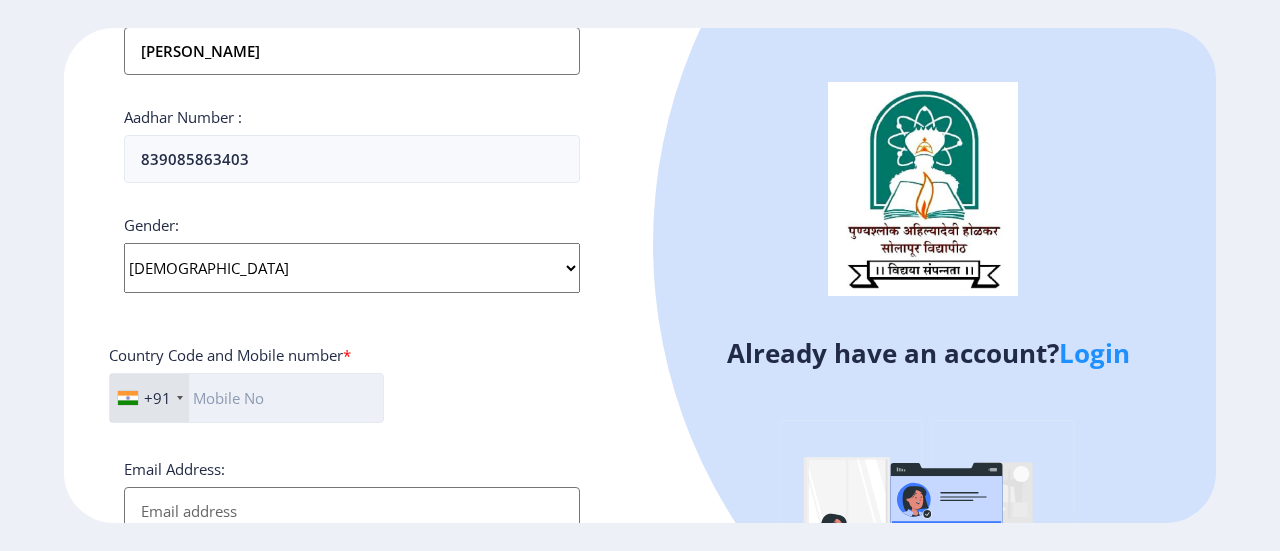 click 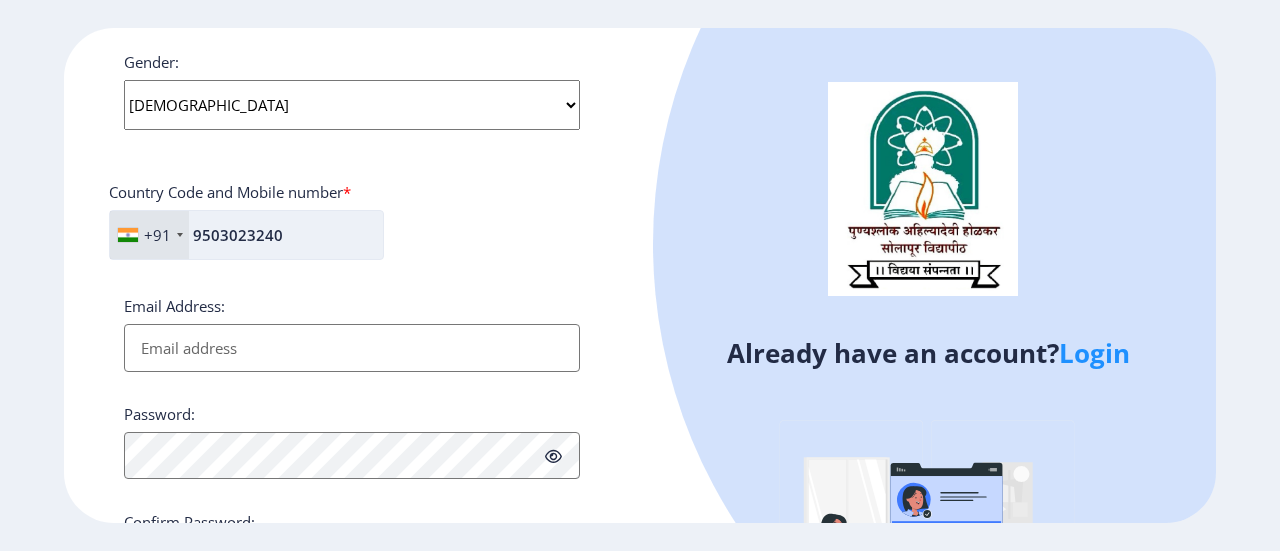 scroll, scrollTop: 784, scrollLeft: 0, axis: vertical 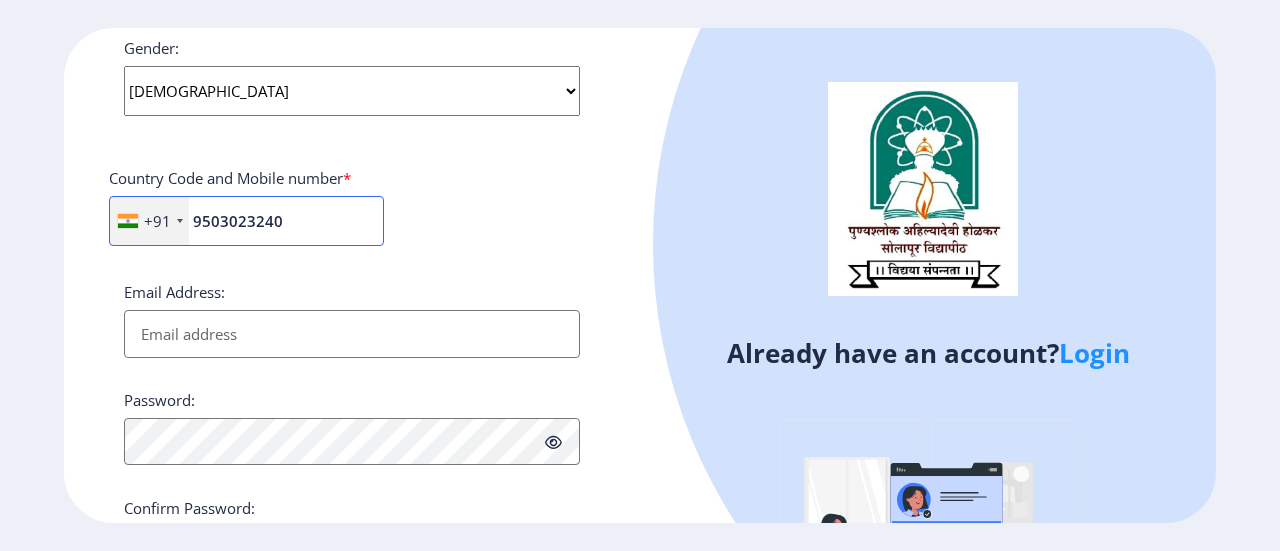 type on "9503023240" 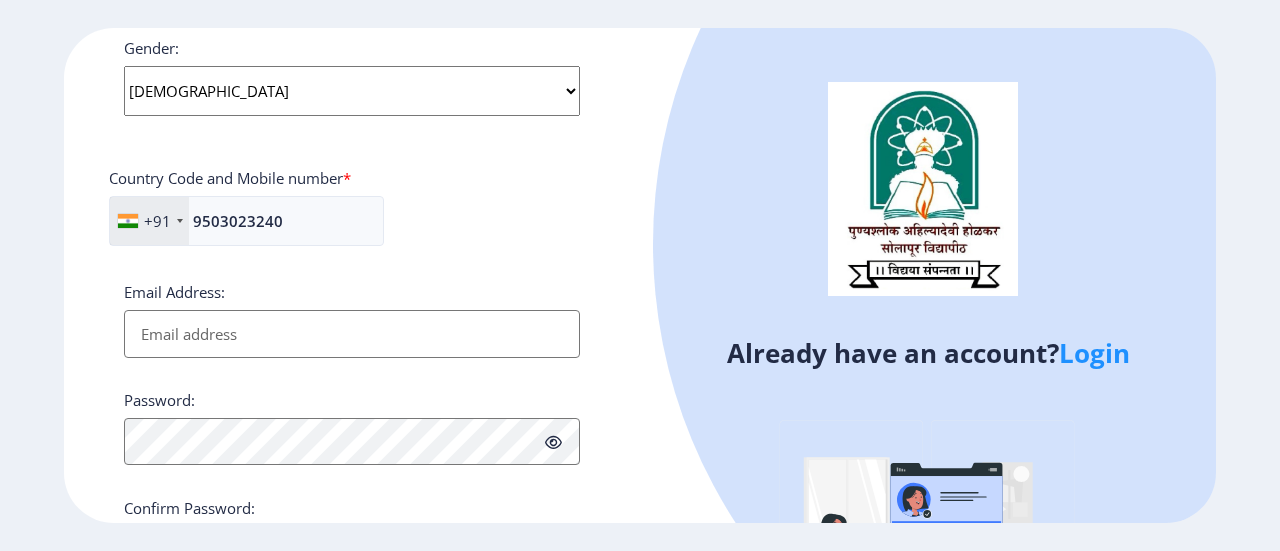 click on "Email Address:" at bounding box center (352, 334) 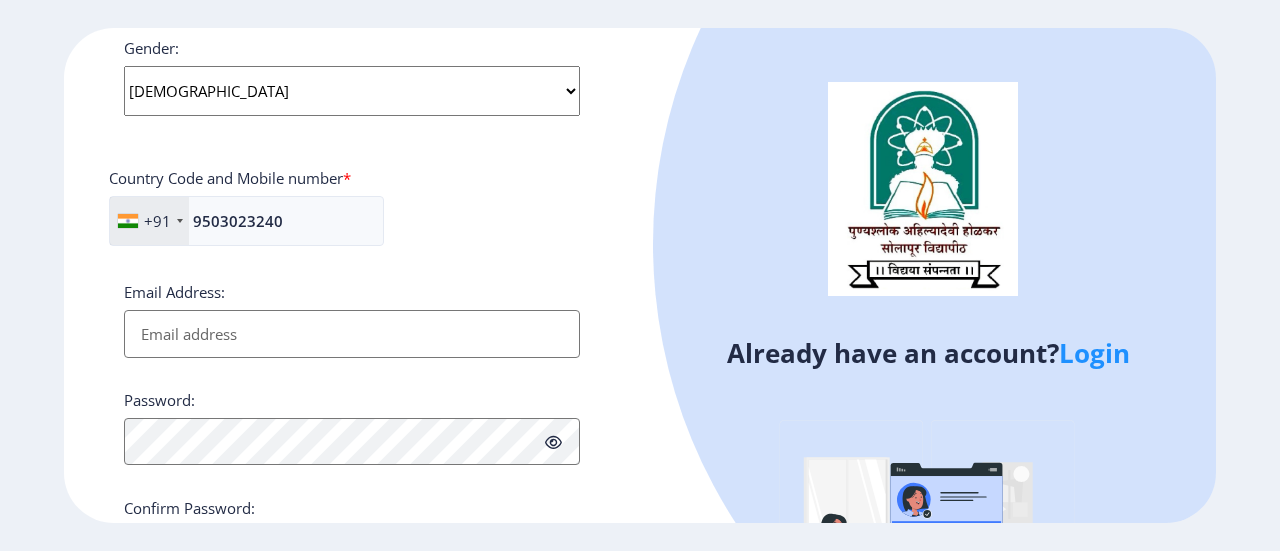 type on "R" 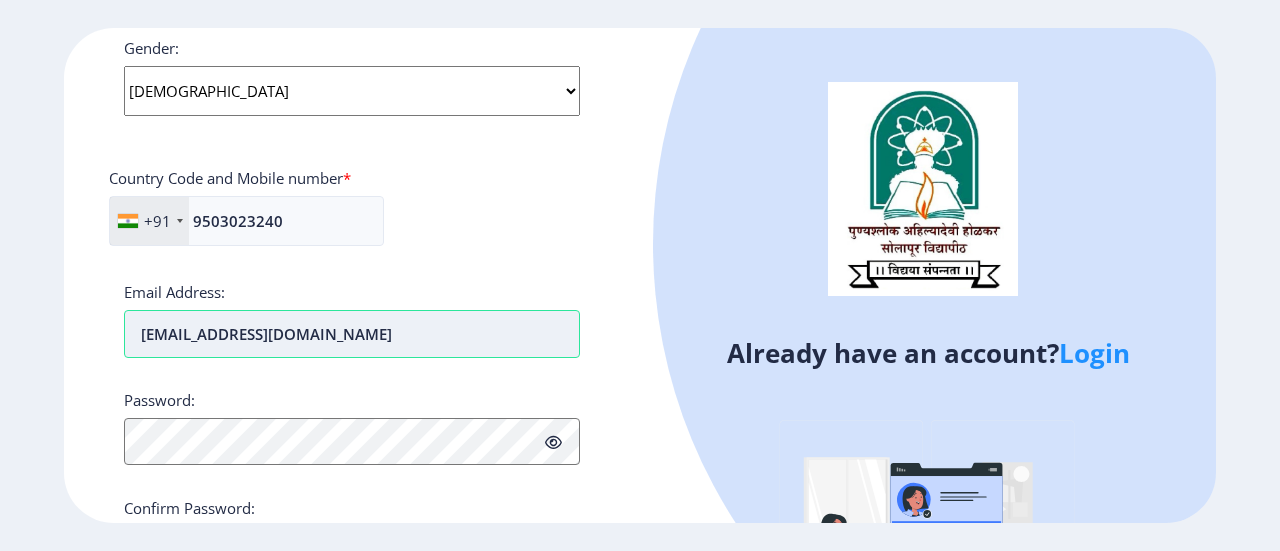 type on "[EMAIL_ADDRESS][DOMAIN_NAME]" 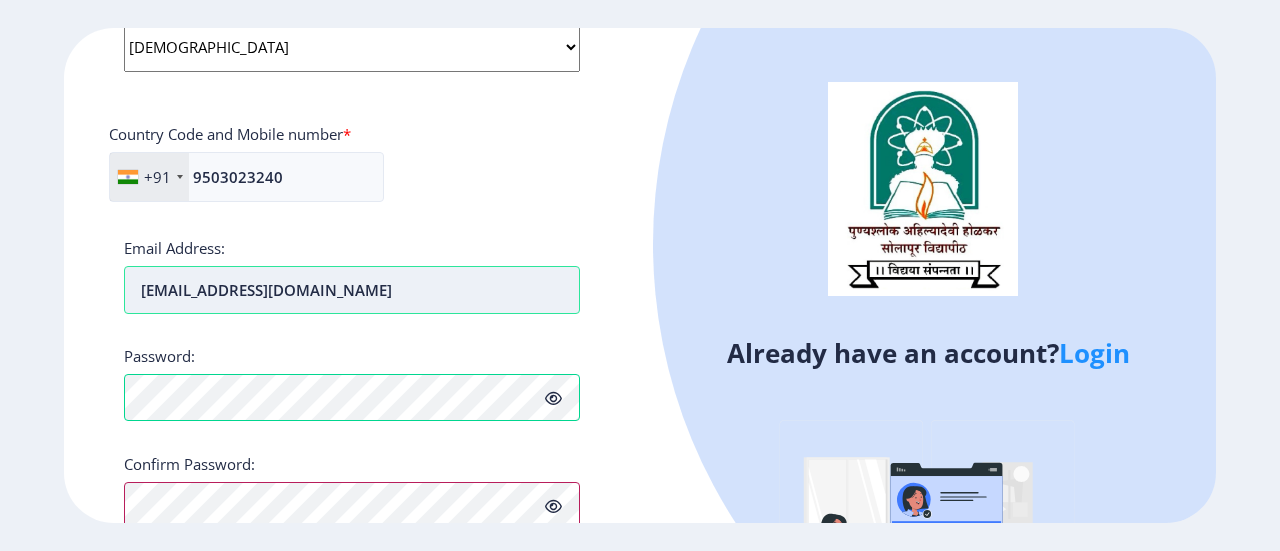 scroll, scrollTop: 914, scrollLeft: 0, axis: vertical 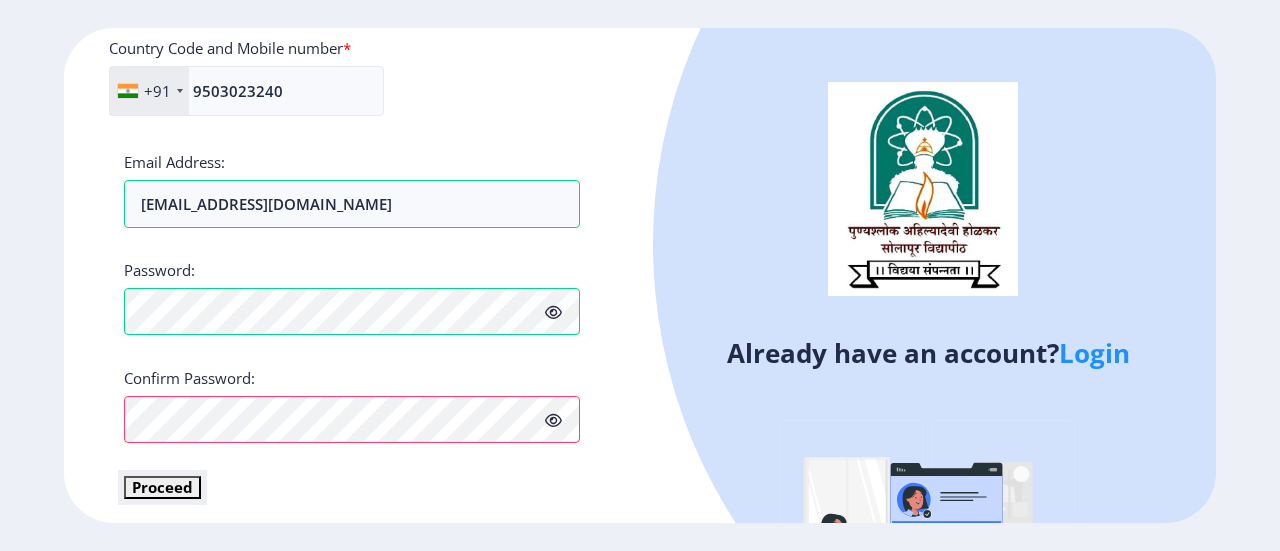 click on "Proceed" 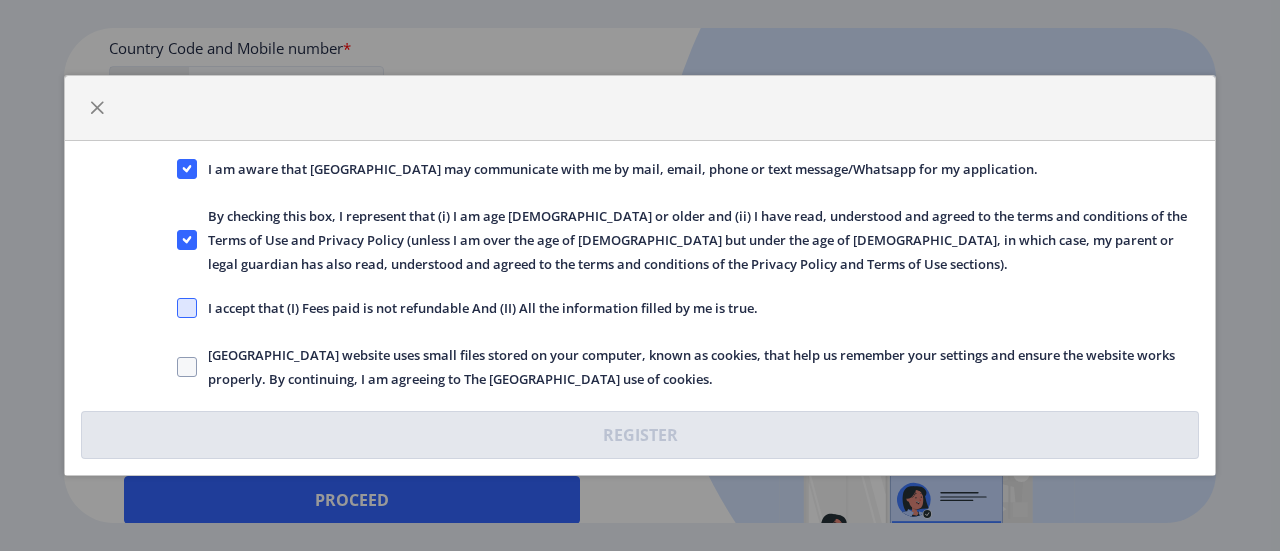 click 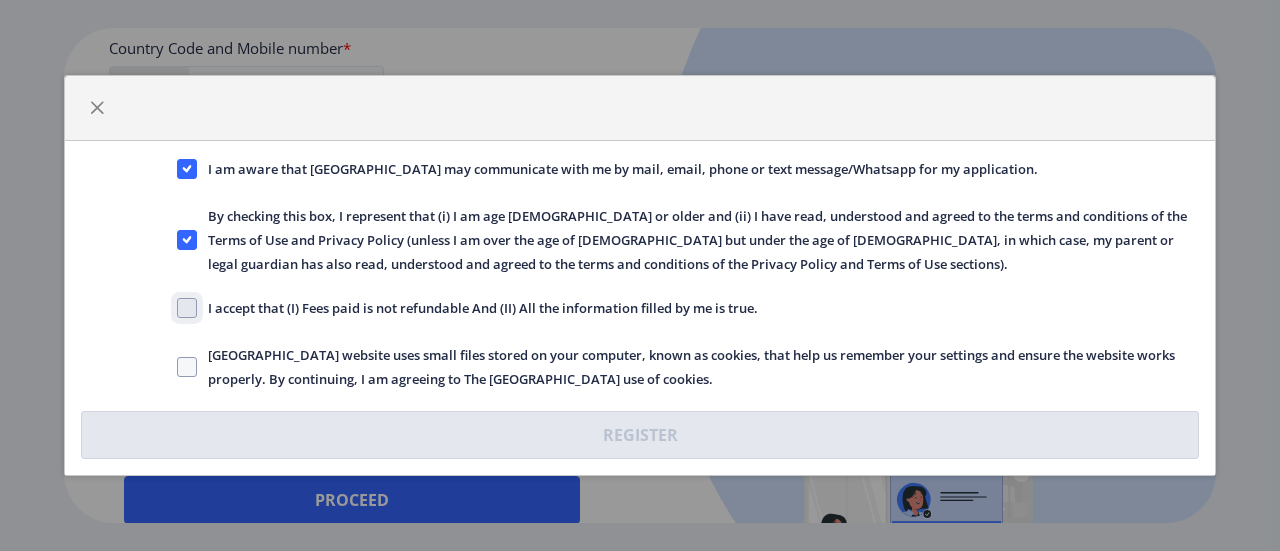 click on "I accept that (I) Fees paid is not refundable And (II) All the information filled by me is true." 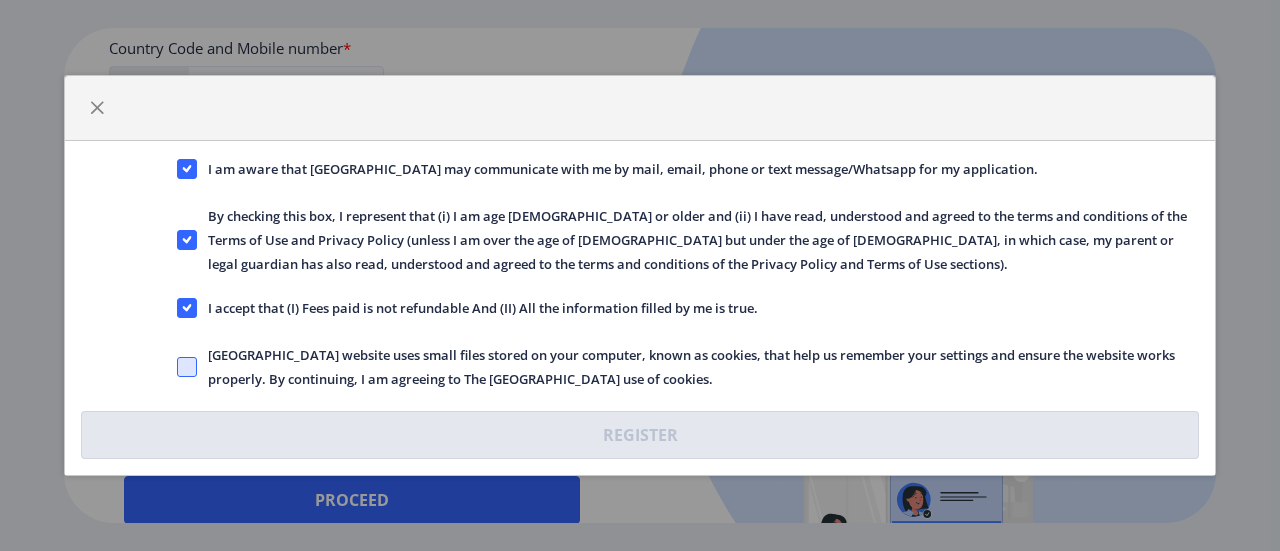 click 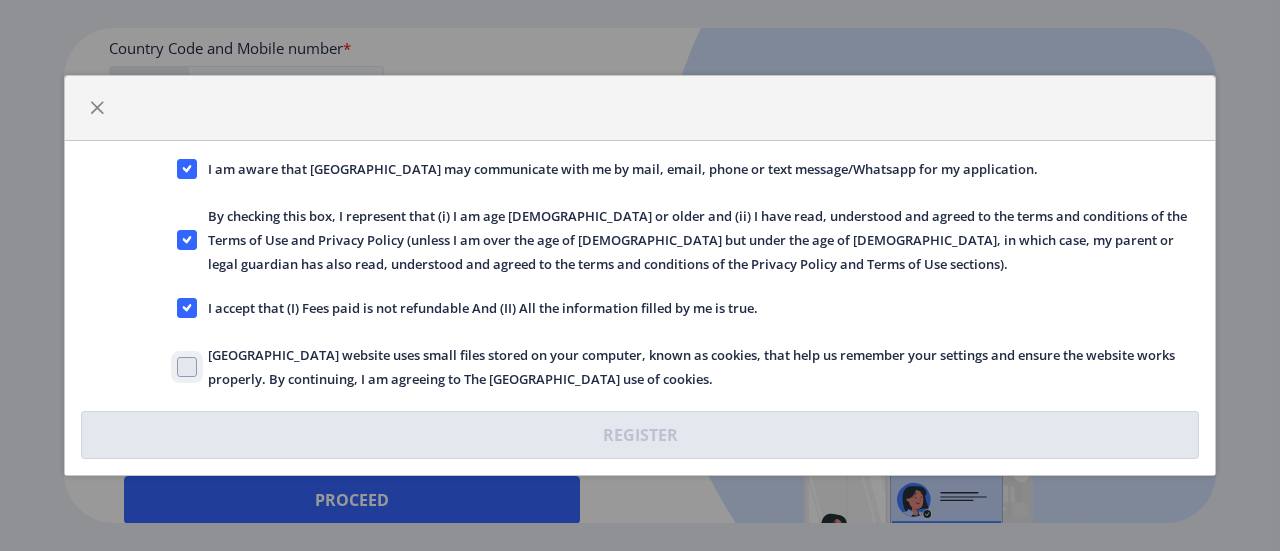 checkbox on "true" 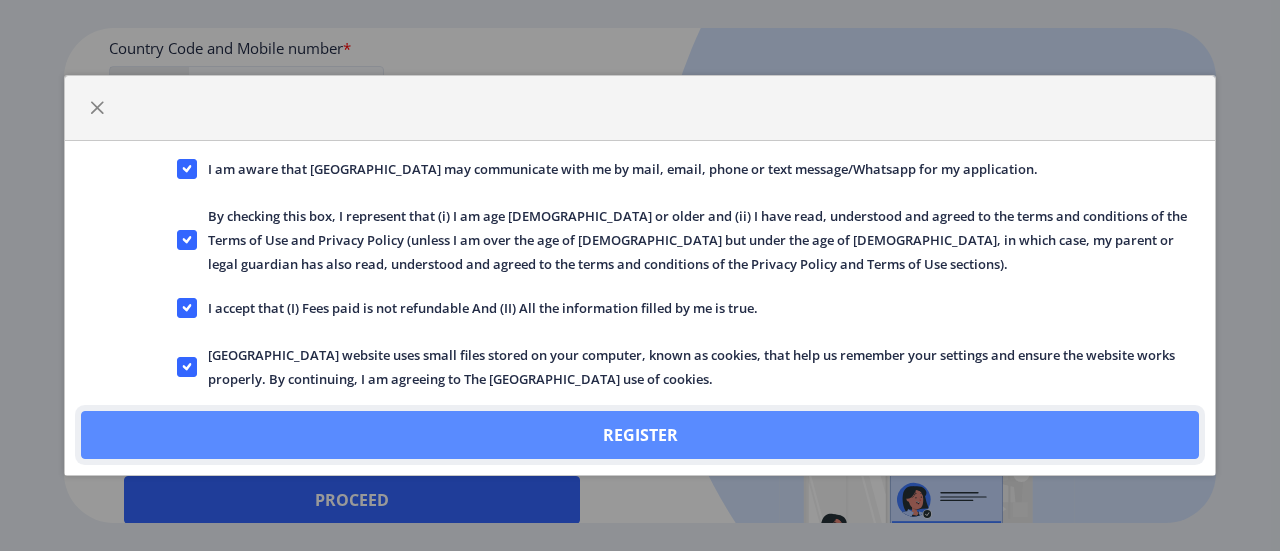 click on "Register" 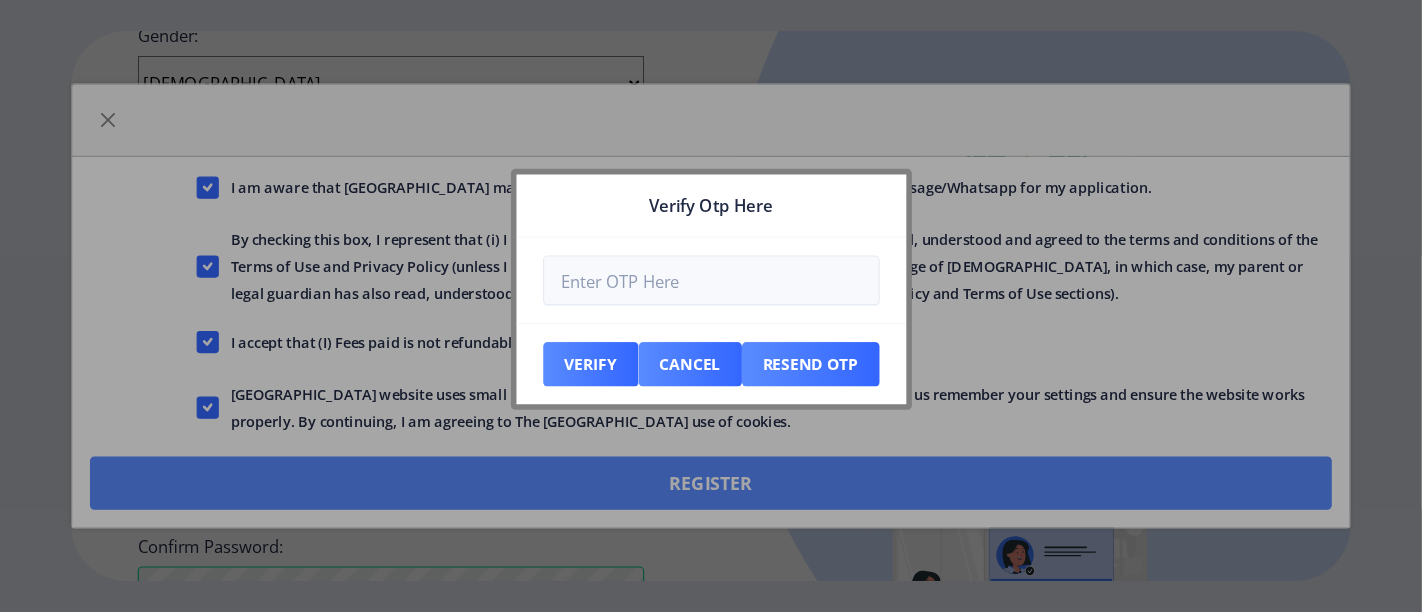 scroll, scrollTop: 1028, scrollLeft: 0, axis: vertical 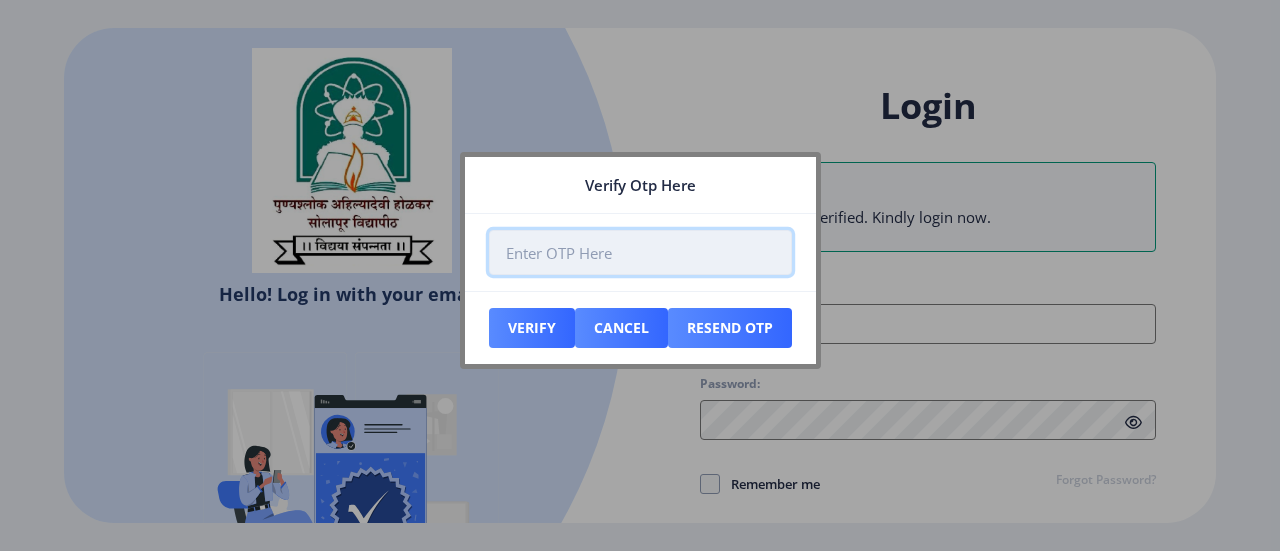 click at bounding box center [640, 252] 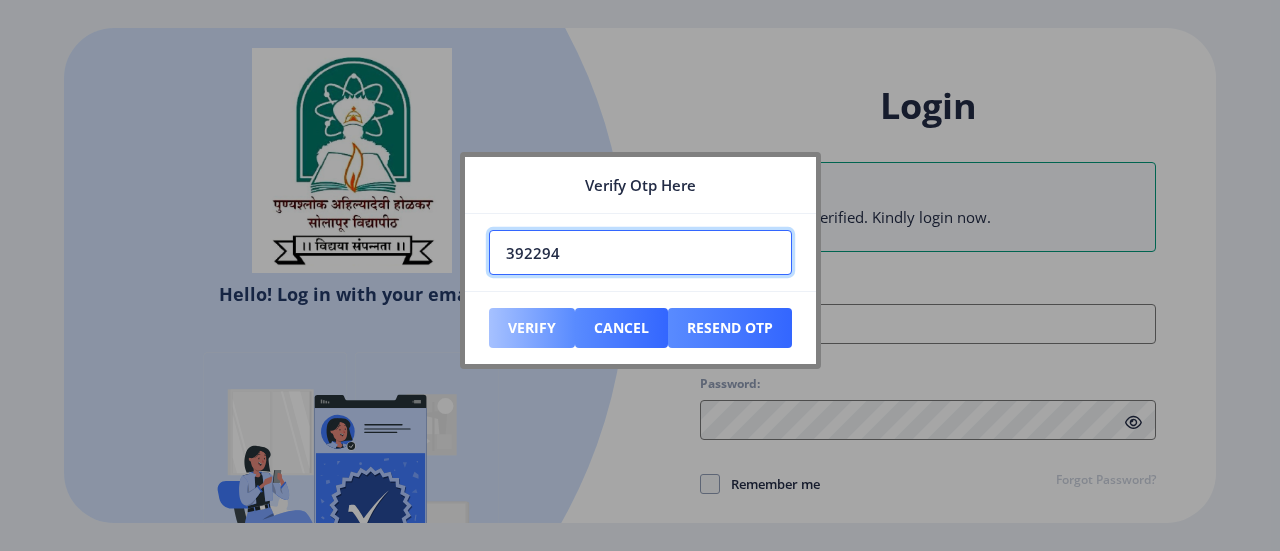 type on "392294" 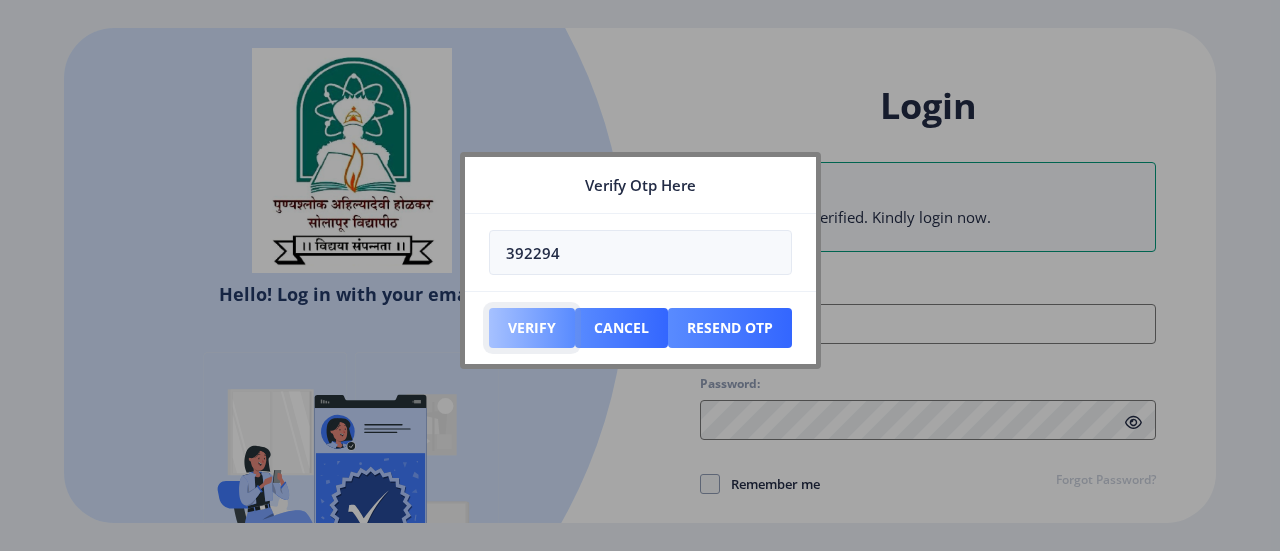 click on "Verify" at bounding box center (532, 328) 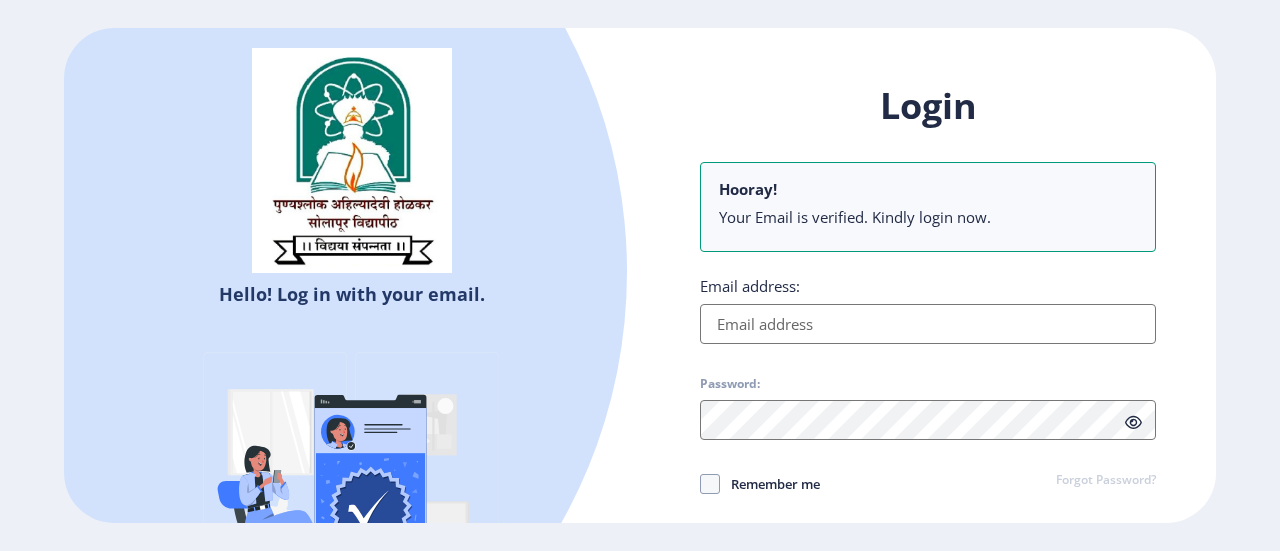 click on "Email address:" at bounding box center (928, 324) 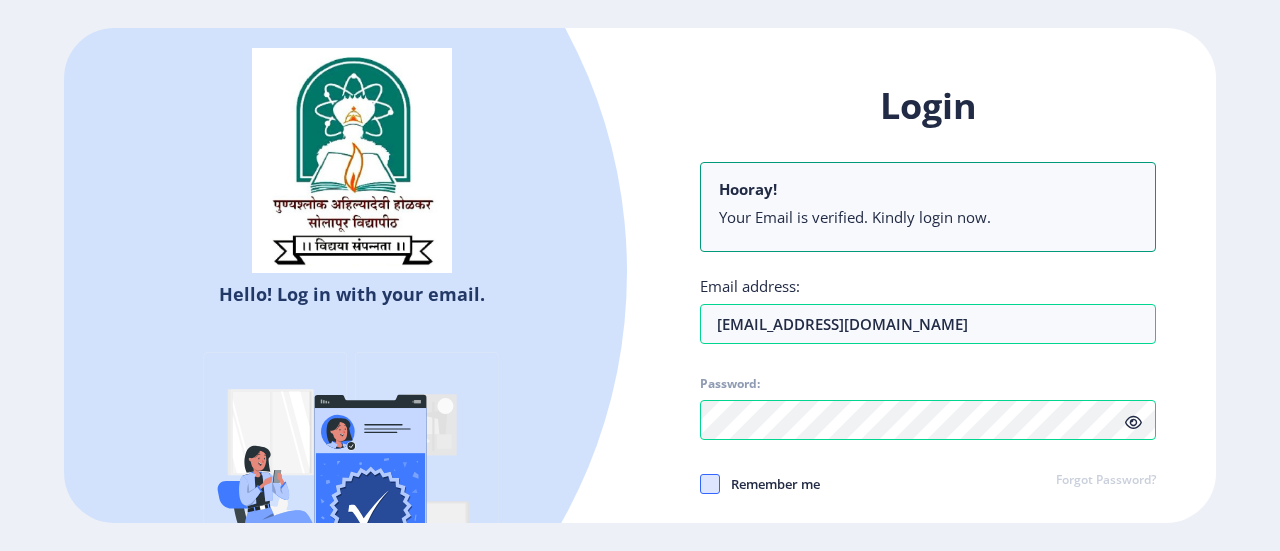click 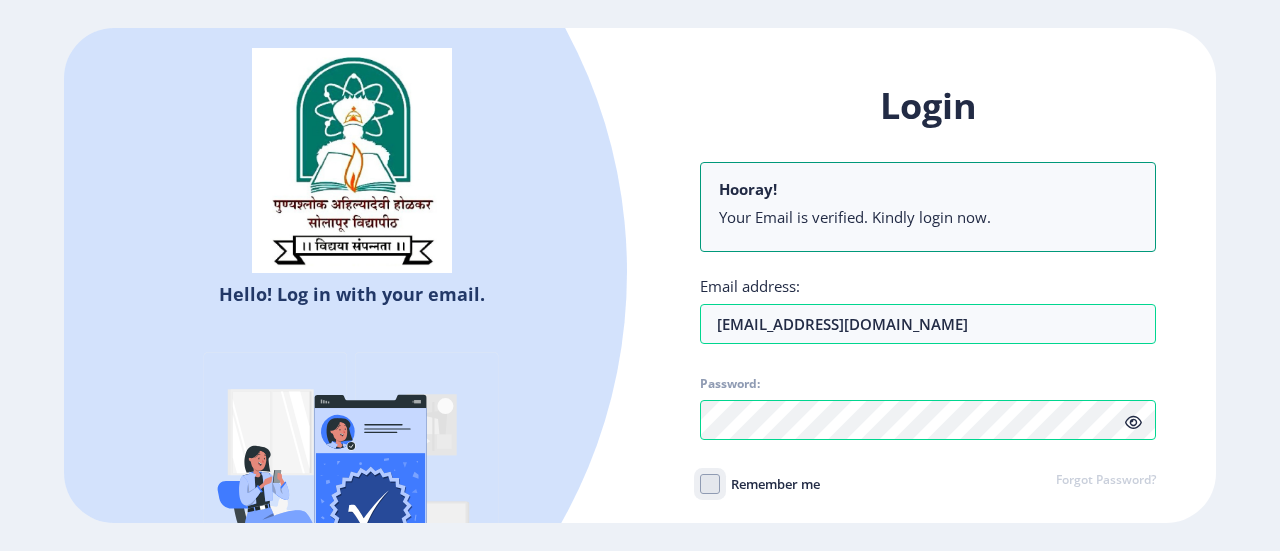 click on "Remember me" 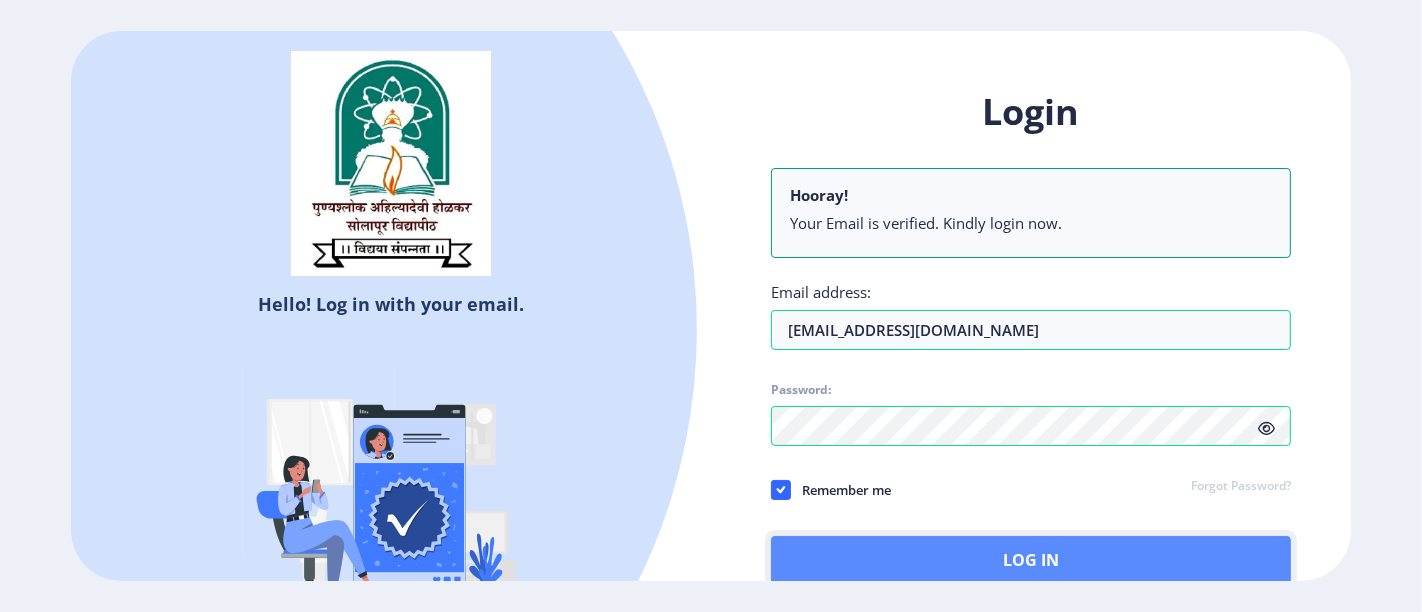 drag, startPoint x: 1279, startPoint y: 3, endPoint x: 964, endPoint y: 550, distance: 631.2163 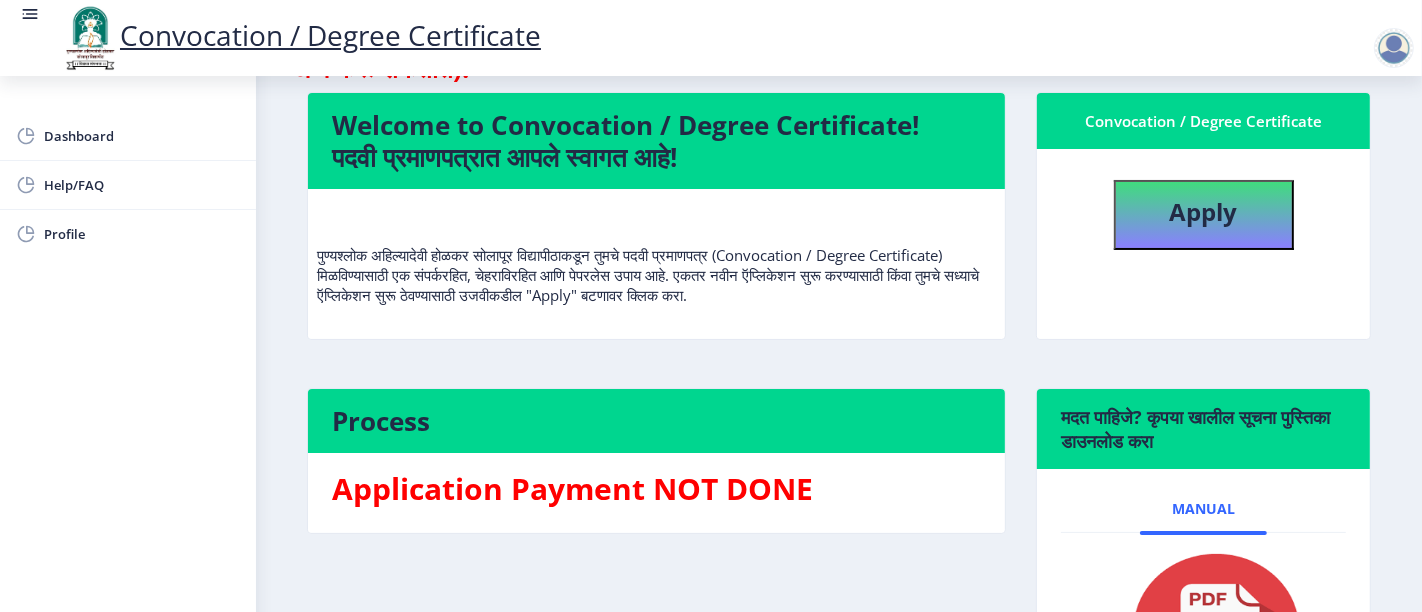 scroll, scrollTop: 114, scrollLeft: 0, axis: vertical 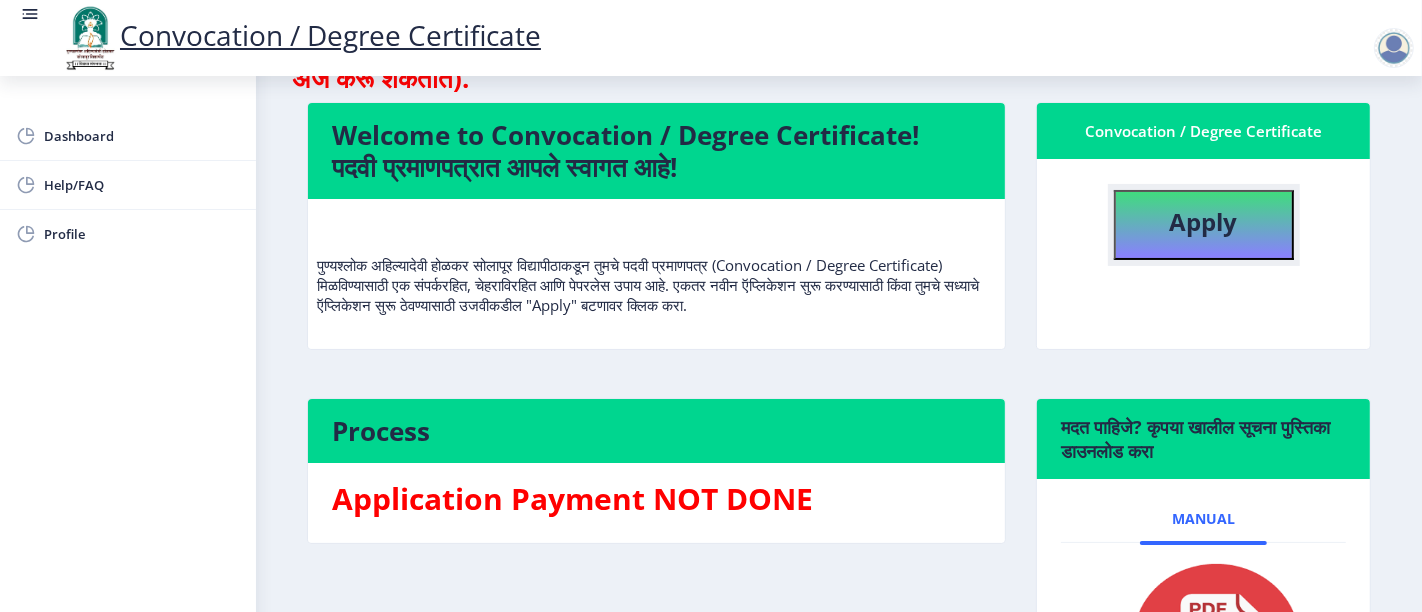 click on "Apply" 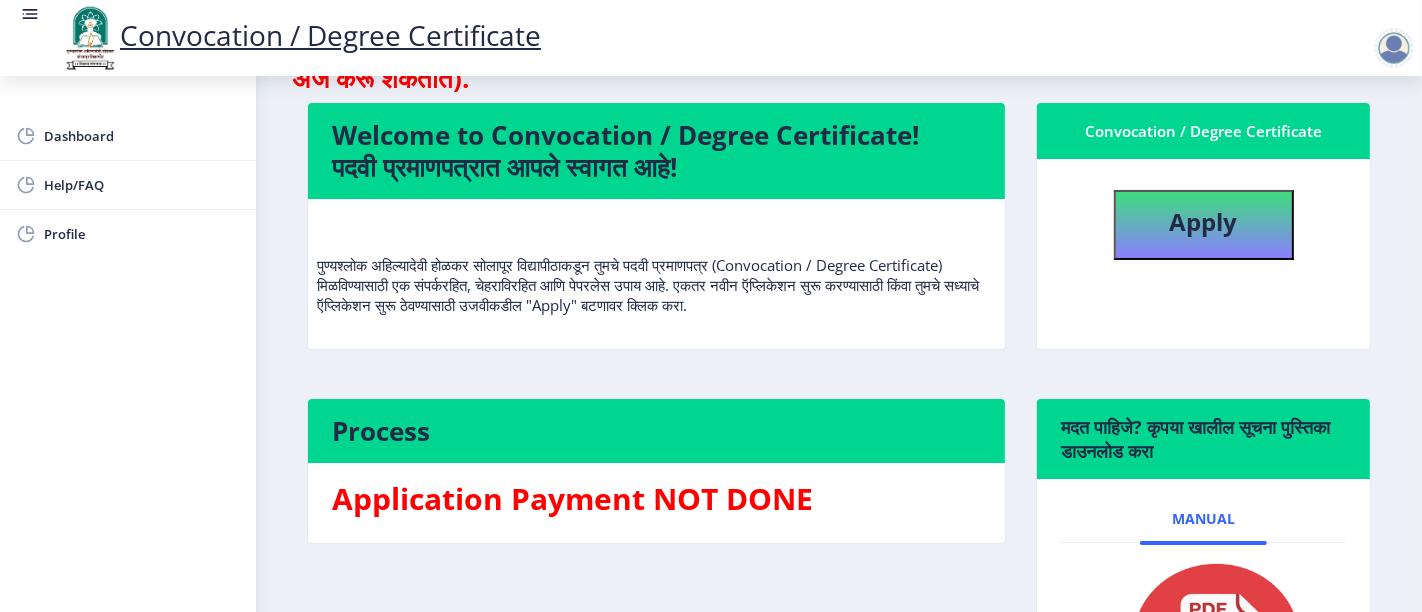 select 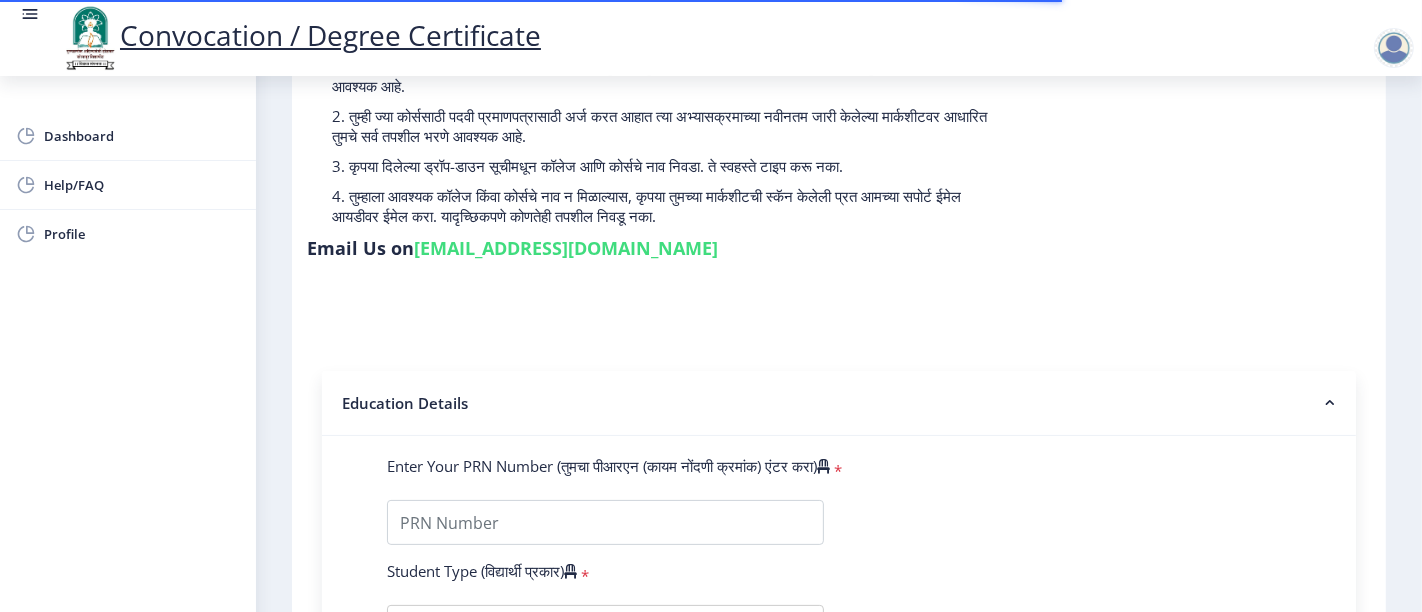 scroll, scrollTop: 214, scrollLeft: 0, axis: vertical 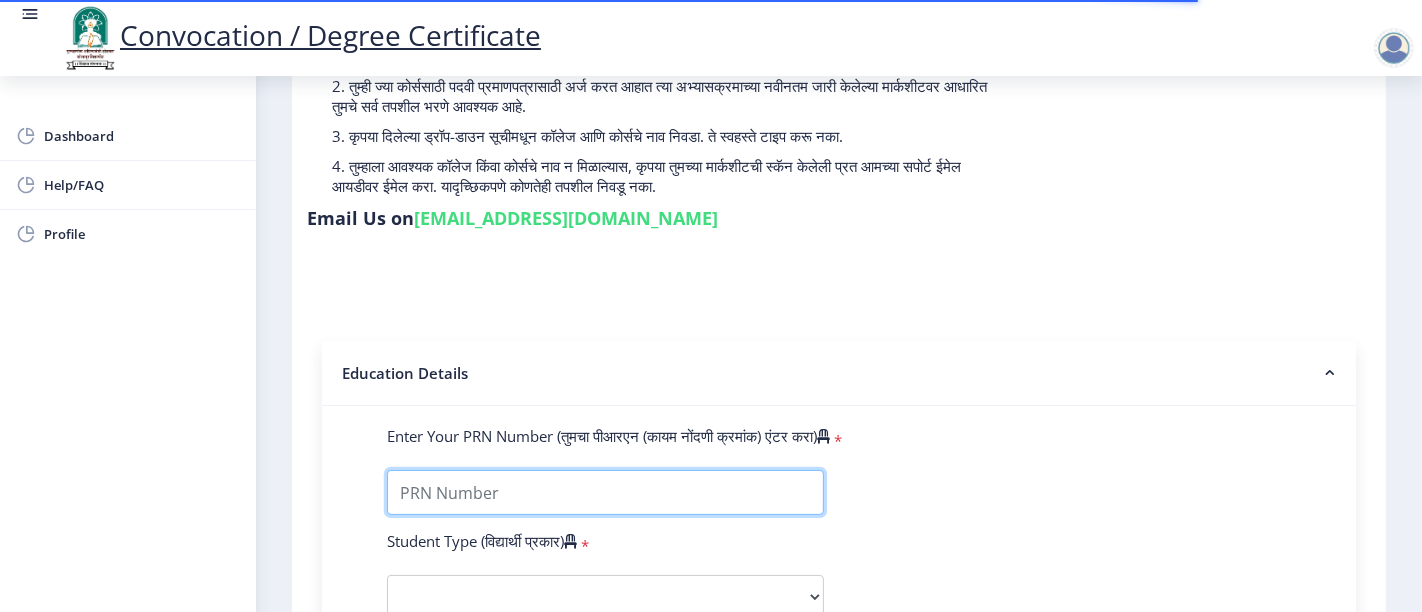click on "Enter Your PRN Number (तुमचा पीआरएन (कायम नोंदणी क्रमांक) एंटर करा)" at bounding box center (605, 492) 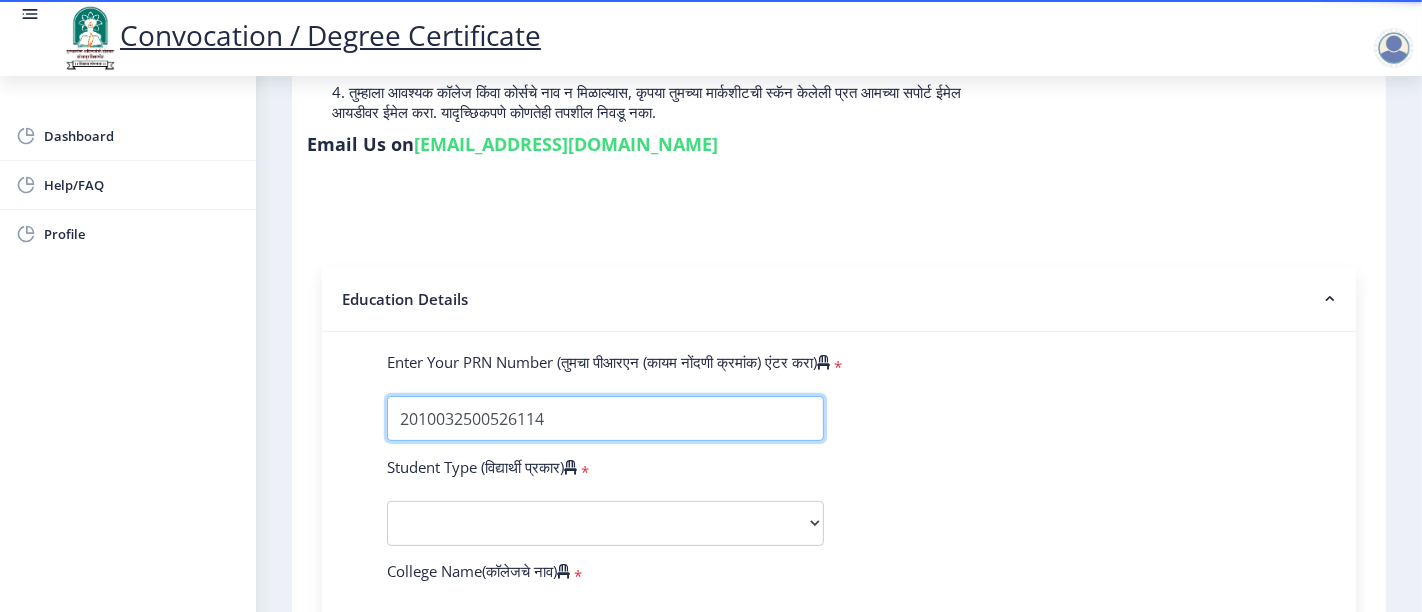 scroll, scrollTop: 343, scrollLeft: 0, axis: vertical 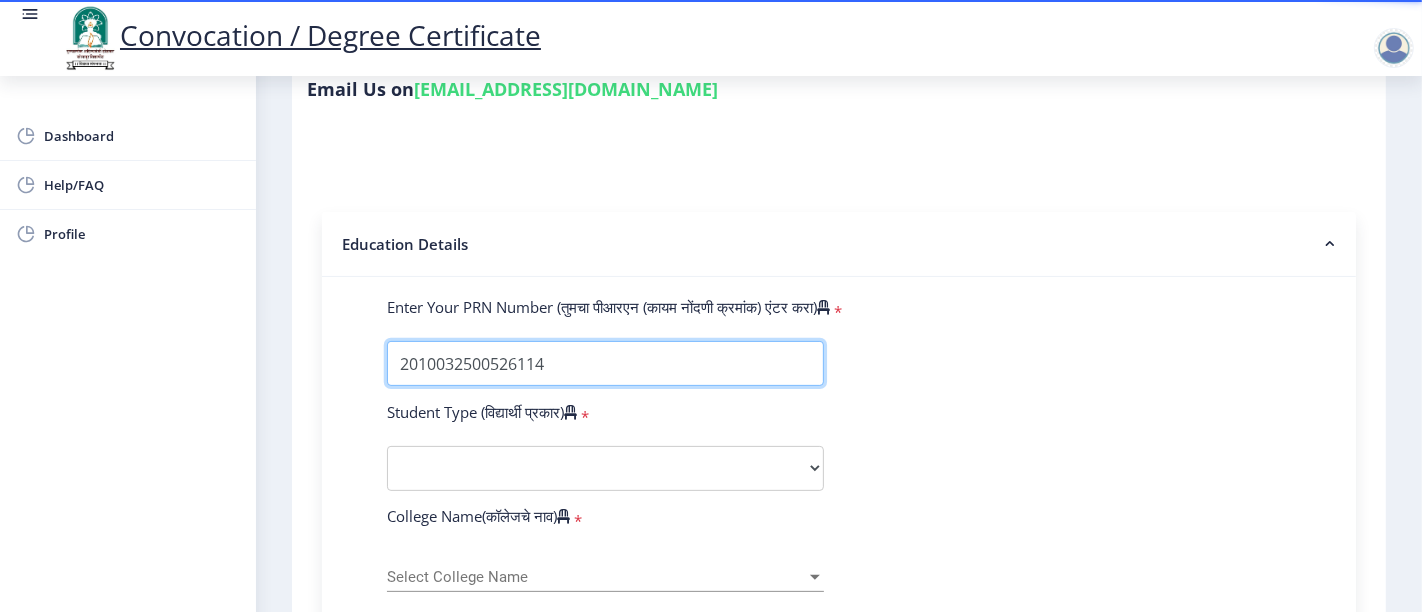 type on "2010032500526114" 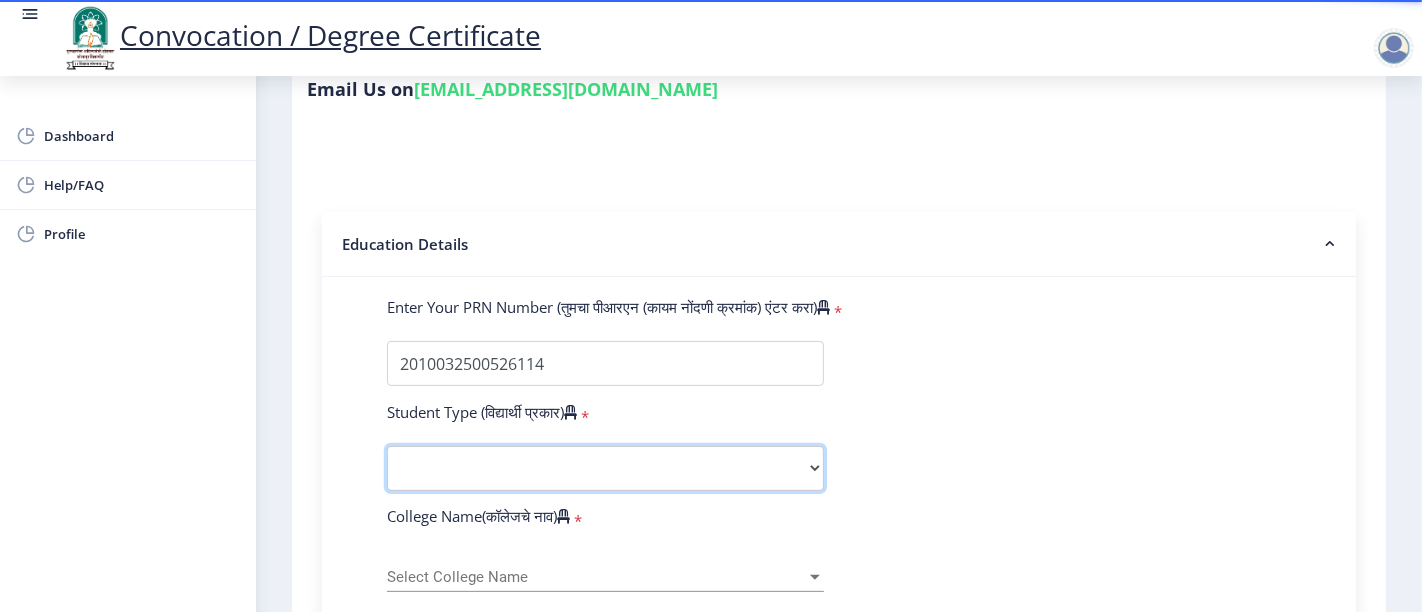 click on "Select Student Type Regular External" at bounding box center [605, 468] 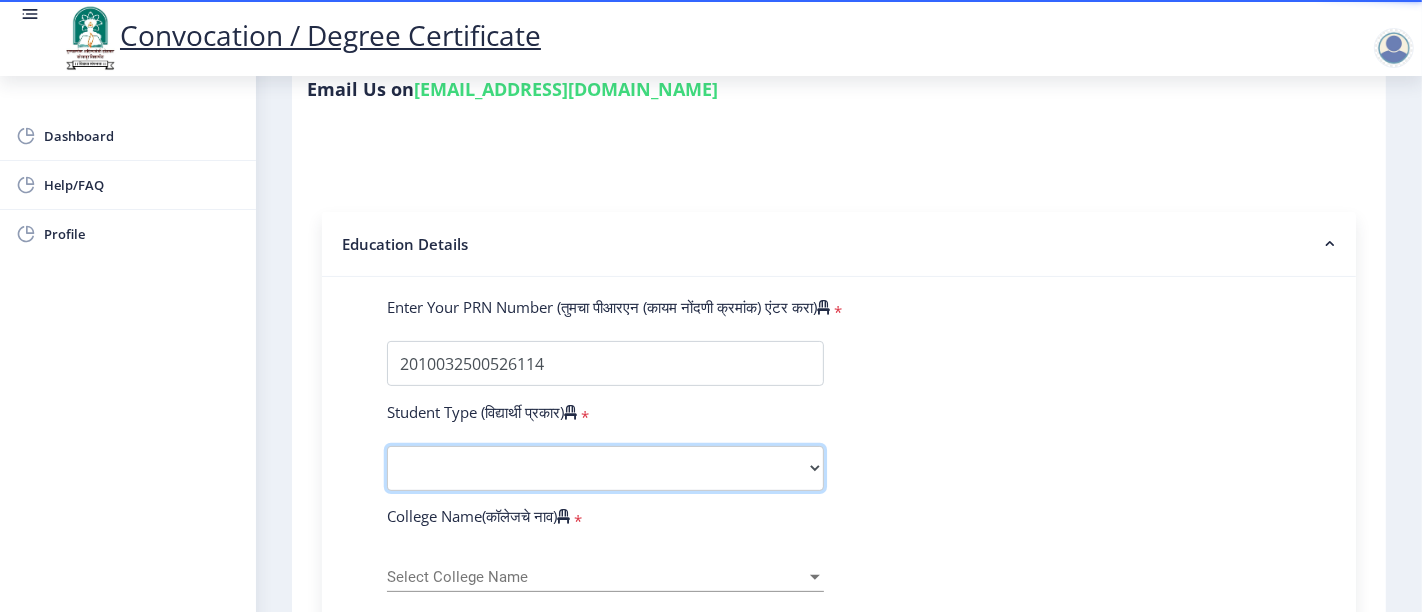 select on "Regular" 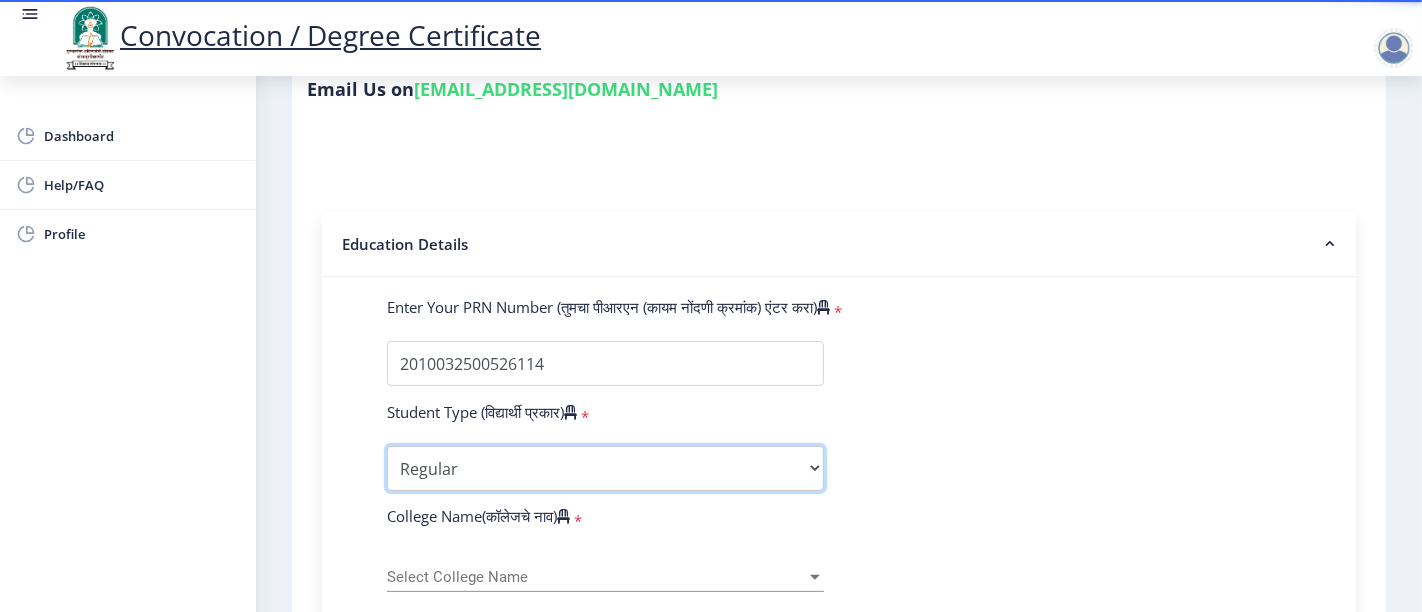 click on "Select Student Type Regular External" at bounding box center (605, 468) 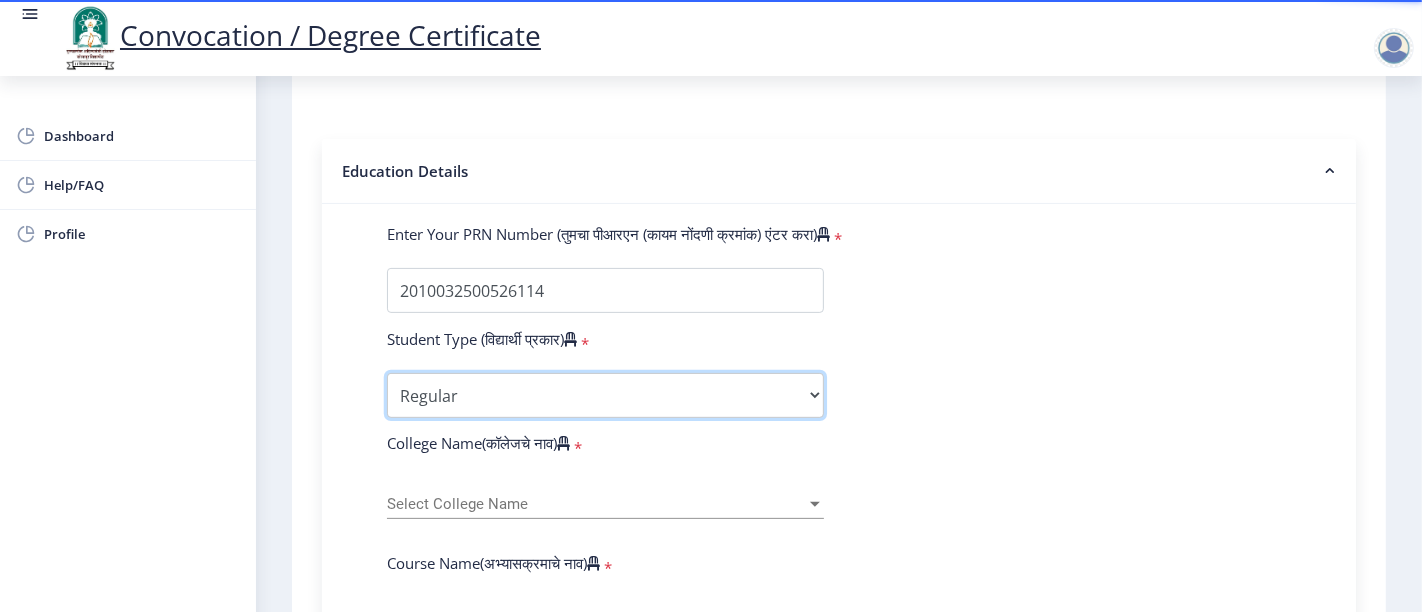 scroll, scrollTop: 428, scrollLeft: 0, axis: vertical 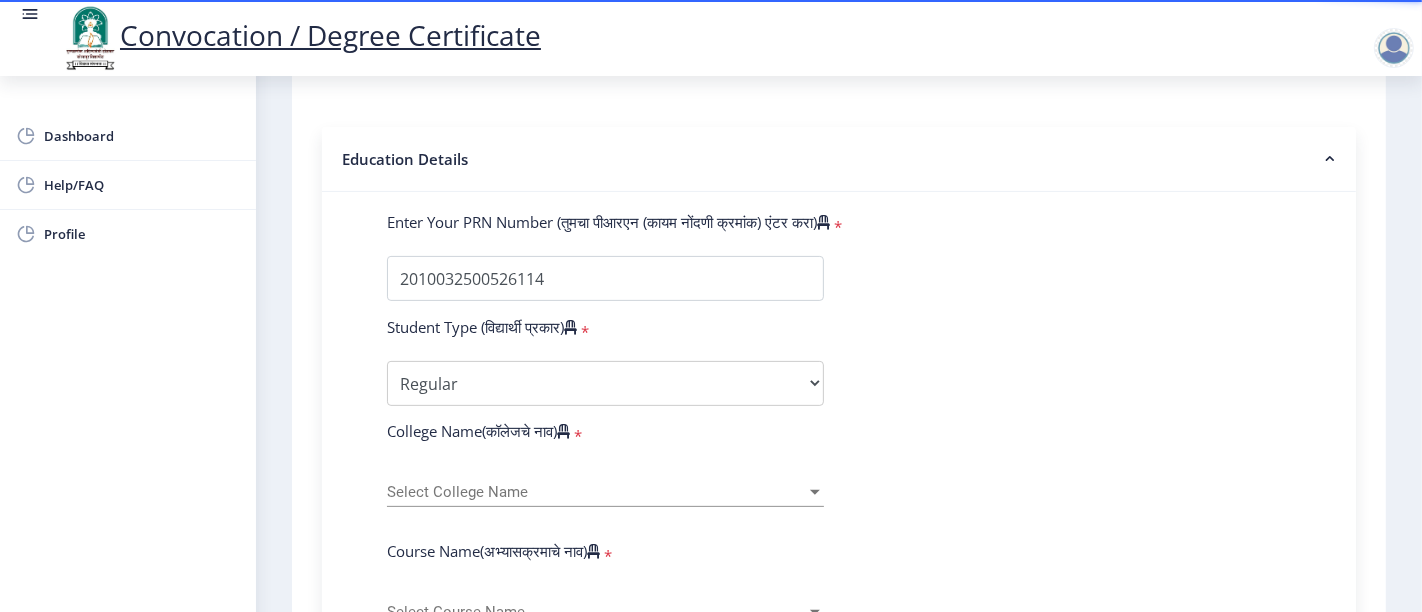 click on "Select College Name" at bounding box center [596, 492] 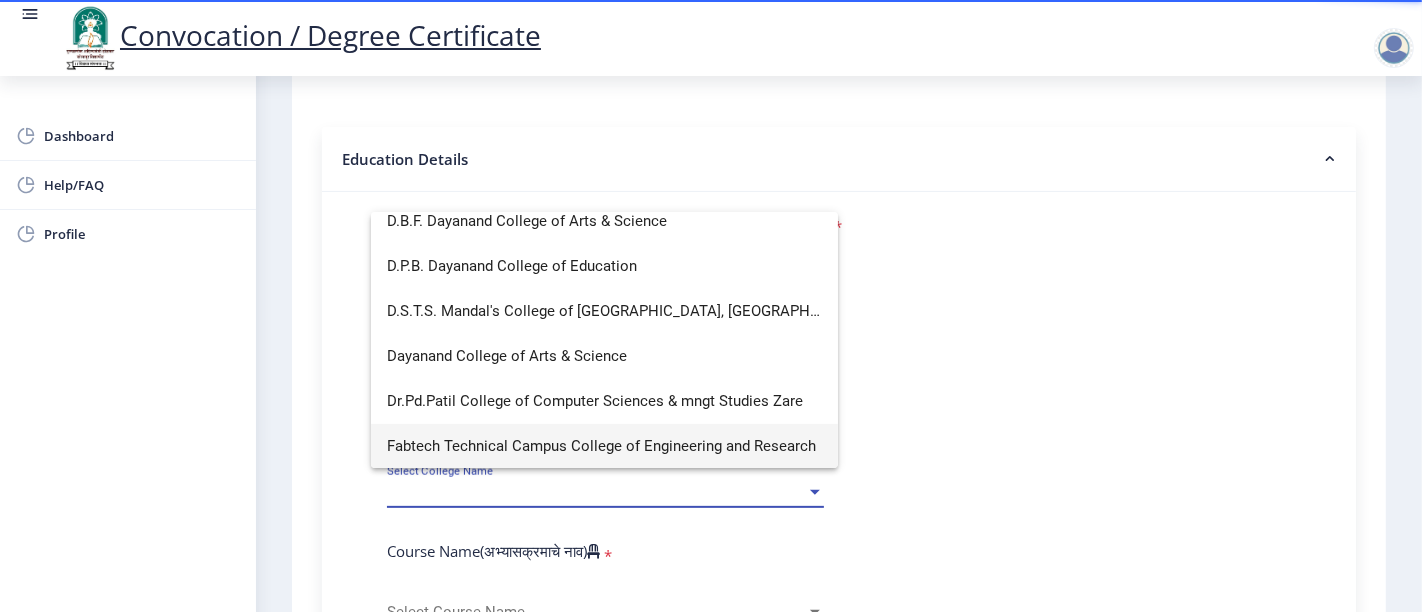 scroll, scrollTop: 12, scrollLeft: 0, axis: vertical 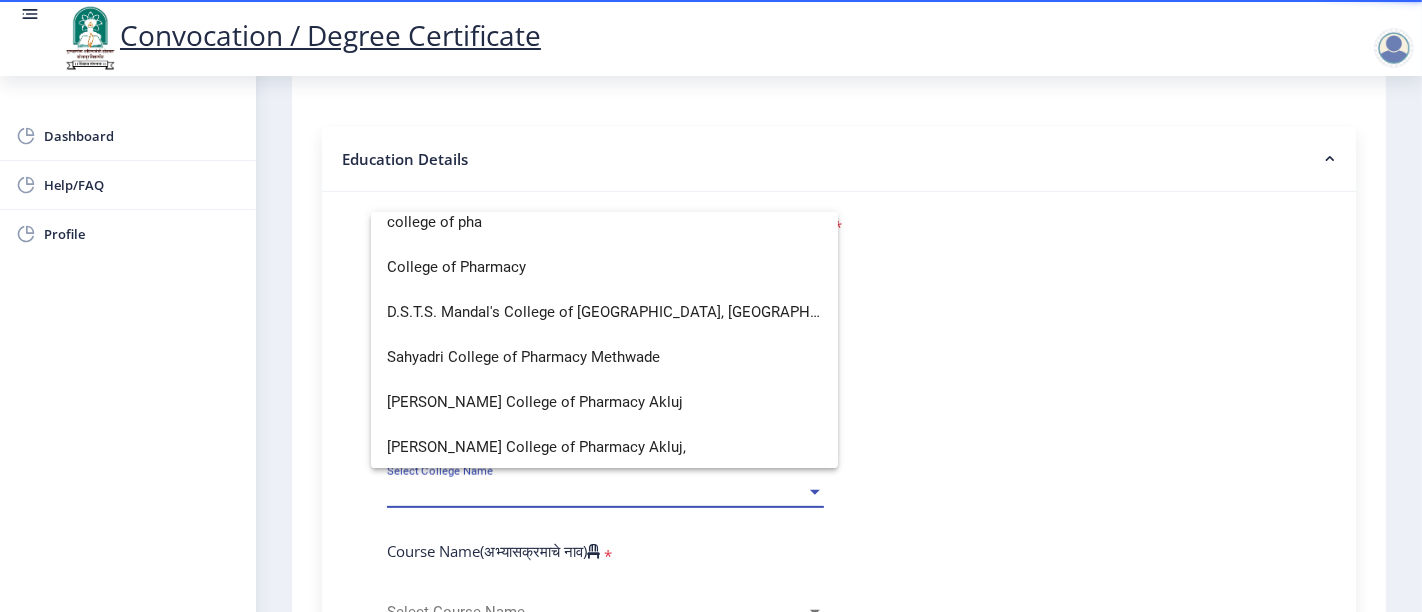 type on "college of pha" 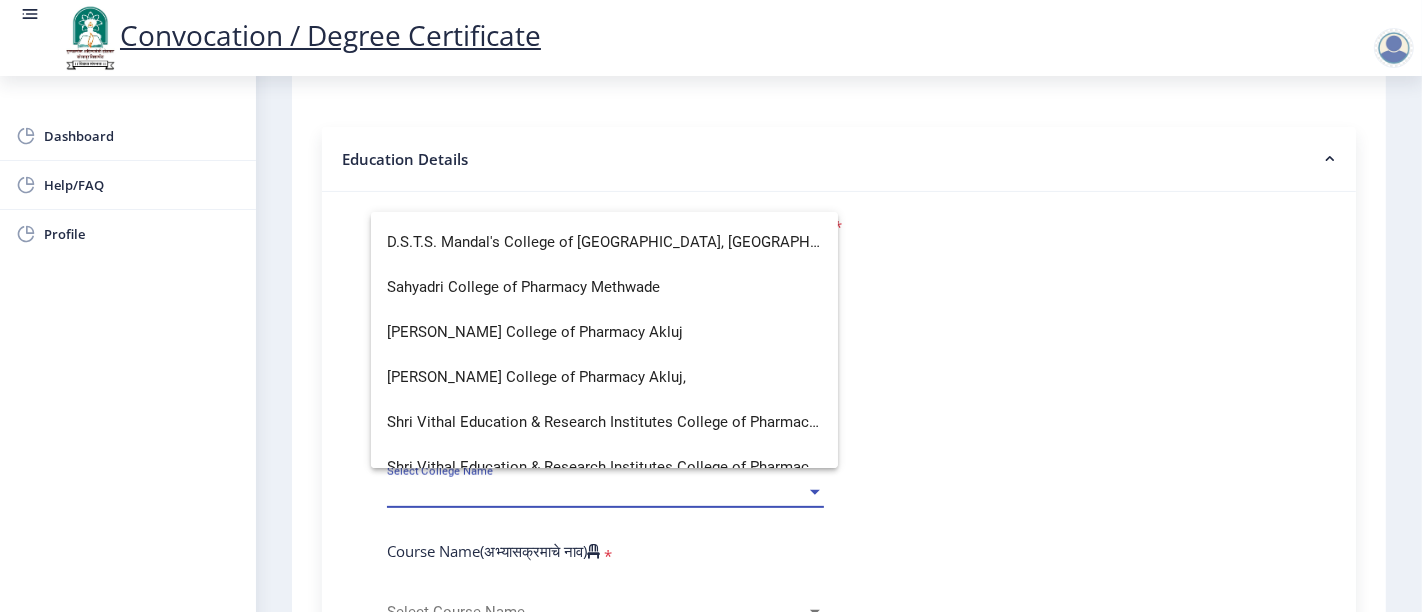 scroll, scrollTop: 103, scrollLeft: 0, axis: vertical 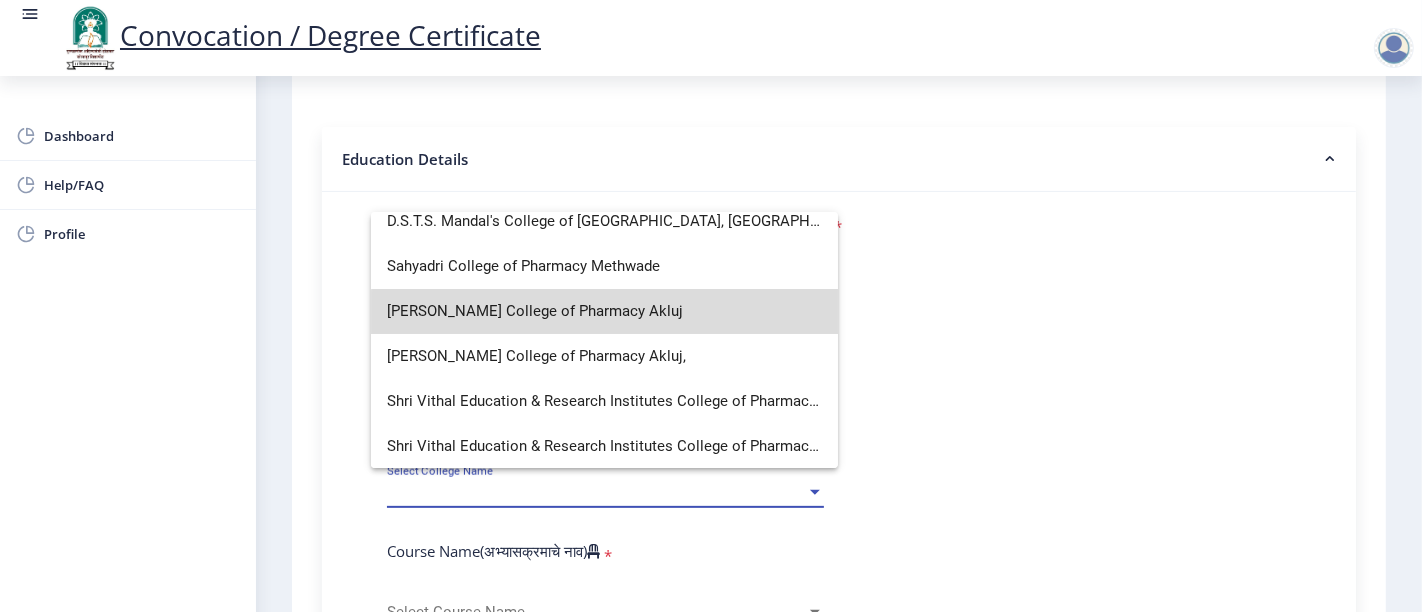 click on "Shikshan Prasarak Mandal’s College of Pharmacy Akluj" at bounding box center [604, 311] 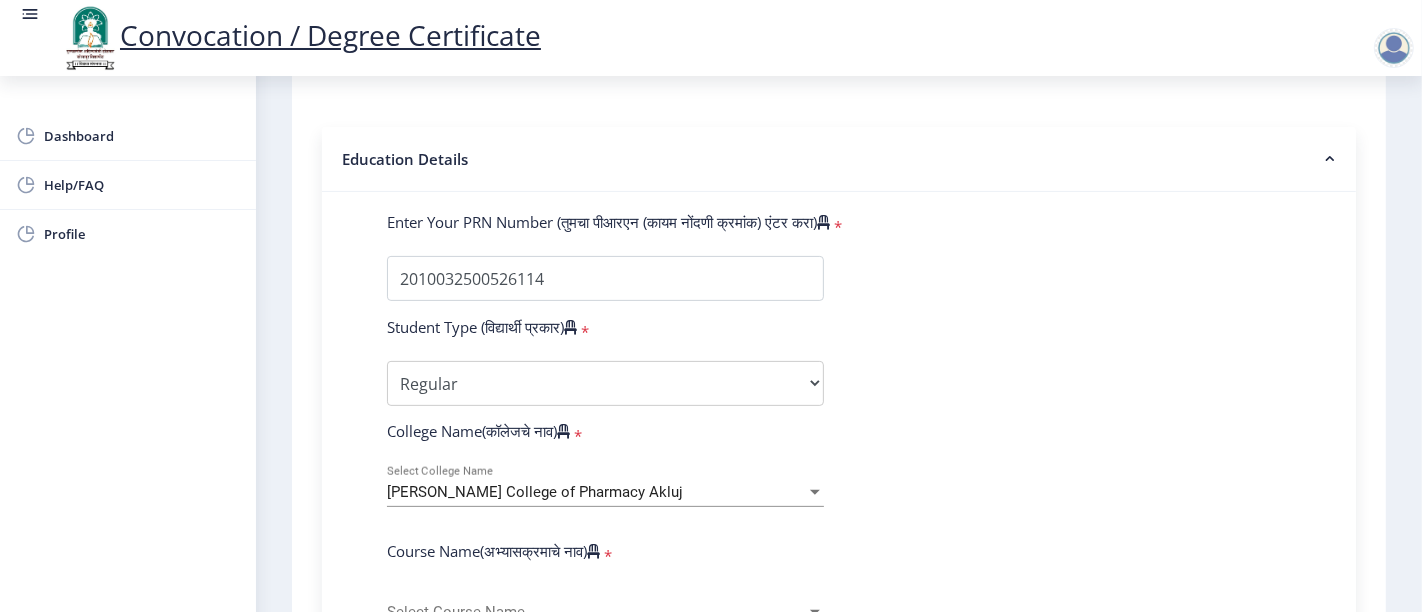 click on "Enter Your PRN Number (तुमचा पीआरएन (कायम नोंदणी क्रमांक) एंटर करा)   * Student Type (विद्यार्थी प्रकार)    * Select Student Type Regular External College Name(कॉलेजचे नाव)   * Shikshan Prasarak Mandal’s College of Pharmacy Akluj Select College Name Course Name(अभ्यासक्रमाचे नाव)   * Select Course Name Select Course Name Enter passing Year(उत्तीर्ण वर्ष प्रविष्ट करा)   *  2025   2024   2023   2022   2021   2020   2019   2018   2017   2016   2015   2014   2013   2012   2011   2010   2009   2008   2007   2006   2005   2004   2003   2002   2001   2000   1999   1998   1997   1996   1995   1994   1993   1992   1991   1990   1989   1988   1987   1986   1985   1984   1983   1982   1981   1980   1979   1978   1977   1976  * Enter Passing Month (01) January (02) February (03) March (04) April (05) May * * * *" 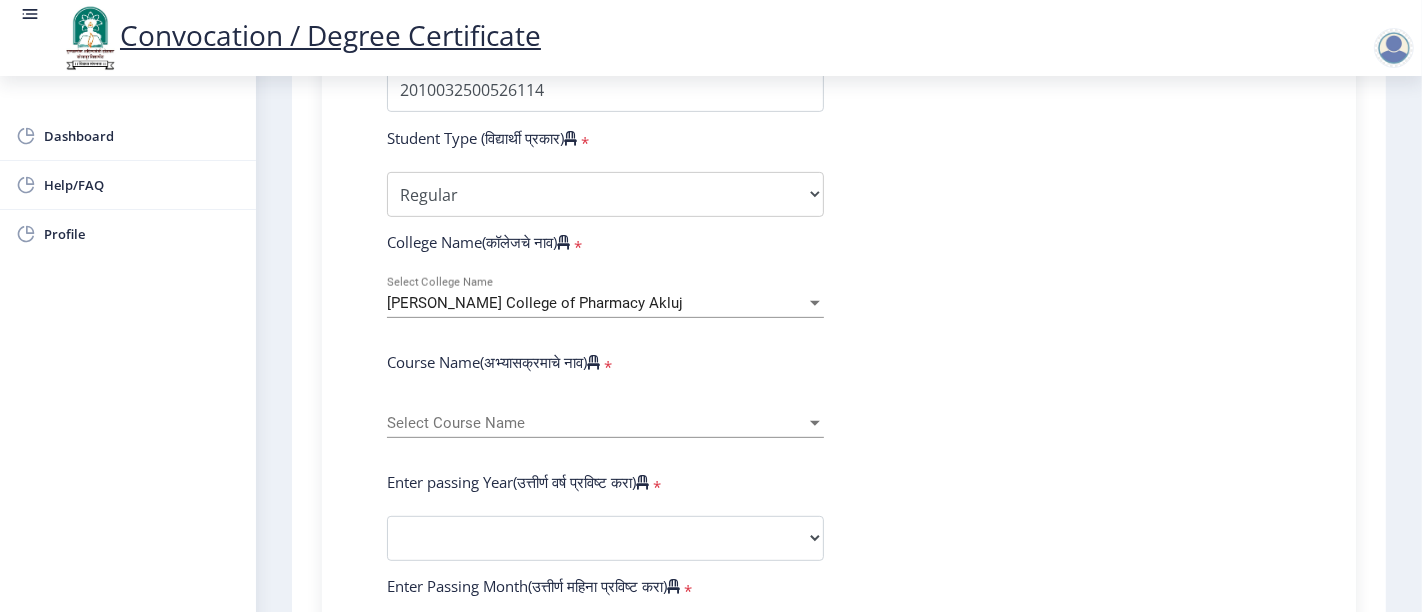 scroll, scrollTop: 624, scrollLeft: 0, axis: vertical 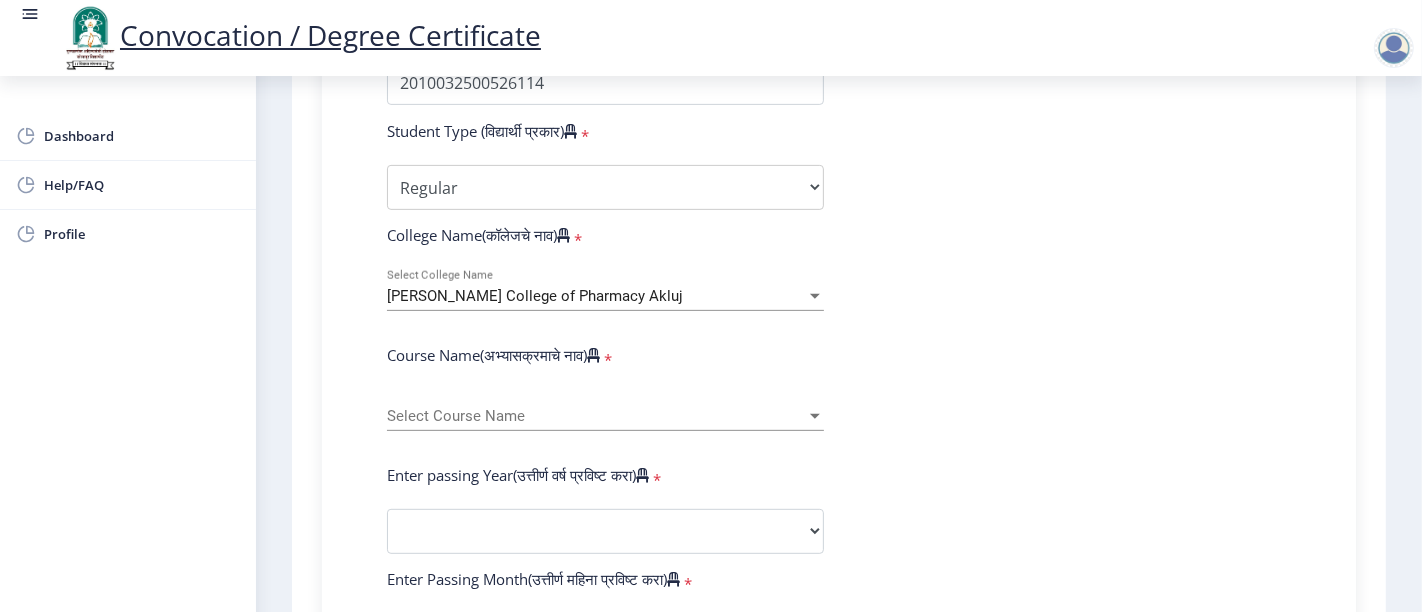 click on "Select Course Name" at bounding box center [596, 416] 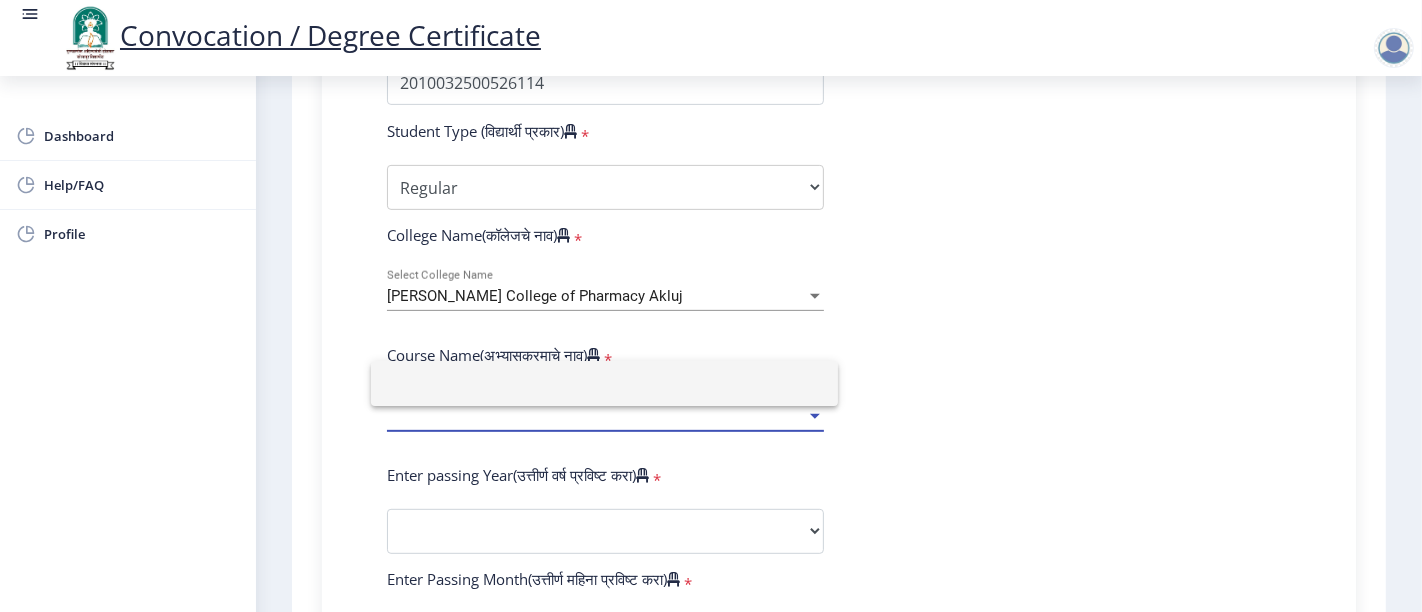 type on "b" 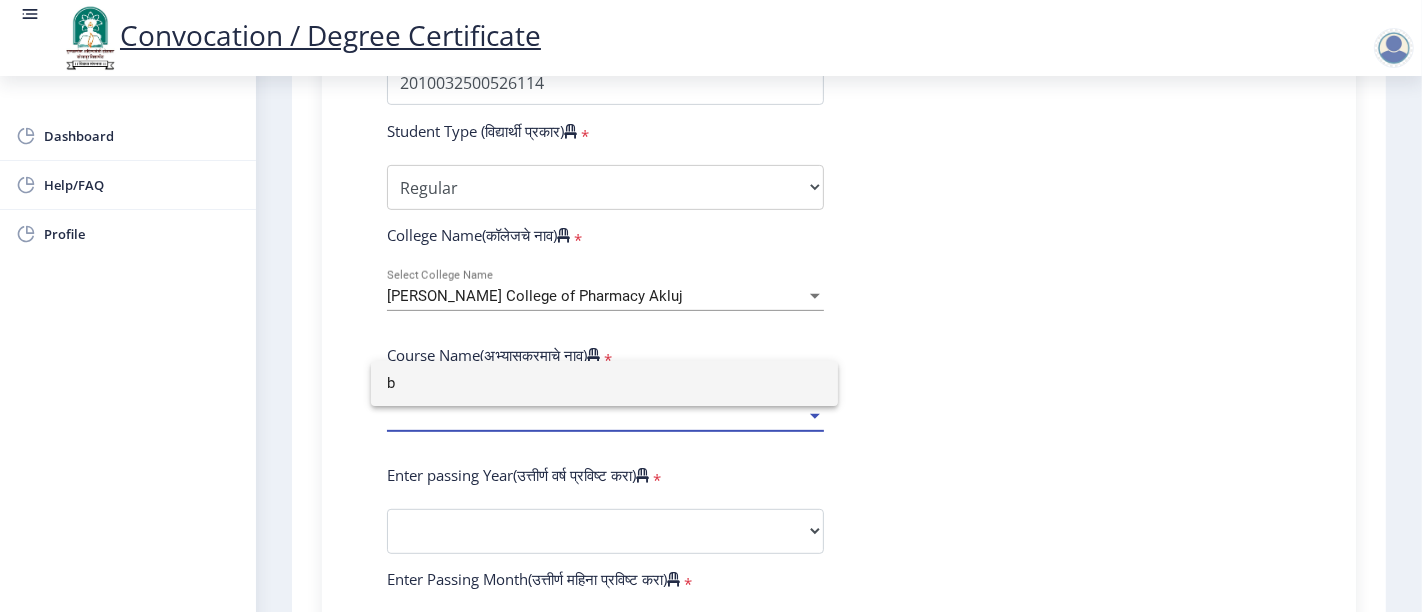 type 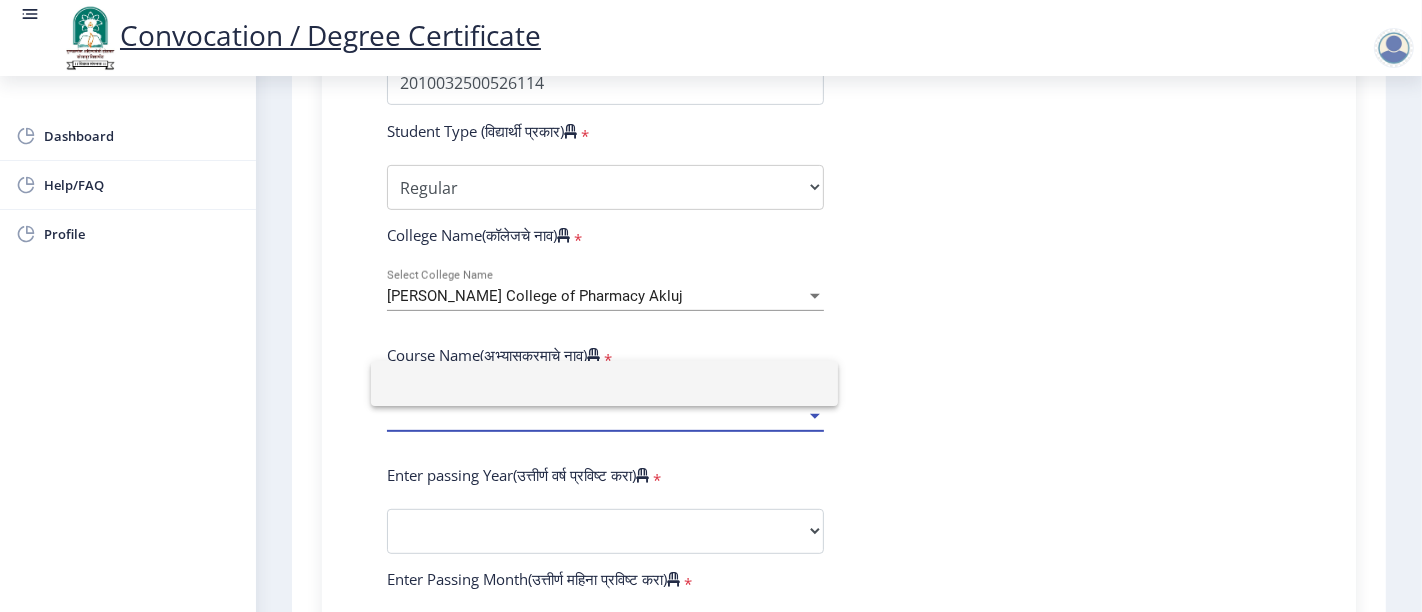 click 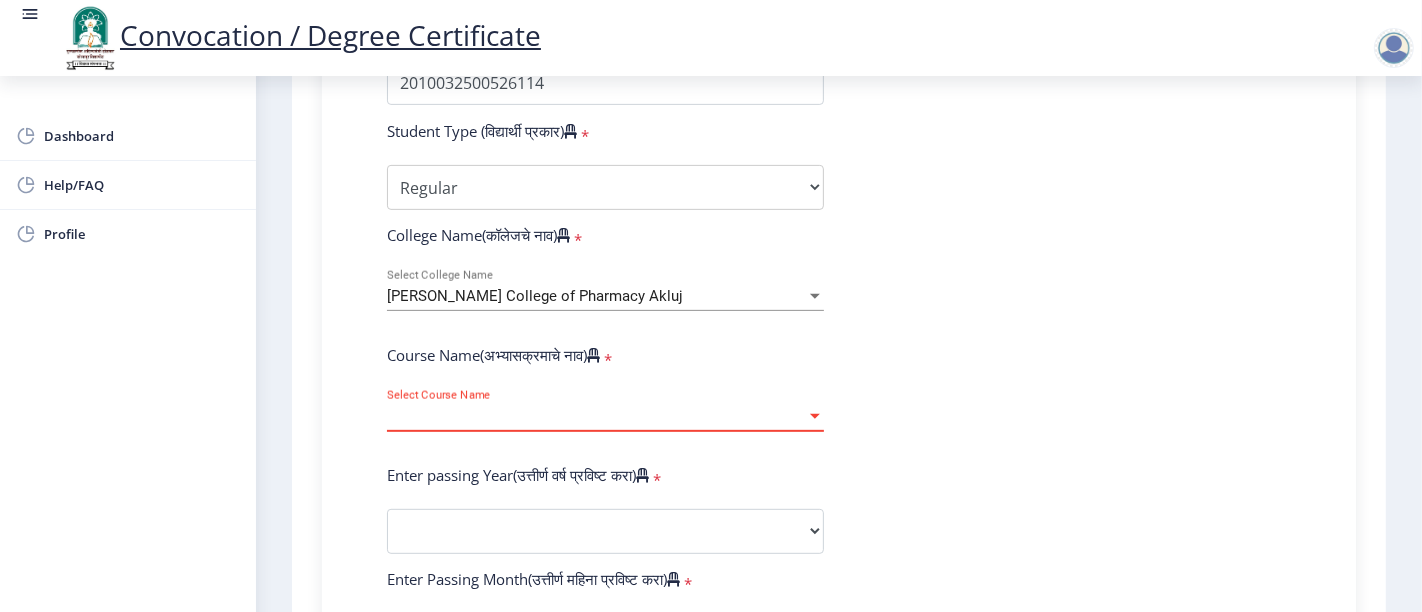click on "Select Course Name" at bounding box center [596, 416] 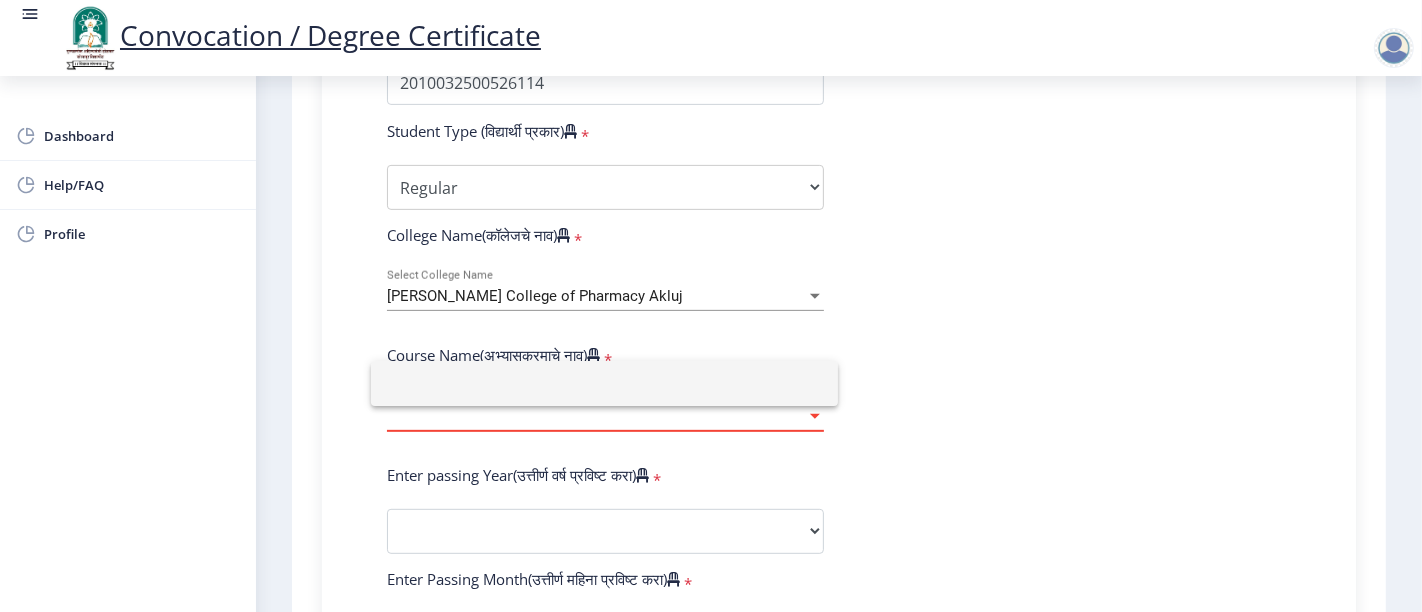 click 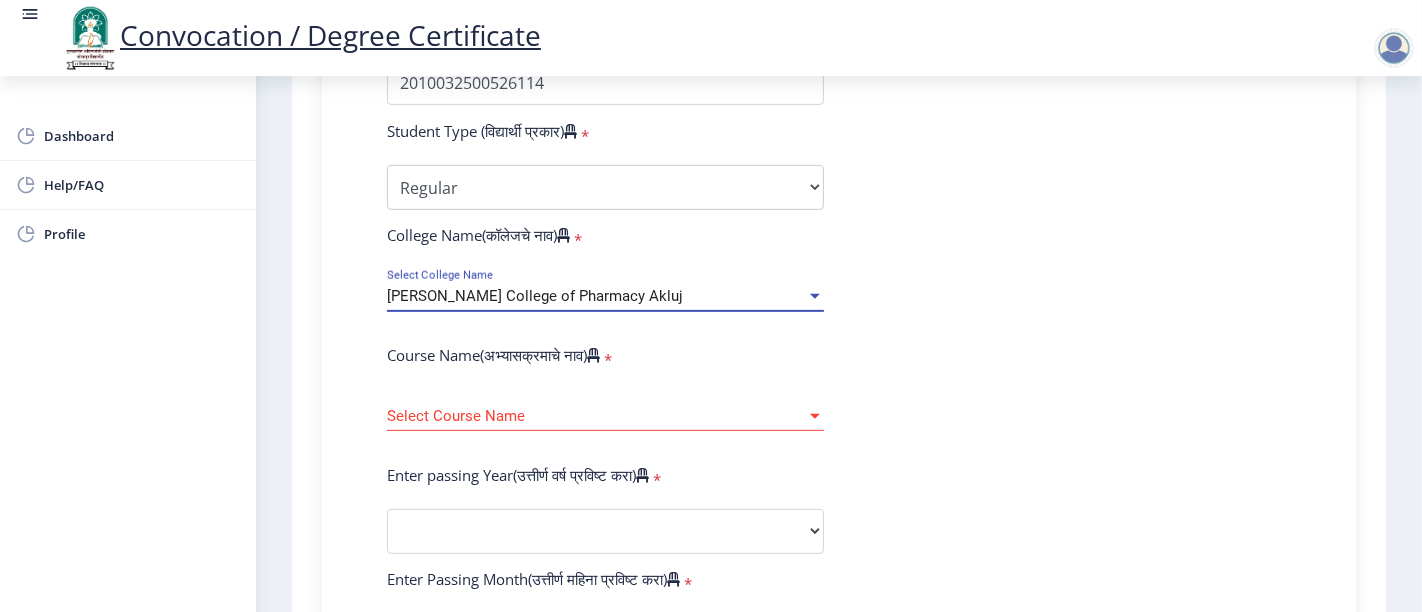 click at bounding box center (815, 296) 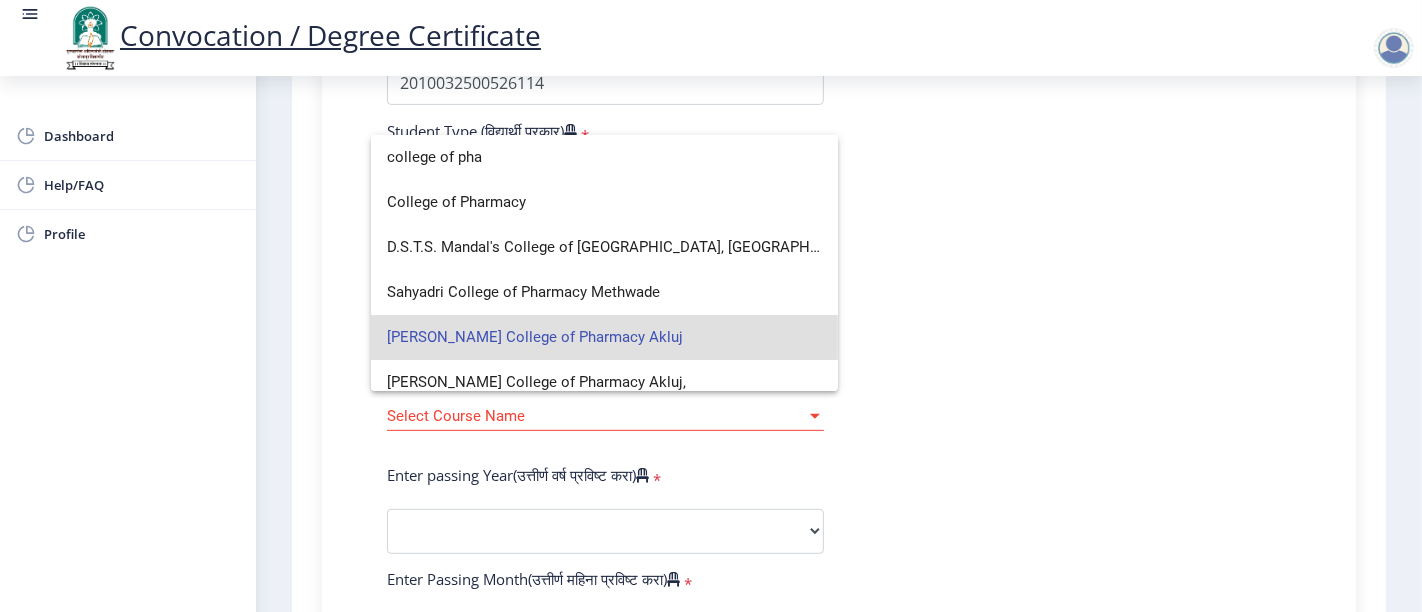 scroll, scrollTop: 0, scrollLeft: 0, axis: both 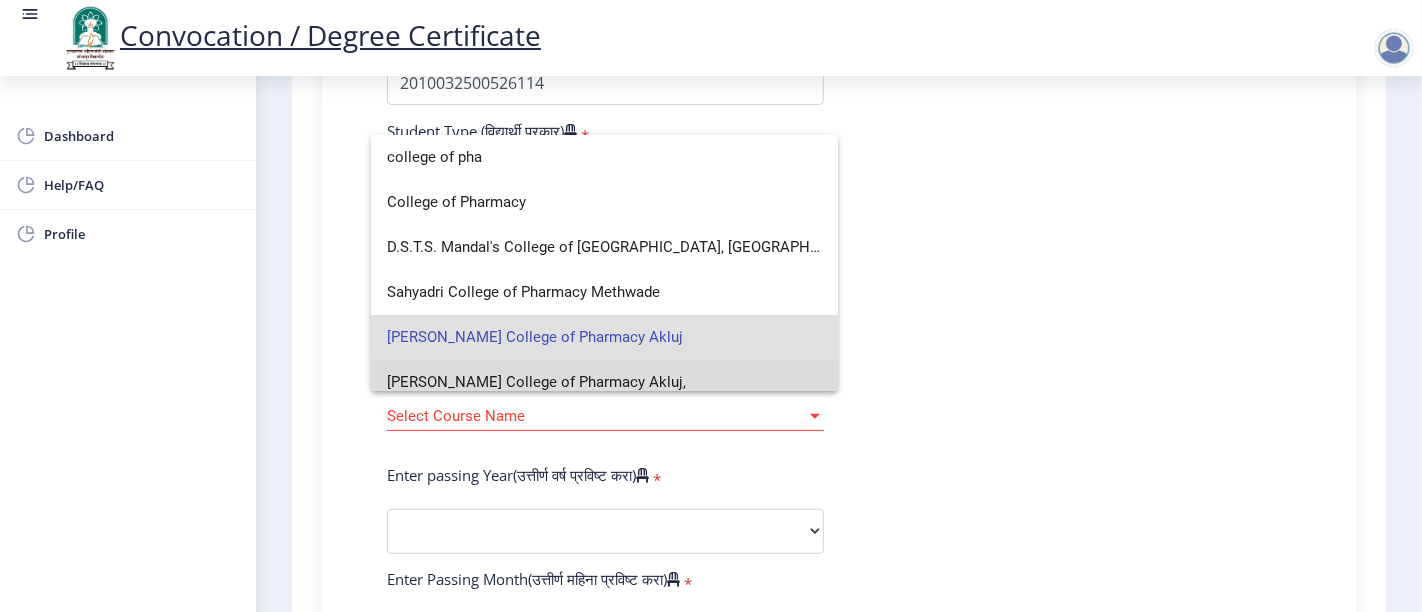 click on "Shikshan Prasarak Mandal’s College of Pharmacy Akluj," at bounding box center (604, 382) 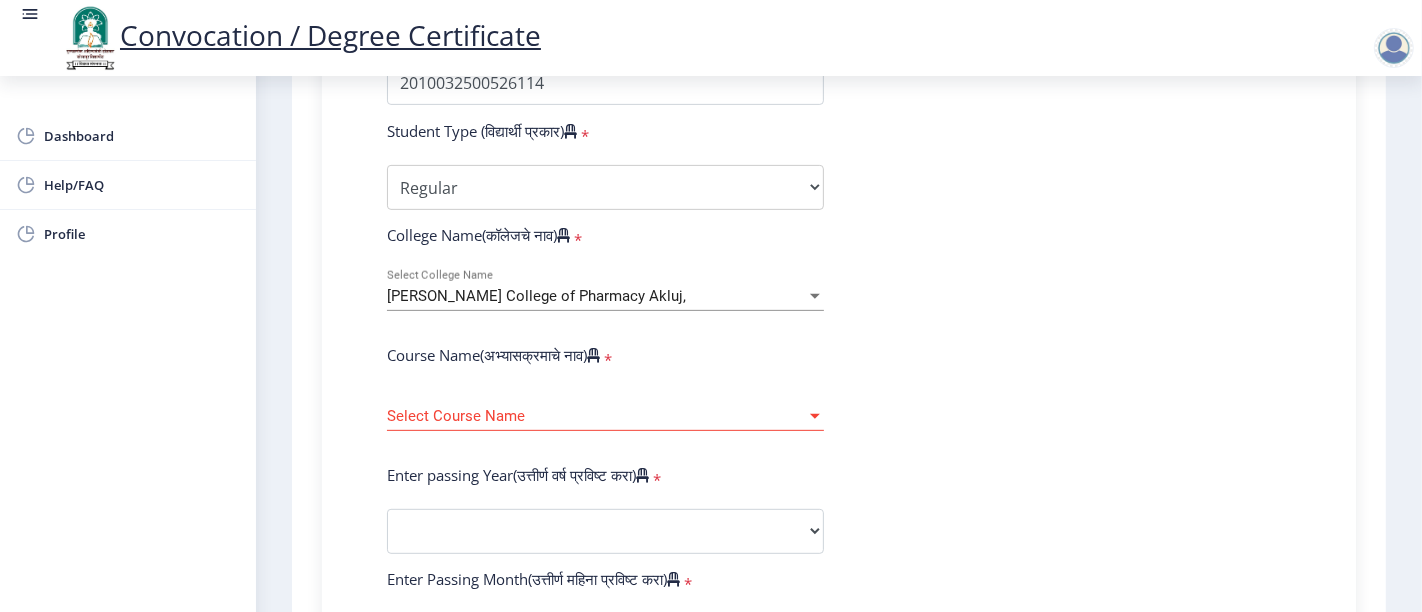 click on "Enter Your PRN Number (तुमचा पीआरएन (कायम नोंदणी क्रमांक) एंटर करा)   * Student Type (विद्यार्थी प्रकार)    * Select Student Type Regular External College Name(कॉलेजचे नाव)   * Shikshan Prasarak Mandal’s College of Pharmacy Akluj, Select College Name Course Name(अभ्यासक्रमाचे नाव)   * Select Course Name Select Course Name Enter passing Year(उत्तीर्ण वर्ष प्रविष्ट करा)   *  2025   2024   2023   2022   2021   2020   2019   2018   2017   2016   2015   2014   2013   2012   2011   2010   2009   2008   2007   2006   2005   2004   2003   2002   2001   2000   1999   1998   1997   1996   1995   1994   1993   1992   1991   1990   1989   1988   1987   1986   1985   1984   1983   1982   1981   1980   1979   1978   1977   1976  * Enter Passing Month (01) January (02) February (03) March (04) April (05) May * * *" 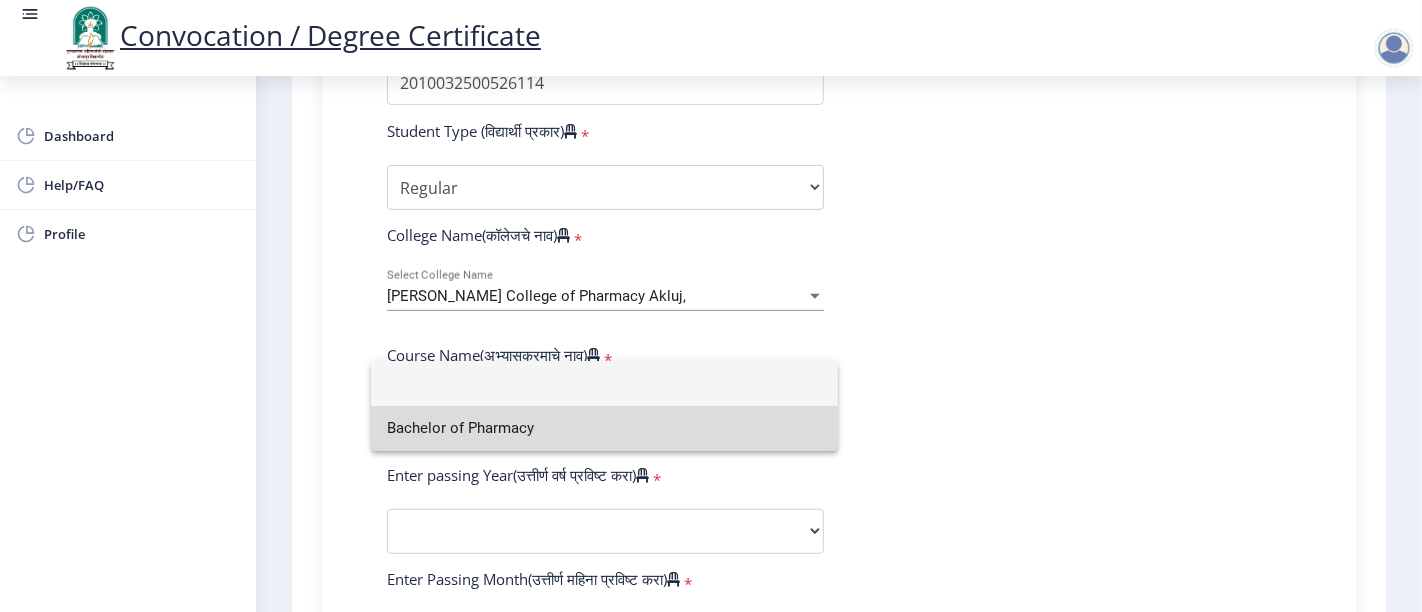 click on "Bachelor of Pharmacy" at bounding box center [604, 428] 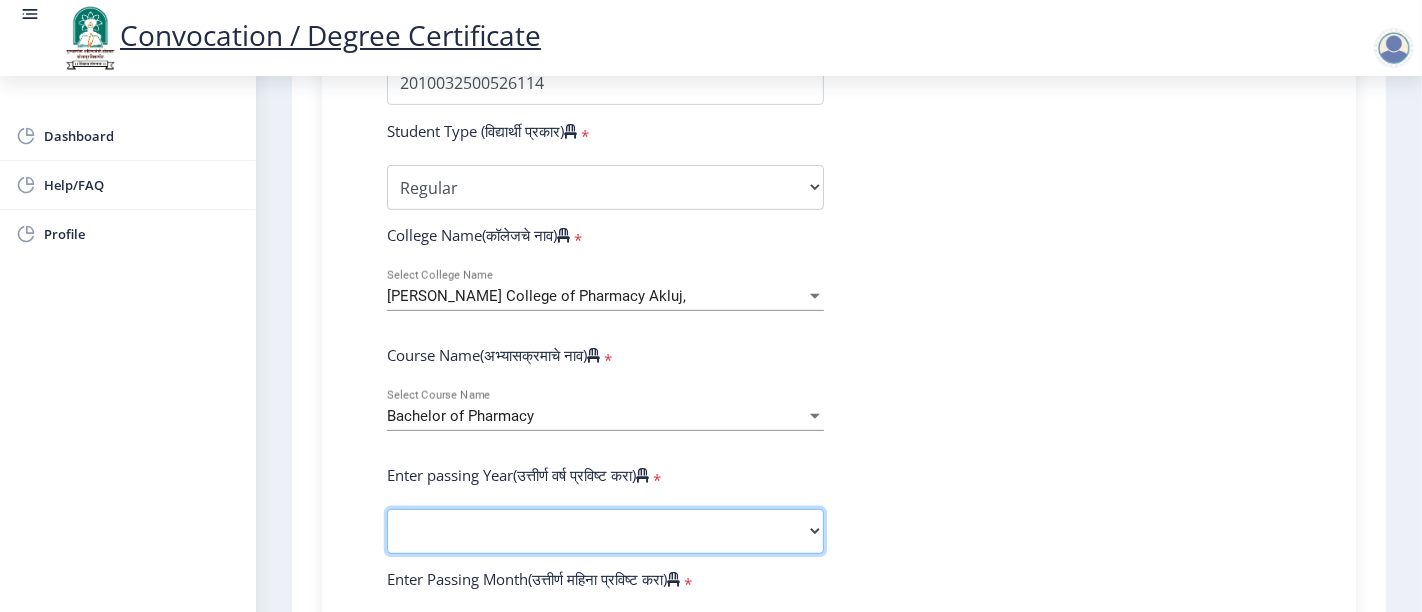 click on "2025   2024   2023   2022   2021   2020   2019   2018   2017   2016   2015   2014   2013   2012   2011   2010   2009   2008   2007   2006   2005   2004   2003   2002   2001   2000   1999   1998   1997   1996   1995   1994   1993   1992   1991   1990   1989   1988   1987   1986   1985   1984   1983   1982   1981   1980   1979   1978   1977   1976" 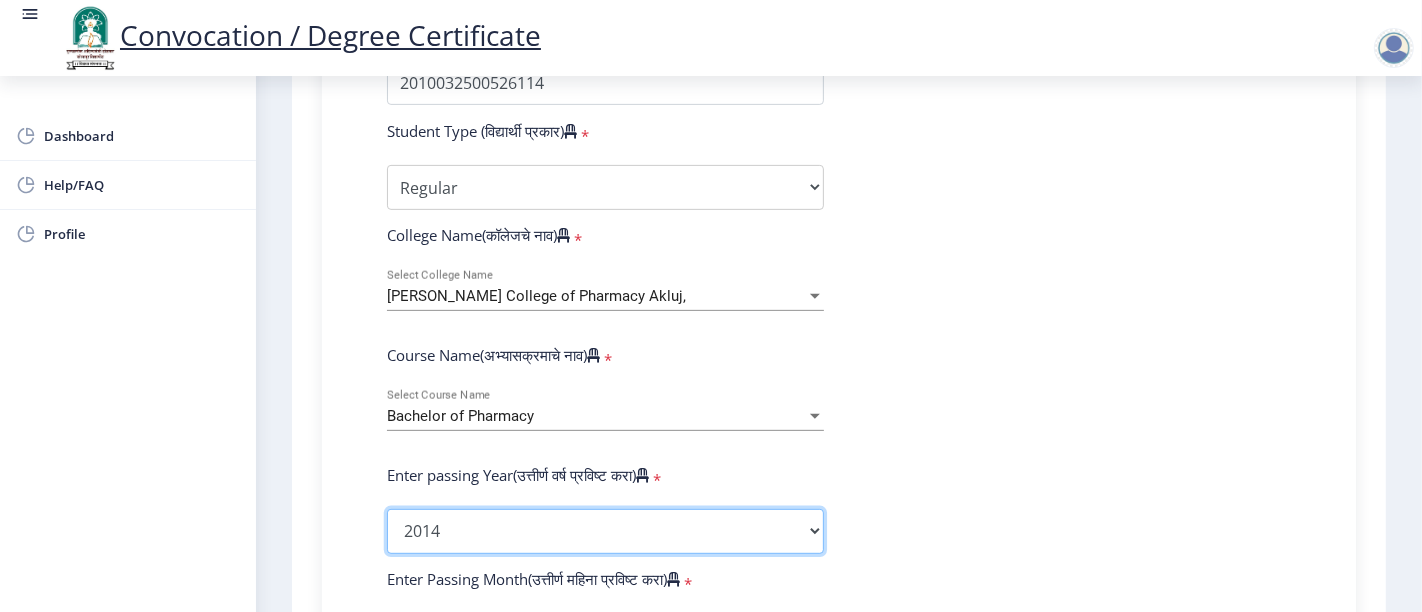 click on "2025   2024   2023   2022   2021   2020   2019   2018   2017   2016   2015   2014   2013   2012   2011   2010   2009   2008   2007   2006   2005   2004   2003   2002   2001   2000   1999   1998   1997   1996   1995   1994   1993   1992   1991   1990   1989   1988   1987   1986   1985   1984   1983   1982   1981   1980   1979   1978   1977   1976" 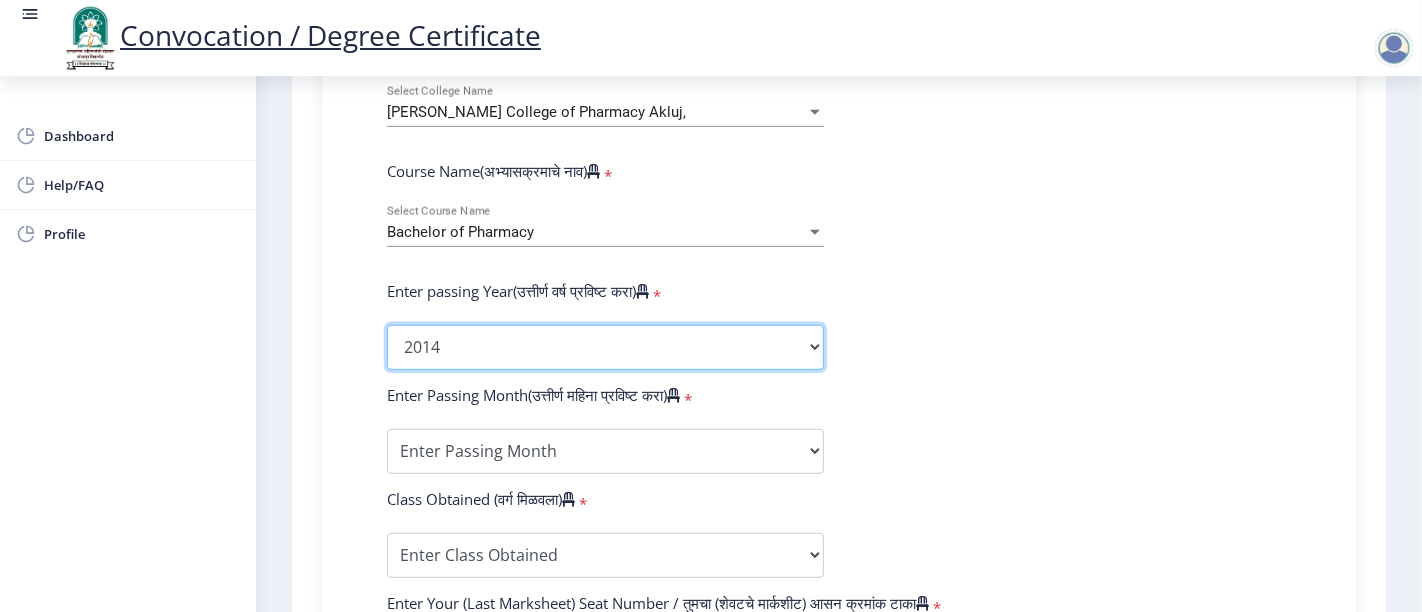 scroll, scrollTop: 815, scrollLeft: 0, axis: vertical 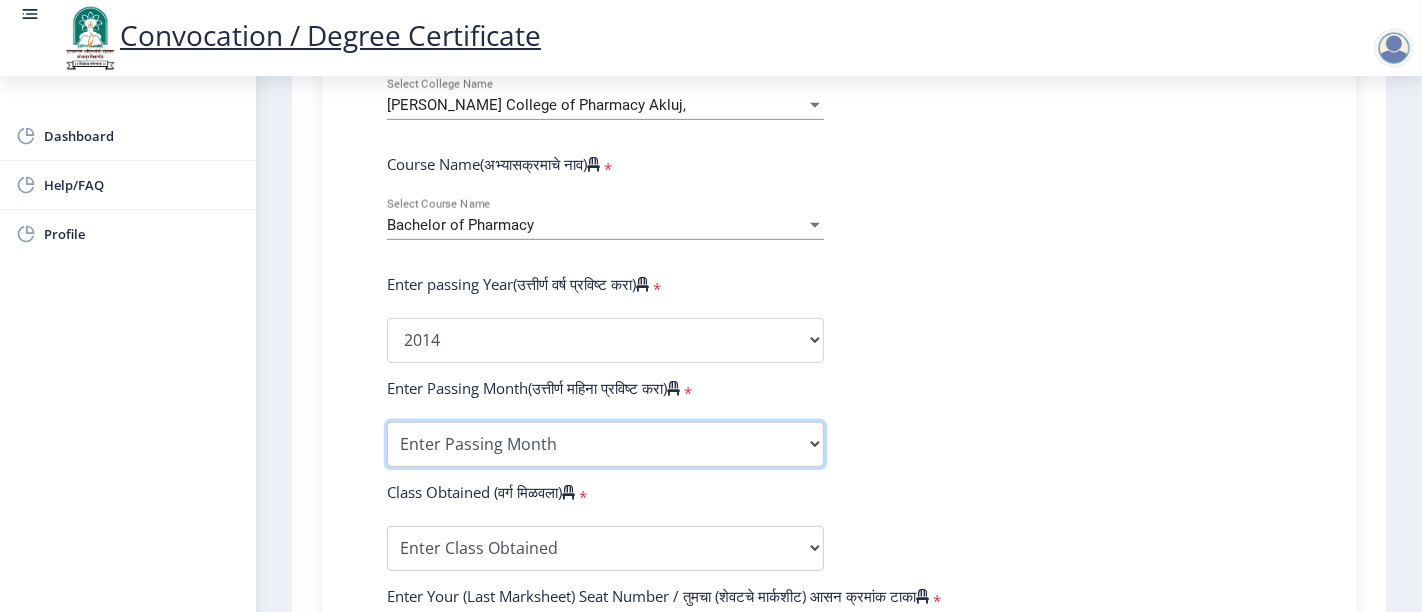 click on "Enter Passing Month (01) January (02) February (03) March (04) April (05) May (06) June (07) July (08) August (09) September (10) October (11) November (12) December" at bounding box center [605, 444] 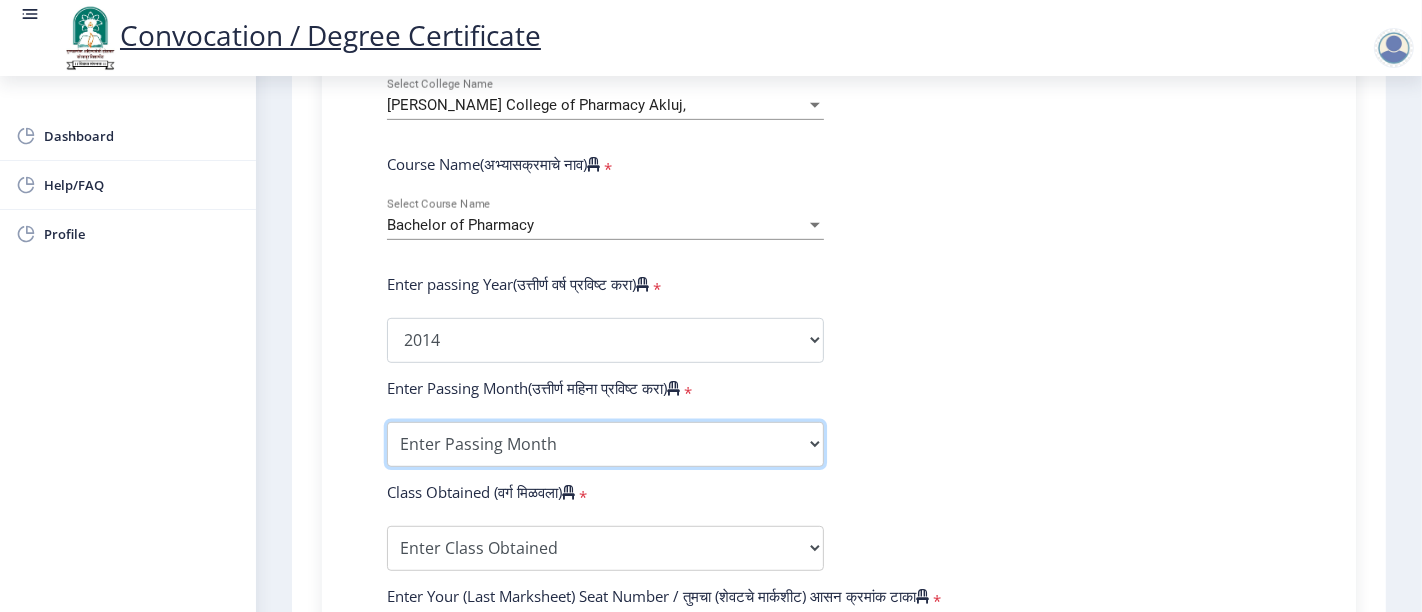 select on "March" 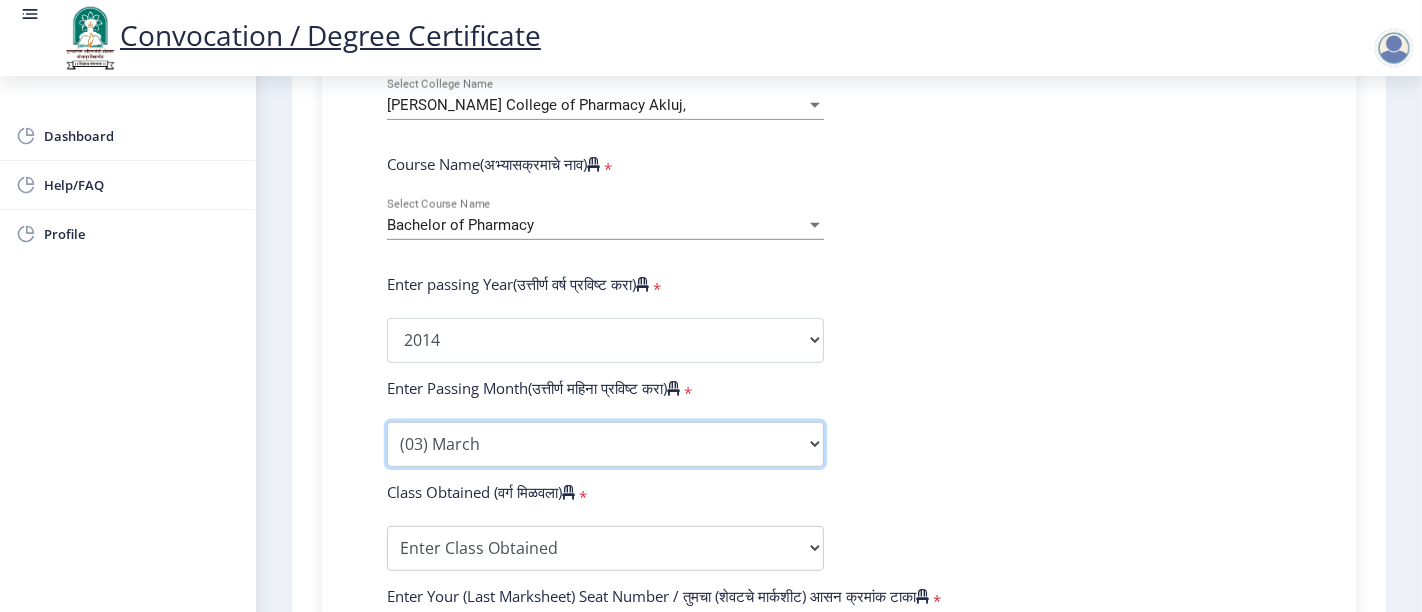 click on "Enter Passing Month (01) January (02) February (03) March (04) April (05) May (06) June (07) July (08) August (09) September (10) October (11) November (12) December" at bounding box center [605, 444] 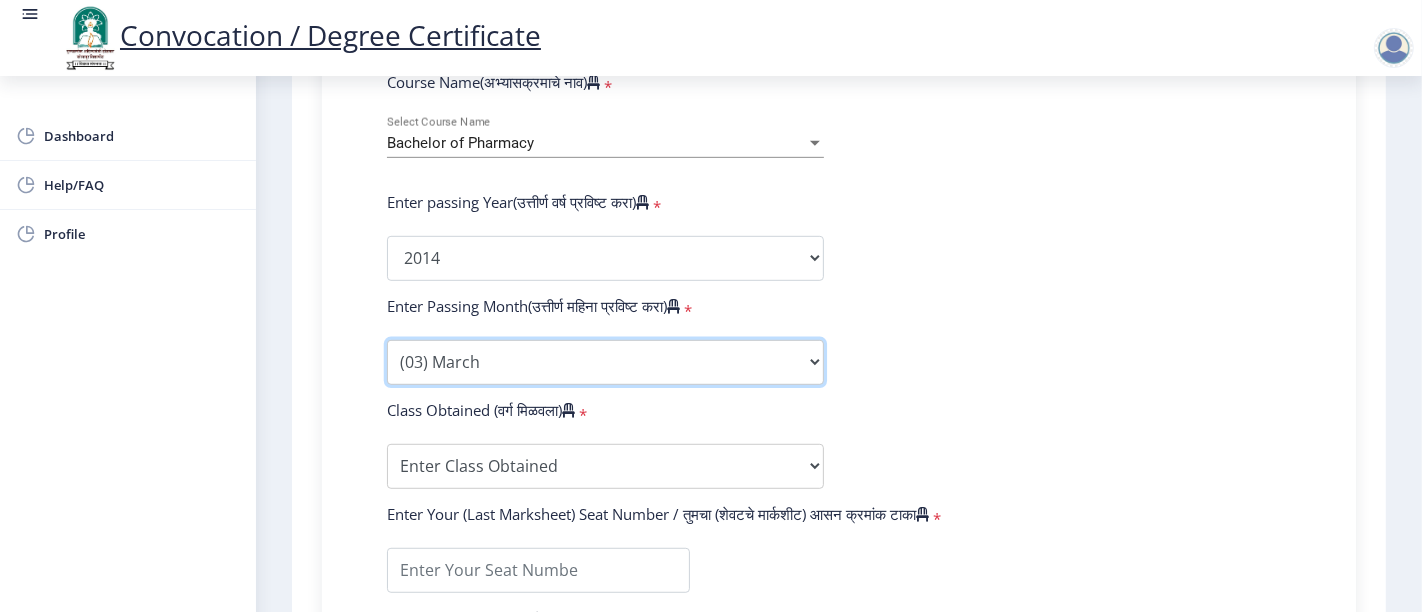 scroll, scrollTop: 932, scrollLeft: 0, axis: vertical 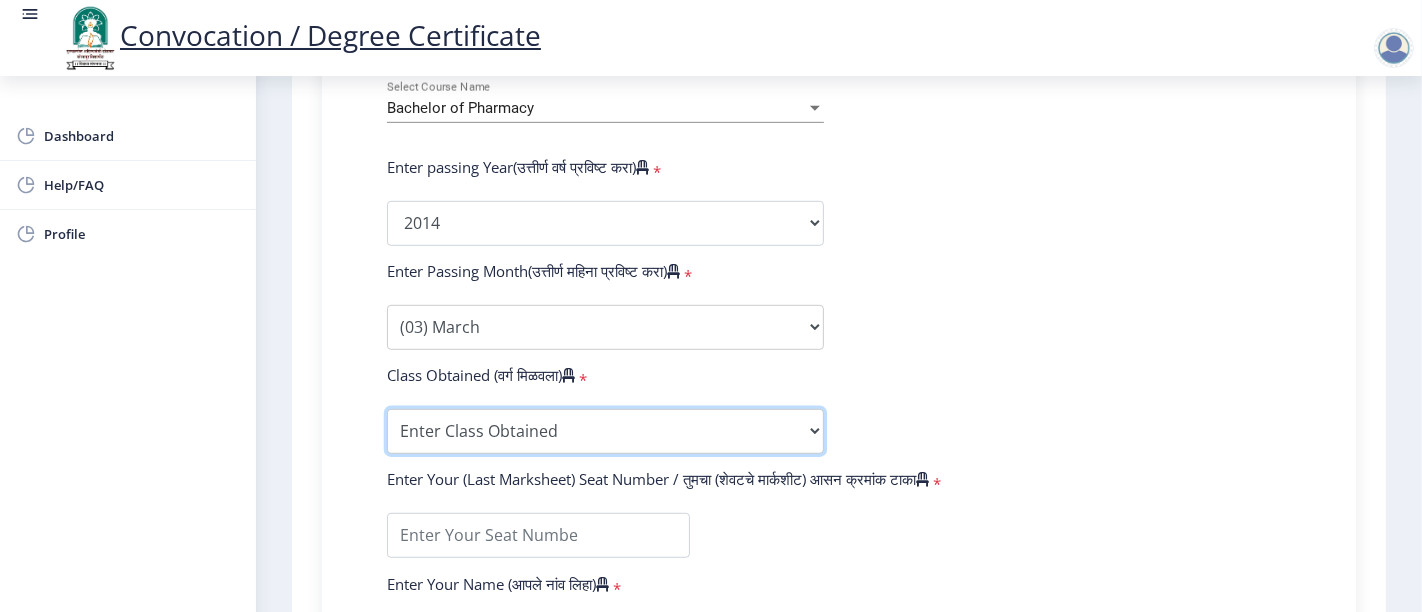 click on "Enter Class Obtained DISTINCTION FIRST CLASS HIGHER SECOND CLASS SECOND CLASS PASS CLASS OUTSTANDING - EXEMPLARY FIRST CLASS WITH DISTINCTION Grade O Grade A+ Grade A Grade B+ Grade B Grade C+ Grade C Grade F/FC Grade F Grade D Grade E" at bounding box center (605, 431) 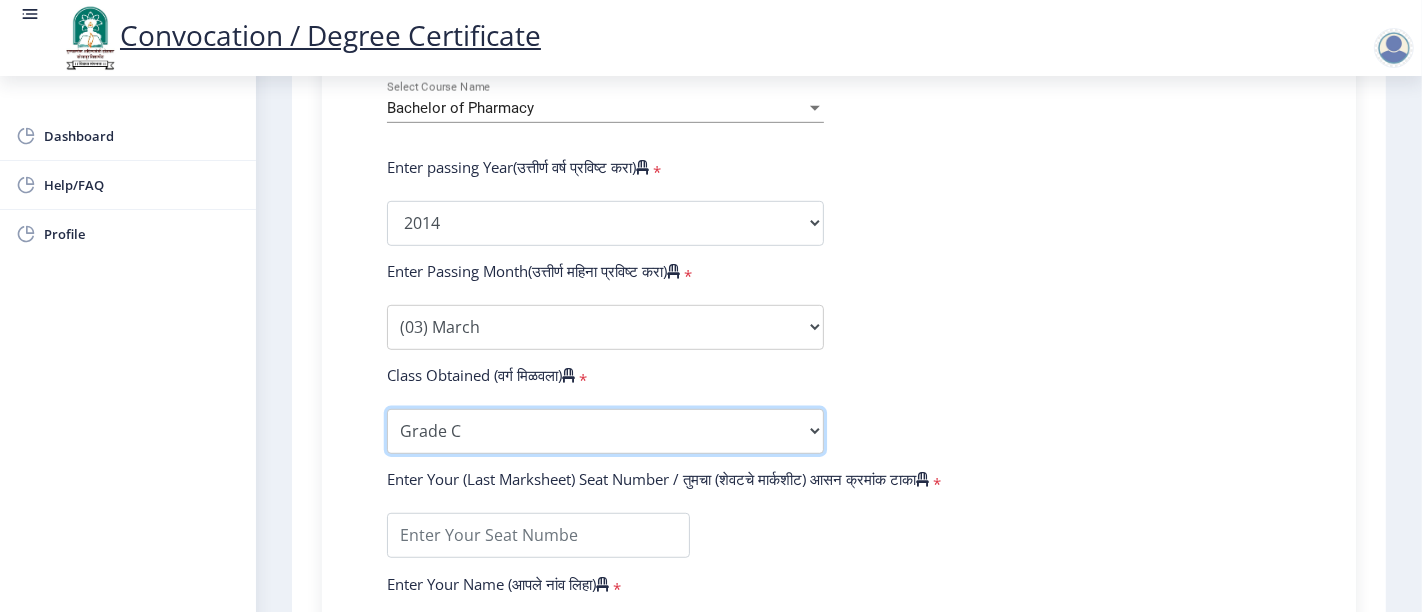 click on "Enter Class Obtained DISTINCTION FIRST CLASS HIGHER SECOND CLASS SECOND CLASS PASS CLASS OUTSTANDING - EXEMPLARY FIRST CLASS WITH DISTINCTION Grade O Grade A+ Grade A Grade B+ Grade B Grade C+ Grade C Grade F/FC Grade F Grade D Grade E" at bounding box center (605, 431) 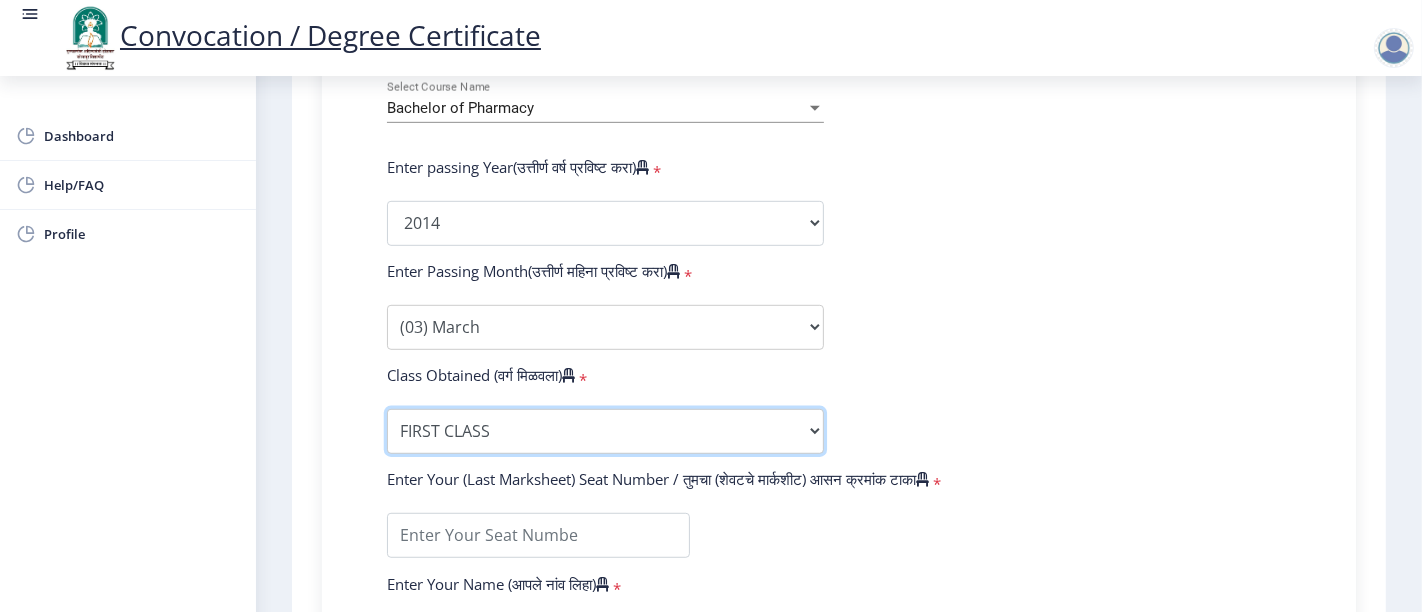 click on "Enter Class Obtained DISTINCTION FIRST CLASS HIGHER SECOND CLASS SECOND CLASS PASS CLASS OUTSTANDING - EXEMPLARY FIRST CLASS WITH DISTINCTION Grade O Grade A+ Grade A Grade B+ Grade B Grade C+ Grade C Grade F/FC Grade F Grade D Grade E" at bounding box center (605, 431) 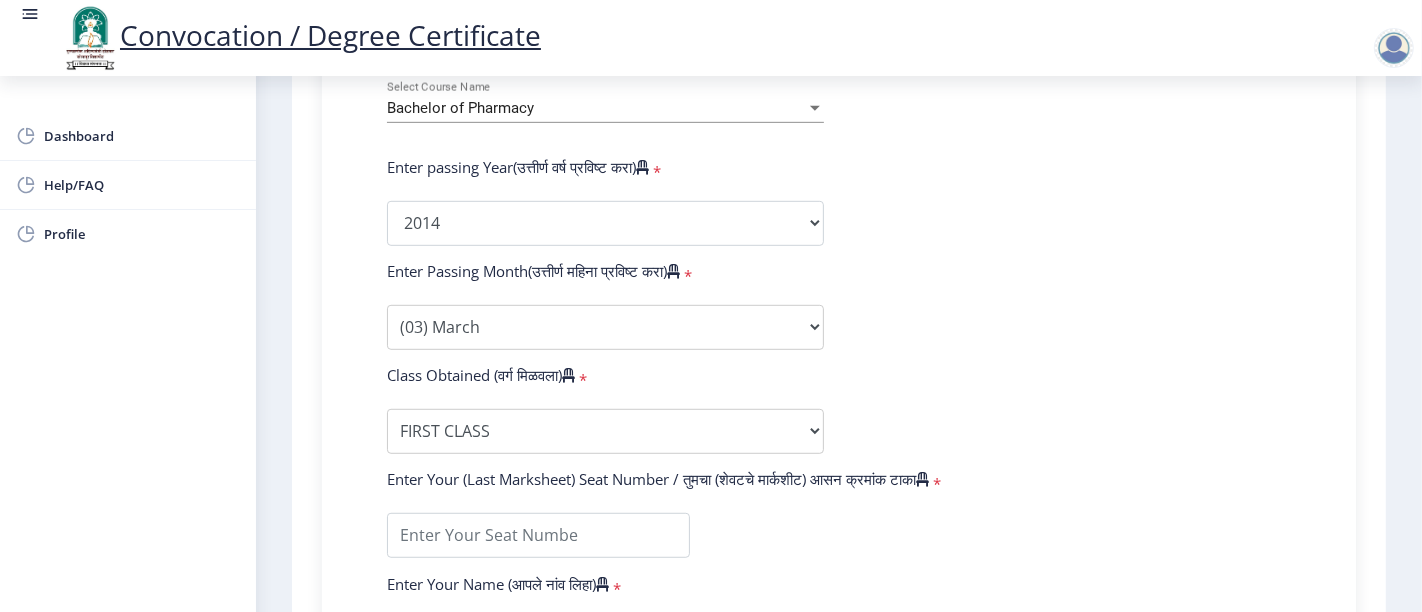 click on "Enter Your PRN Number (तुमचा पीआरएन (कायम नोंदणी क्रमांक) एंटर करा)   * Student Type (विद्यार्थी प्रकार)    * Select Student Type Regular External College Name(कॉलेजचे नाव)   * Shikshan Prasarak Mandal’s College of Pharmacy Akluj, Select College Name Course Name(अभ्यासक्रमाचे नाव)   * Bachelor of Pharmacy Select Course Name Enter passing Year(उत्तीर्ण वर्ष प्रविष्ट करा)   *  2025   2024   2023   2022   2021   2020   2019   2018   2017   2016   2015   2014   2013   2012   2011   2010   2009   2008   2007   2006   2005   2004   2003   2002   2001   2000   1999   1998   1997   1996   1995   1994   1993   1992   1991   1990   1989   1988   1987   1986   1985   1984   1983   1982   1981   1980   1979   1978   1977   1976  * Enter Passing Month (01) January (02) February (03) March (04) April (05) May * *" 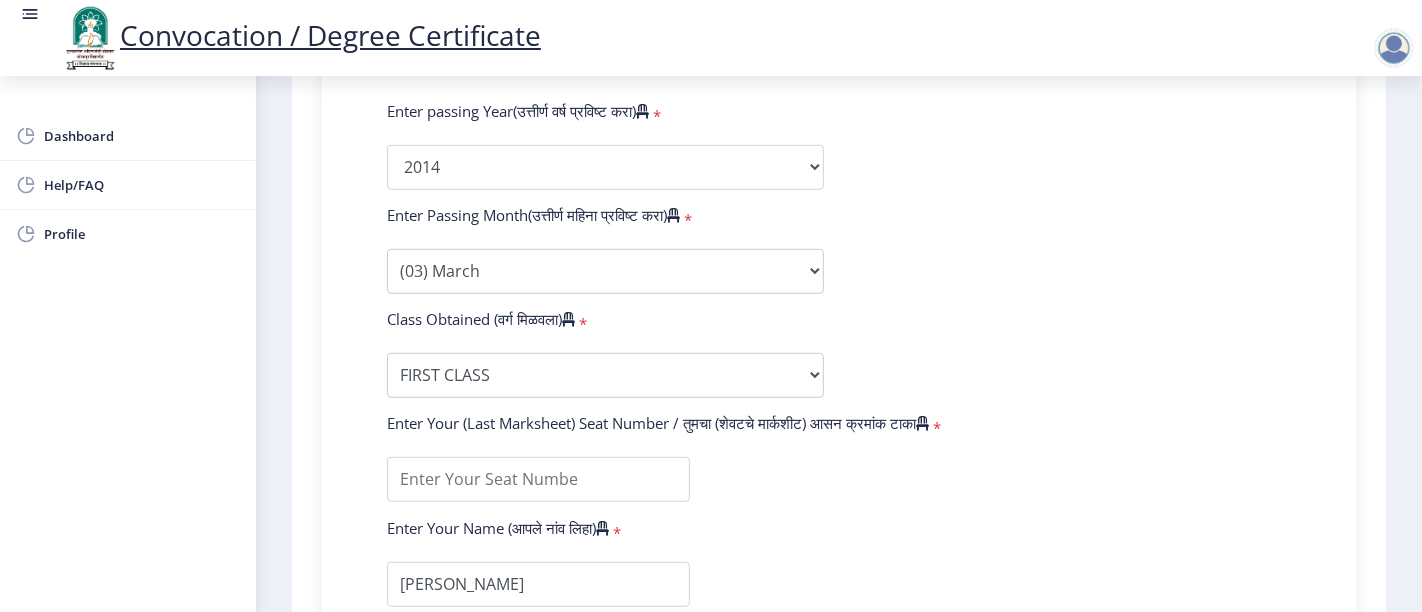 scroll, scrollTop: 1052, scrollLeft: 0, axis: vertical 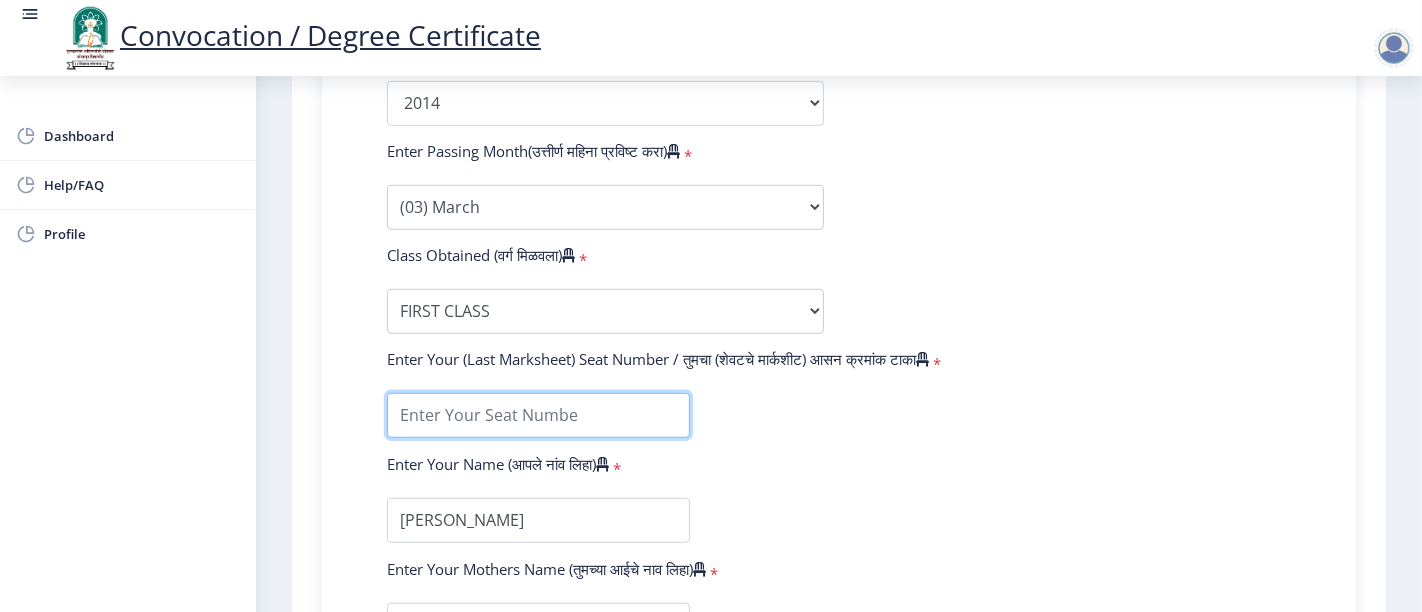 click at bounding box center [538, 415] 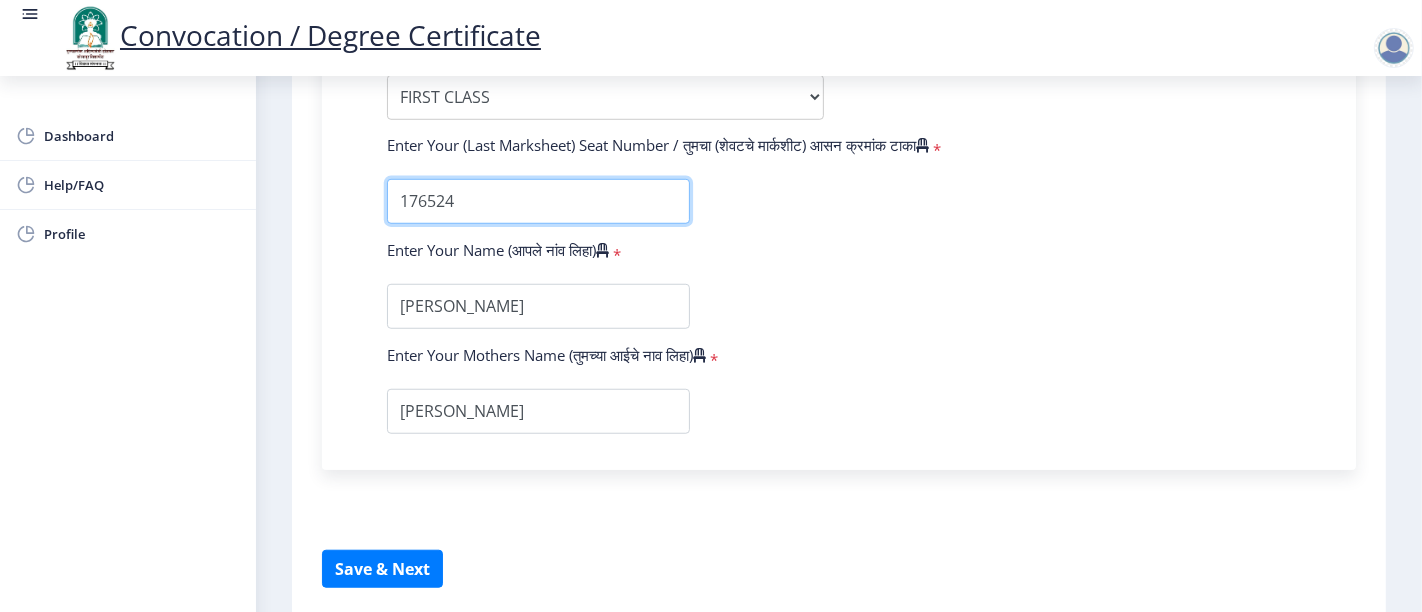 scroll, scrollTop: 1268, scrollLeft: 0, axis: vertical 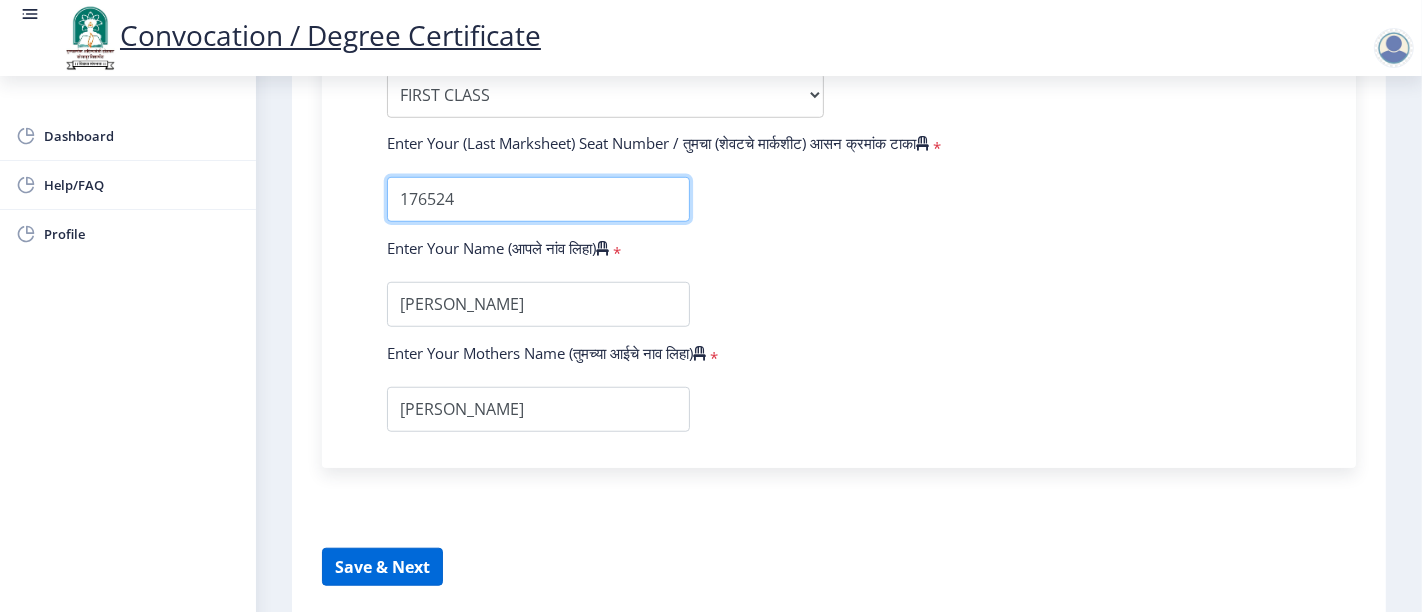 type on "176524" 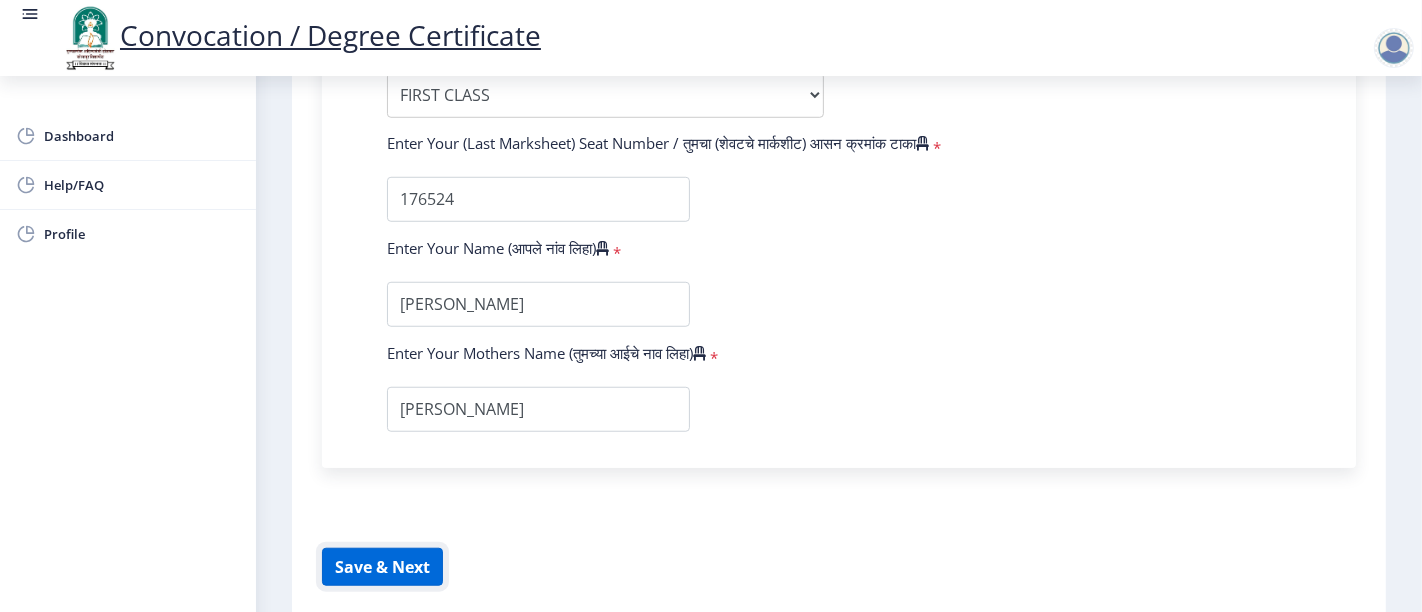 click on "Save & Next" 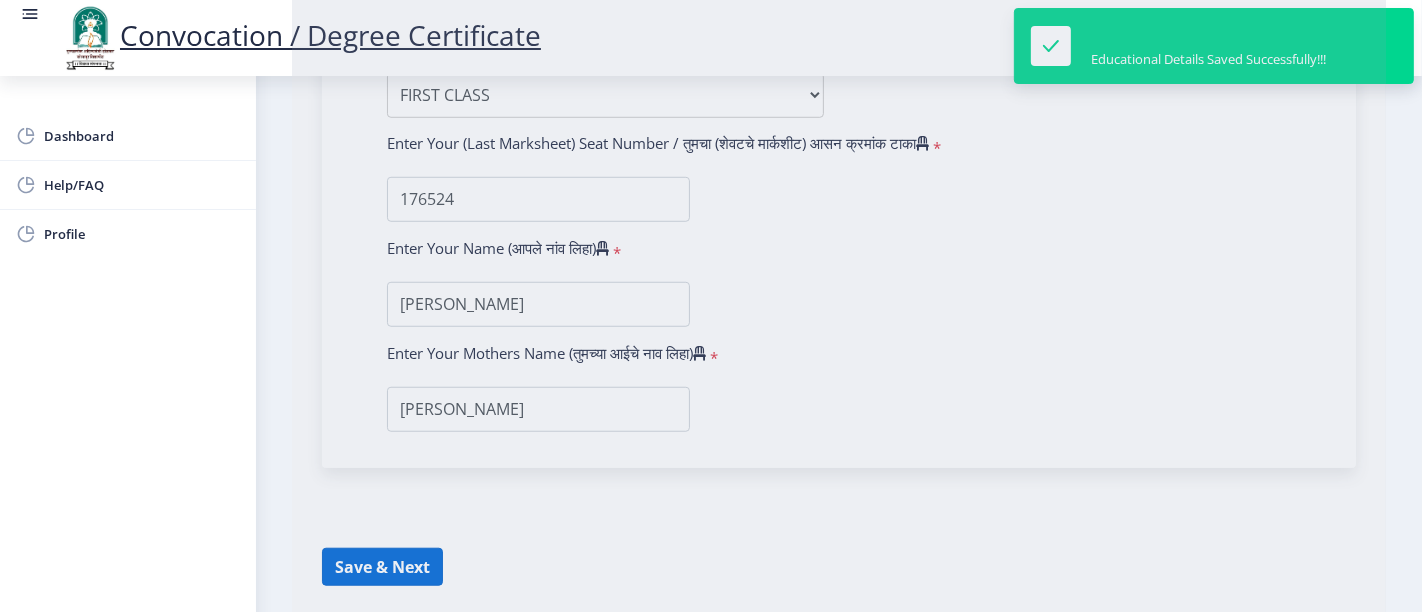 select on "Regular" 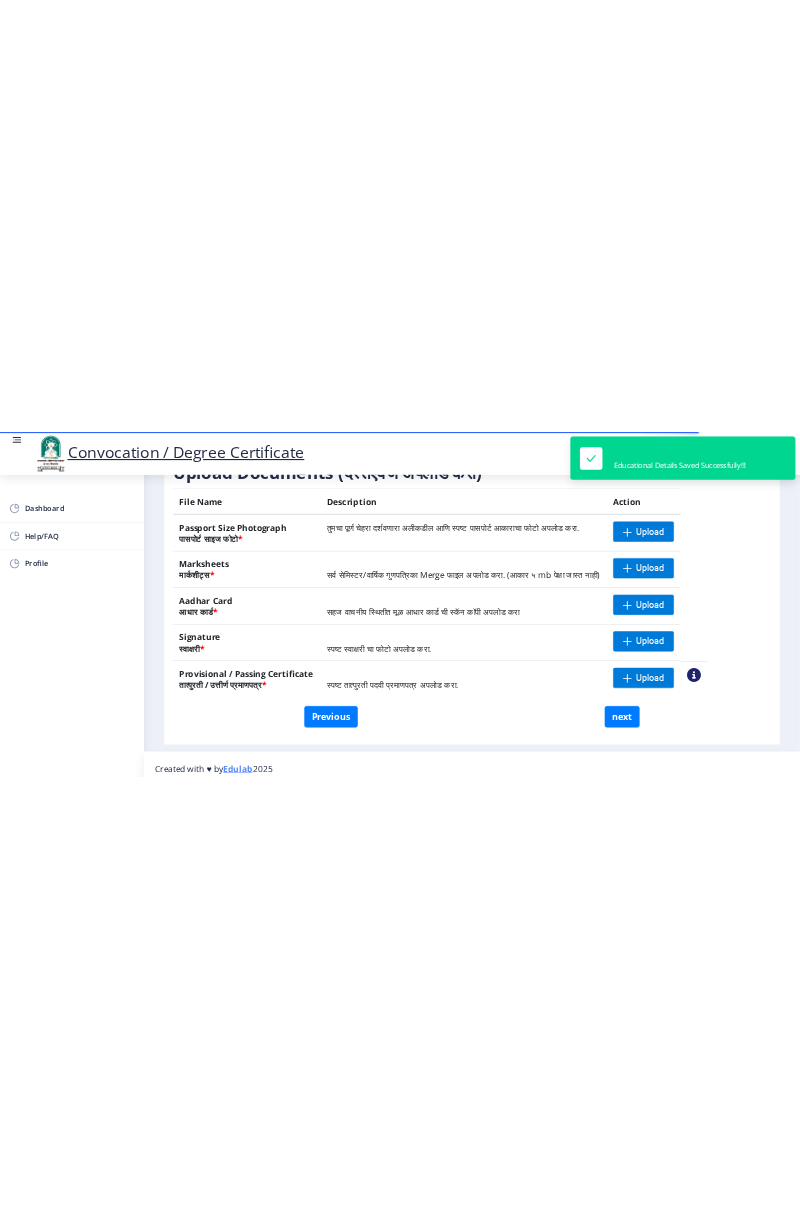 scroll, scrollTop: 325, scrollLeft: 0, axis: vertical 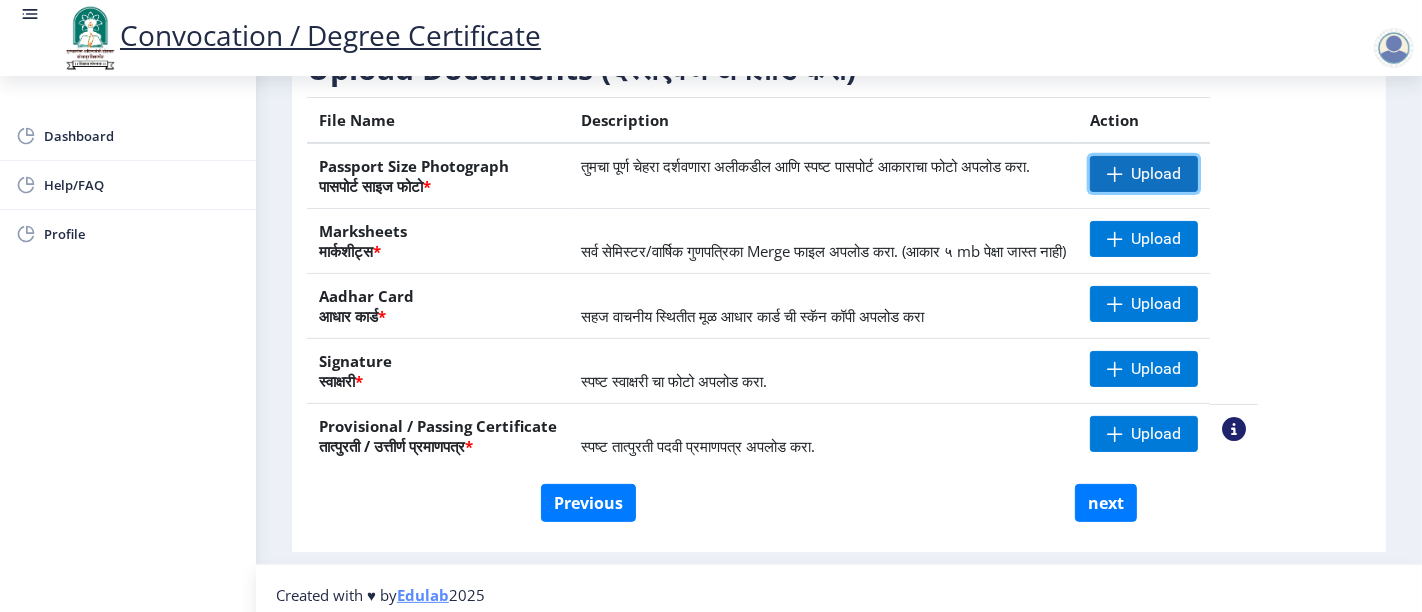 click 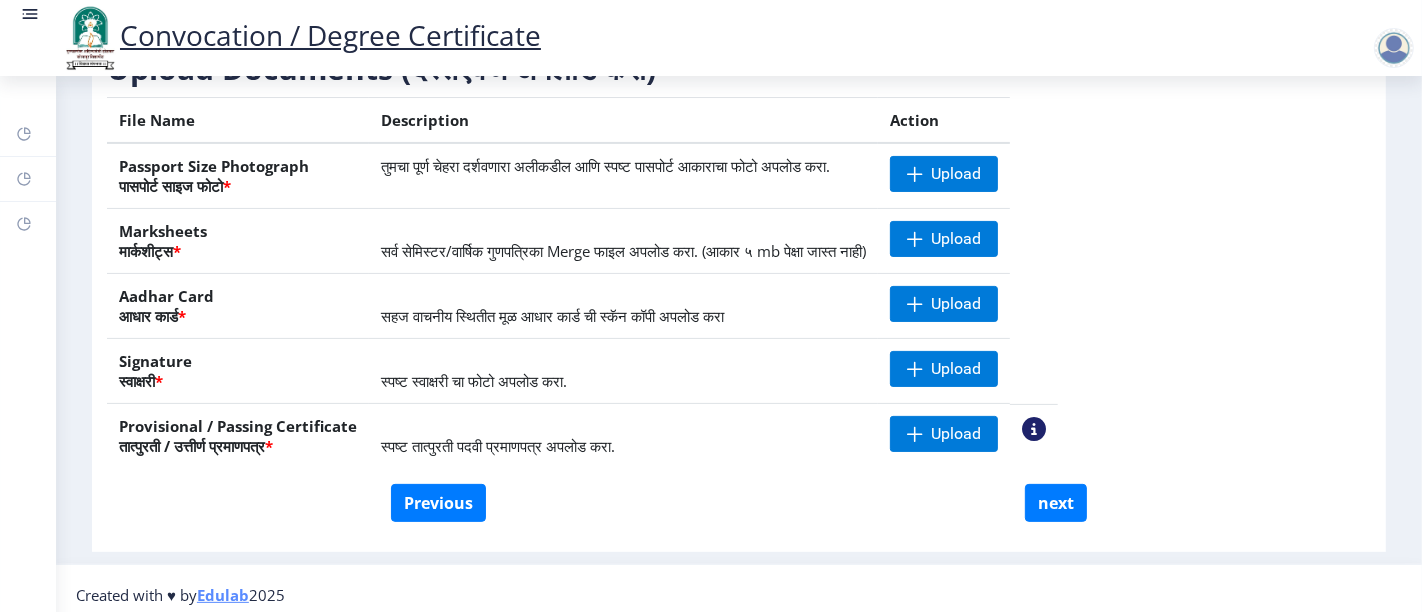 scroll, scrollTop: 0, scrollLeft: 0, axis: both 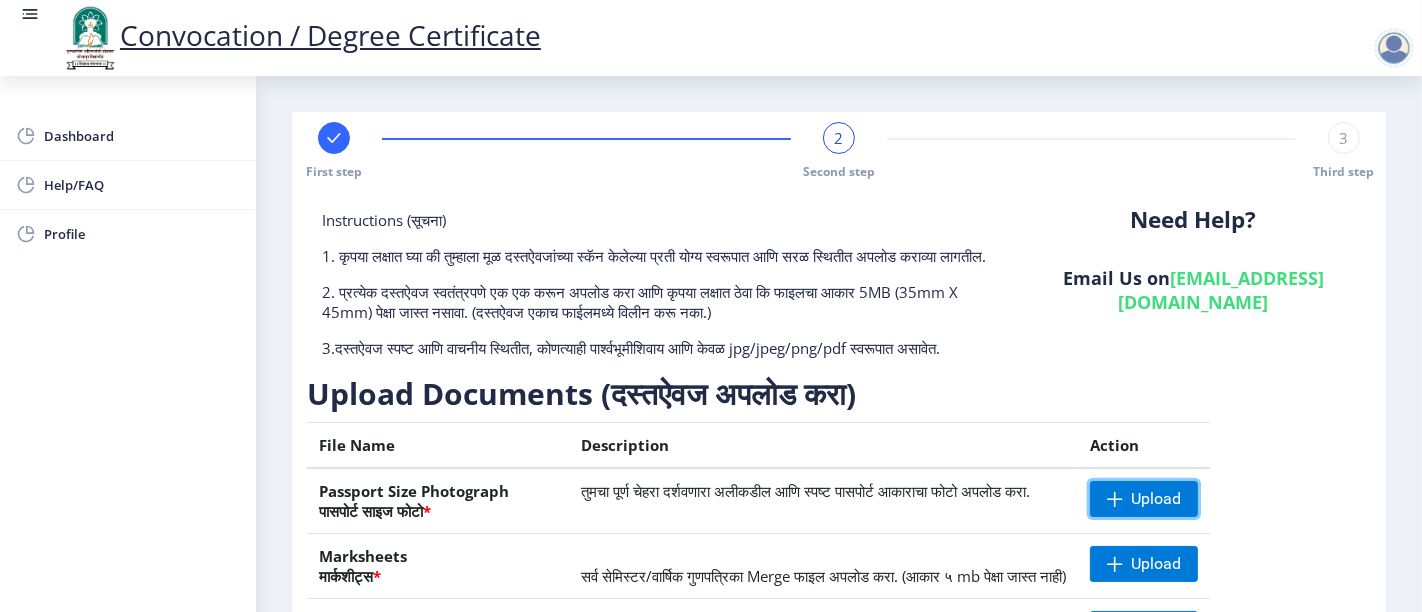 click on "Upload" 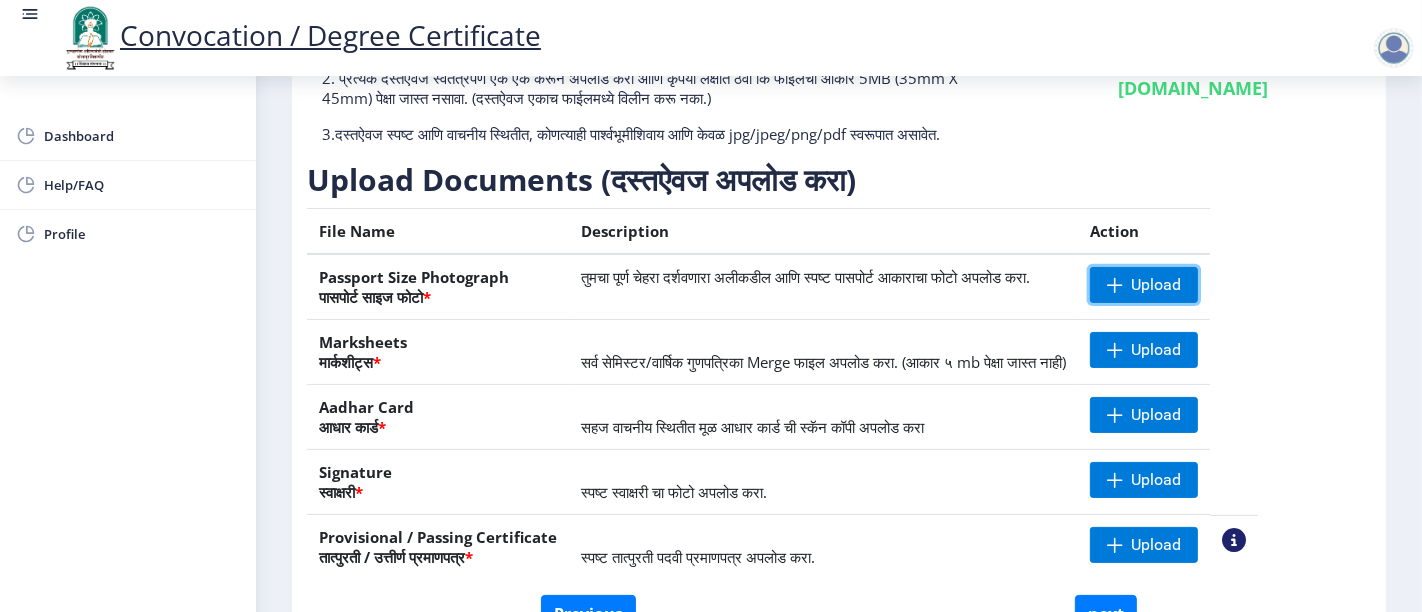 scroll, scrollTop: 220, scrollLeft: 0, axis: vertical 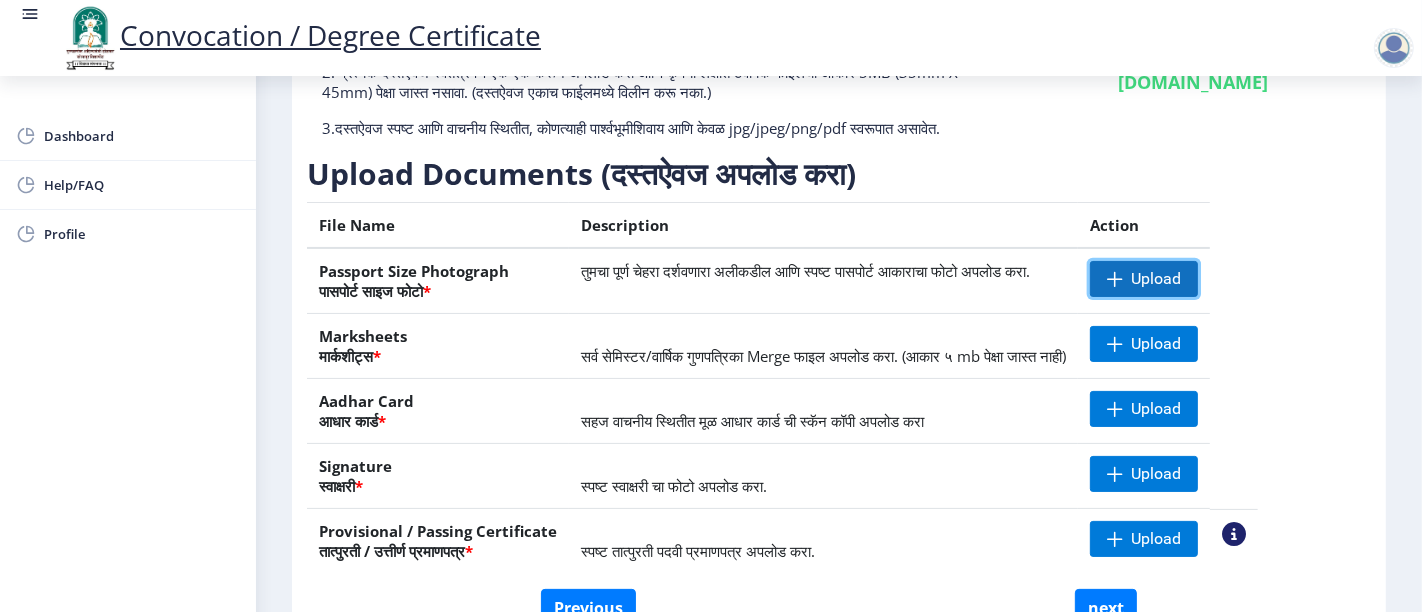 click on "Upload" 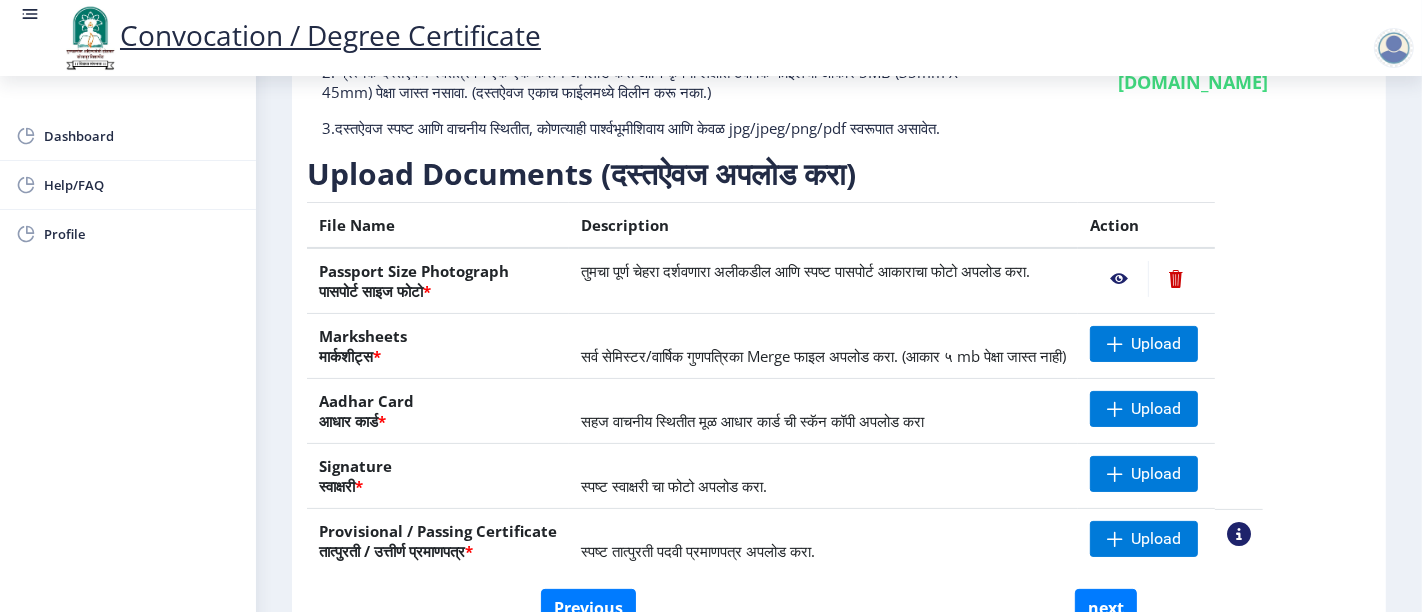 click on "Instructions (सूचना) 1. कृपया लक्षात घ्या की तुम्हाला मूळ दस्तऐवजांच्या स्कॅन केलेल्या प्रती योग्य स्वरूपात आणि सरळ स्थितीत अपलोड कराव्या लागतील.  2. प्रत्येक दस्तऐवज स्वतंत्रपणे एक एक करून अपलोड करा आणि कृपया लक्षात ठेवा कि फाइलचा आकार 5MB (35mm X 45mm) पेक्षा जास्त नसावा. (दस्तऐवज एकाच फाईलमध्ये विलीन करू नका.)  Need Help? Email Us on   su.sfc@studentscenter.in  Upload Documents (दस्तऐवज अपलोड करा)  File Name Description Action Passport Size Photograph  पासपोर्ट साइज फोटो  * Marksheets  * Upload * * *" 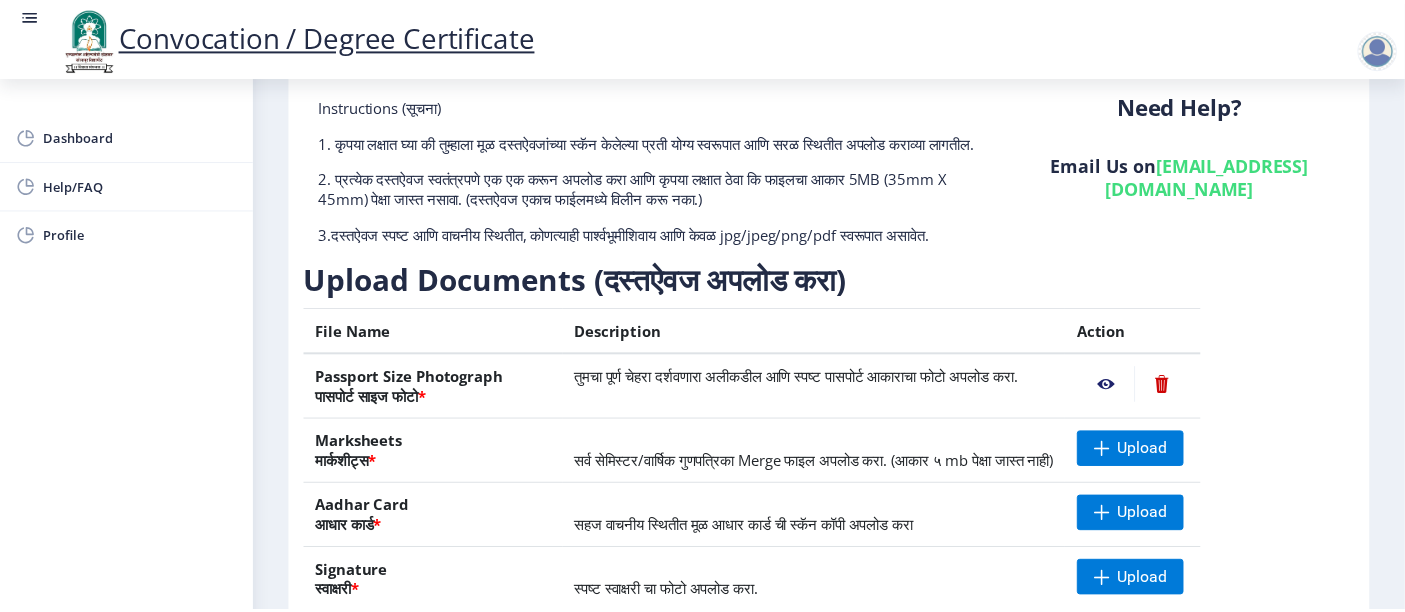 scroll, scrollTop: 0, scrollLeft: 0, axis: both 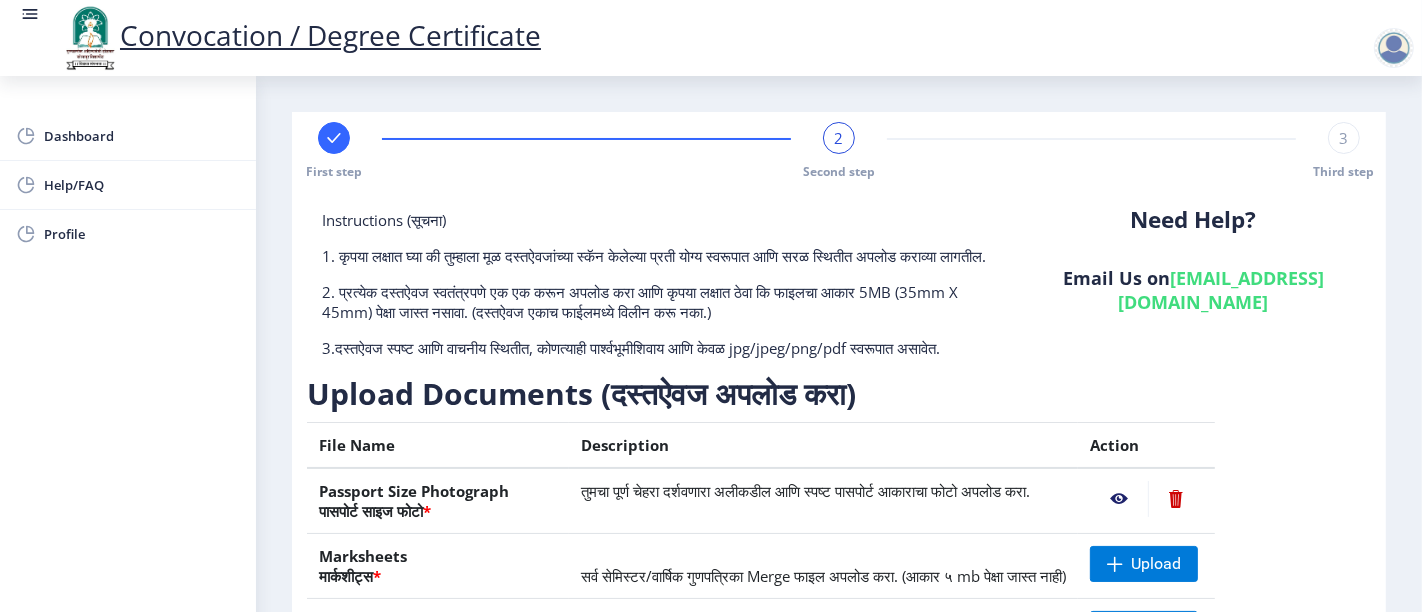 click 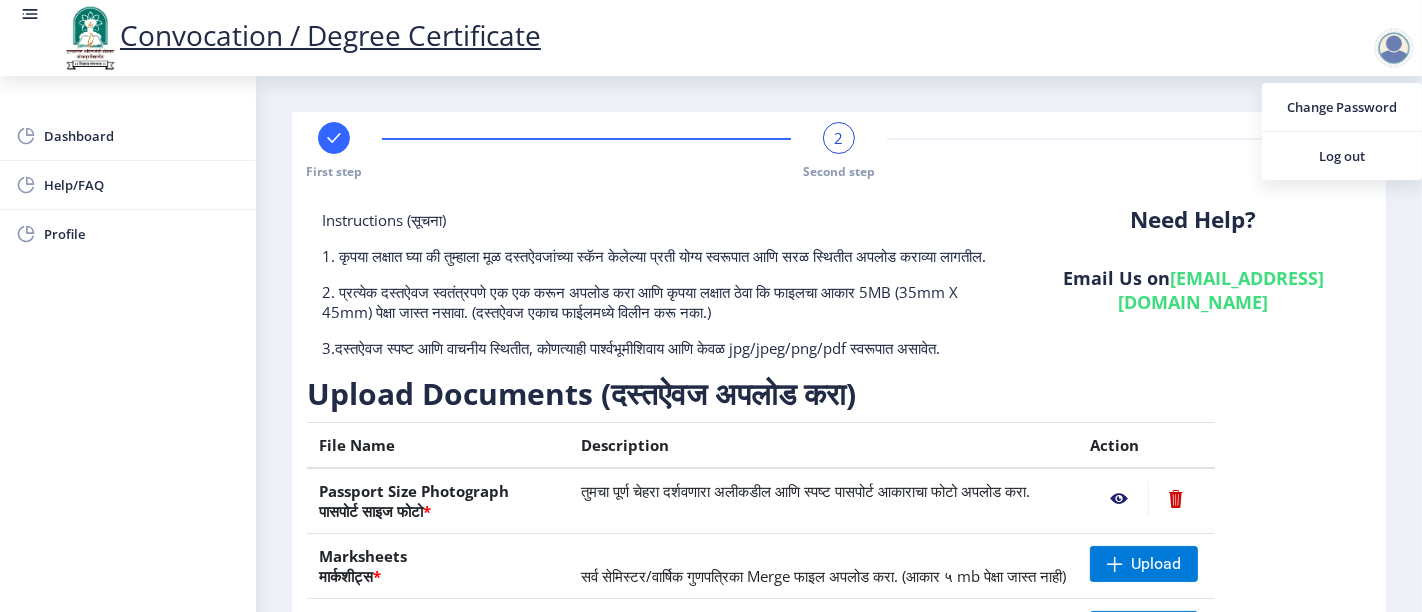 click on "Dashboard Help/FAQ Profile" 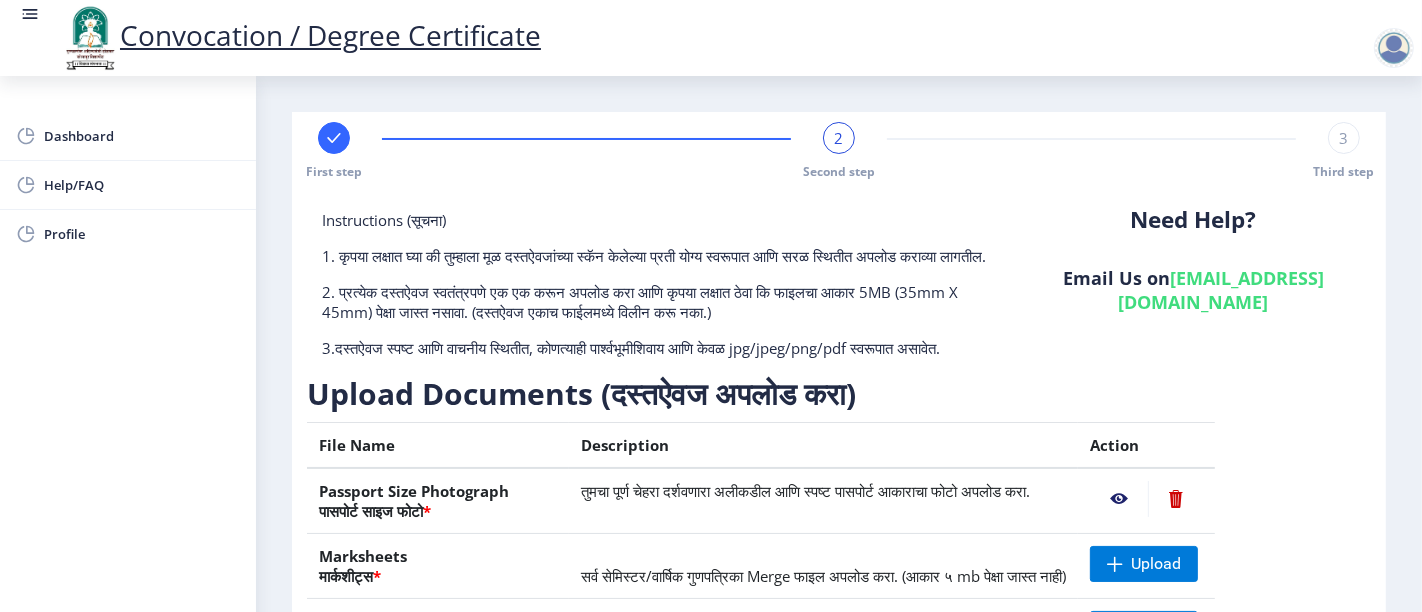 click 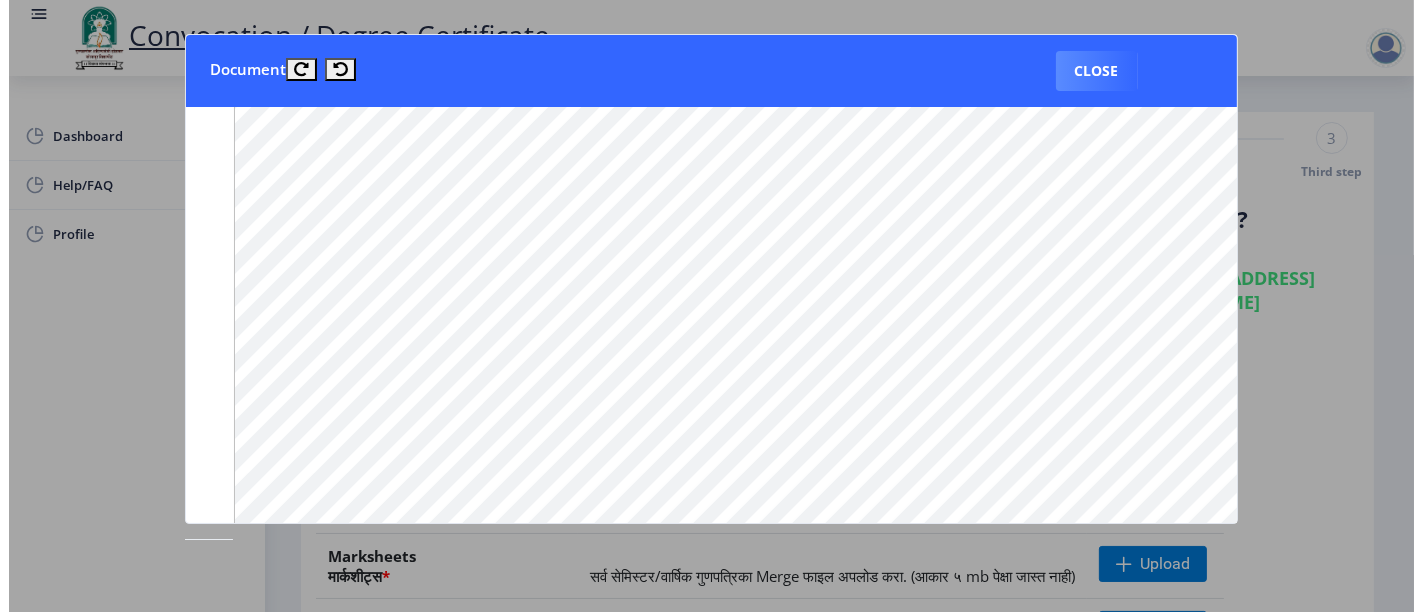 scroll, scrollTop: 1064, scrollLeft: 0, axis: vertical 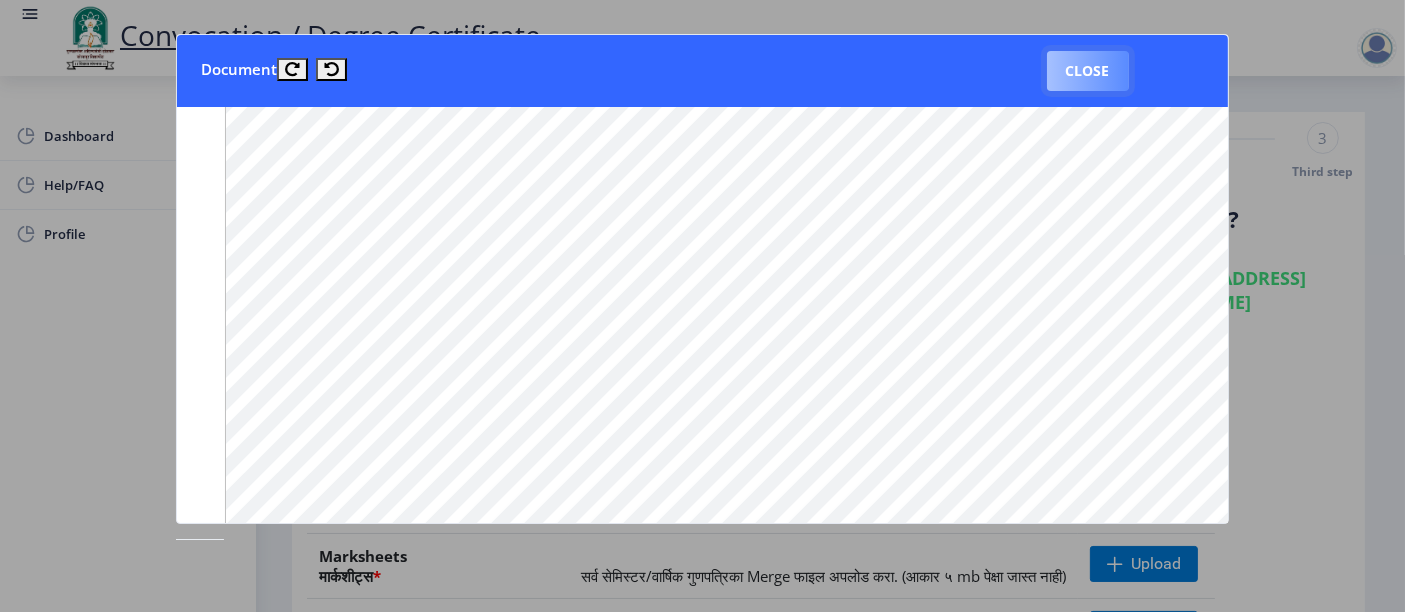 click on "Close" at bounding box center [1088, 71] 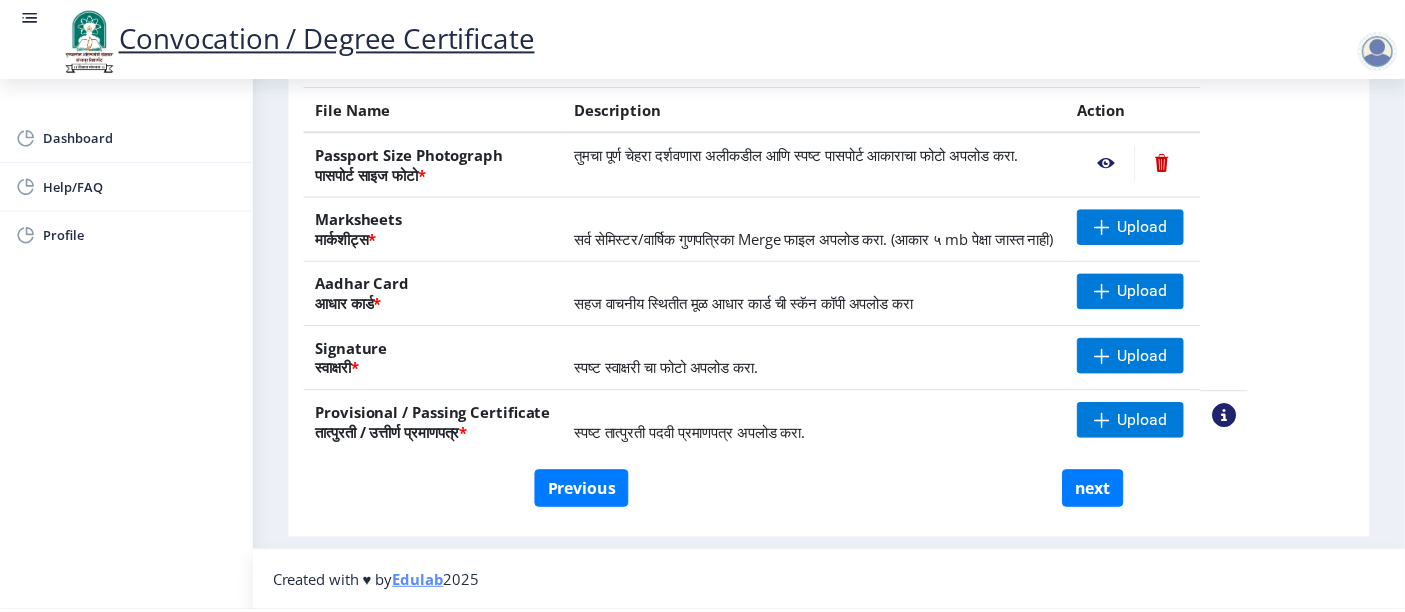 scroll, scrollTop: 371, scrollLeft: 0, axis: vertical 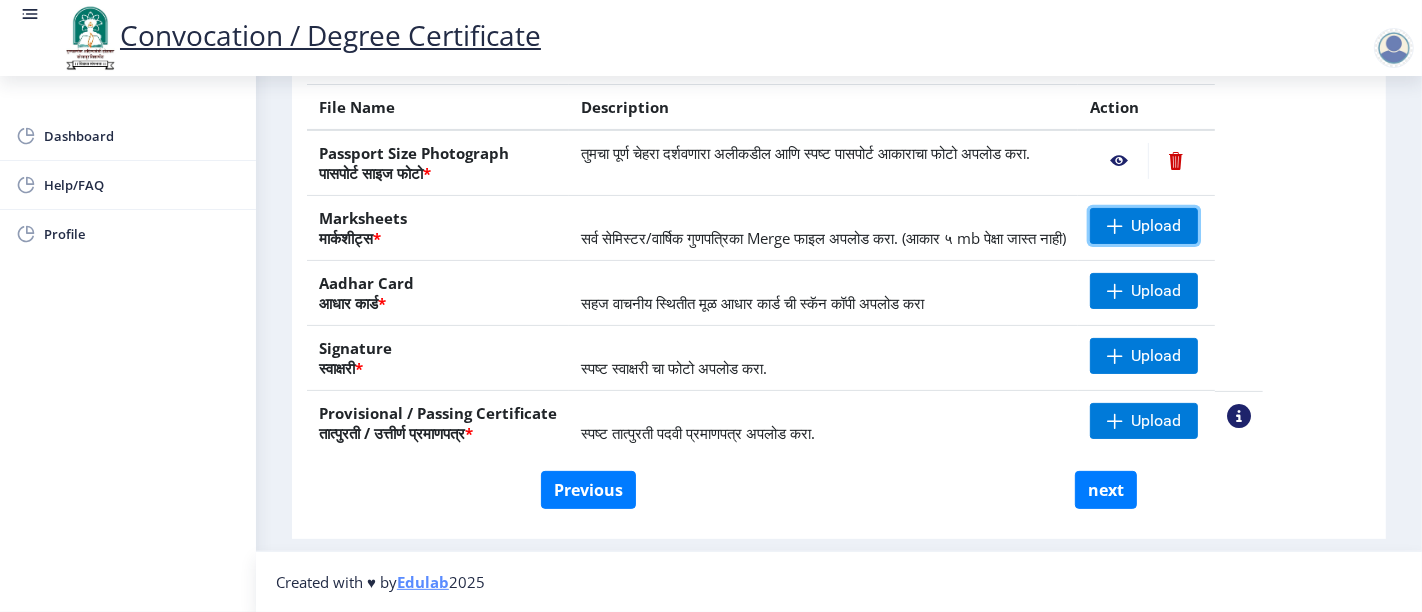 click on "Upload" 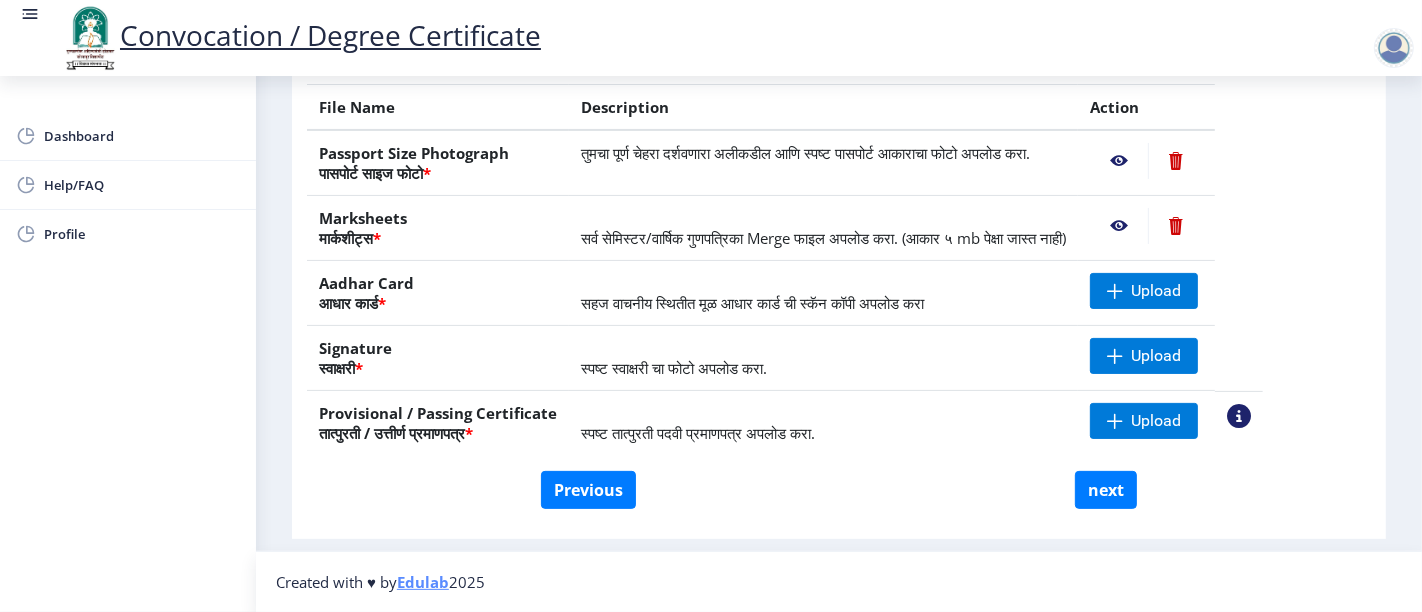 click 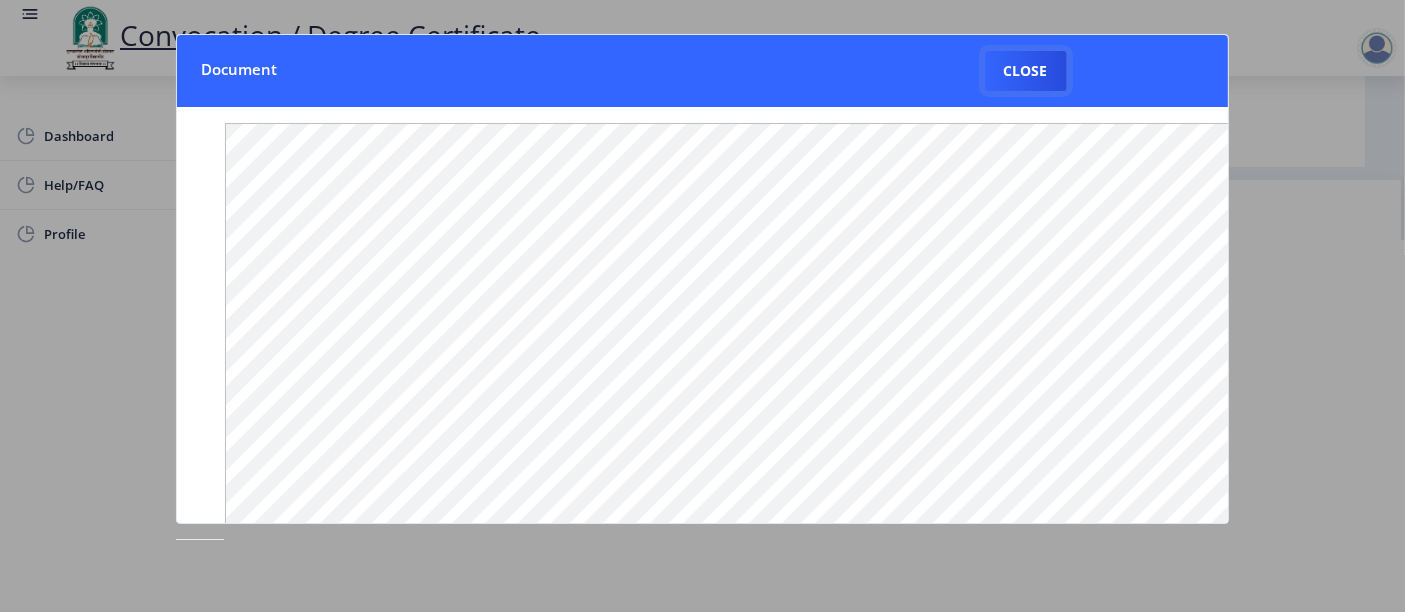 click on "Close" at bounding box center [1026, 71] 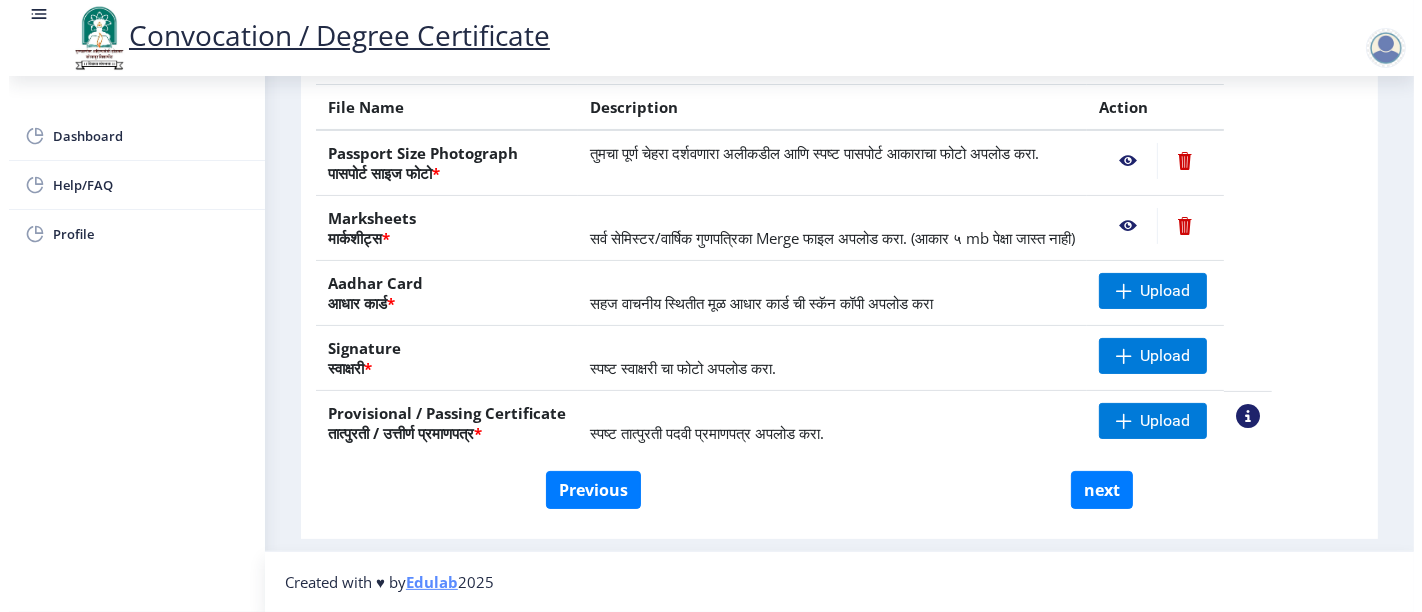 scroll, scrollTop: 179, scrollLeft: 0, axis: vertical 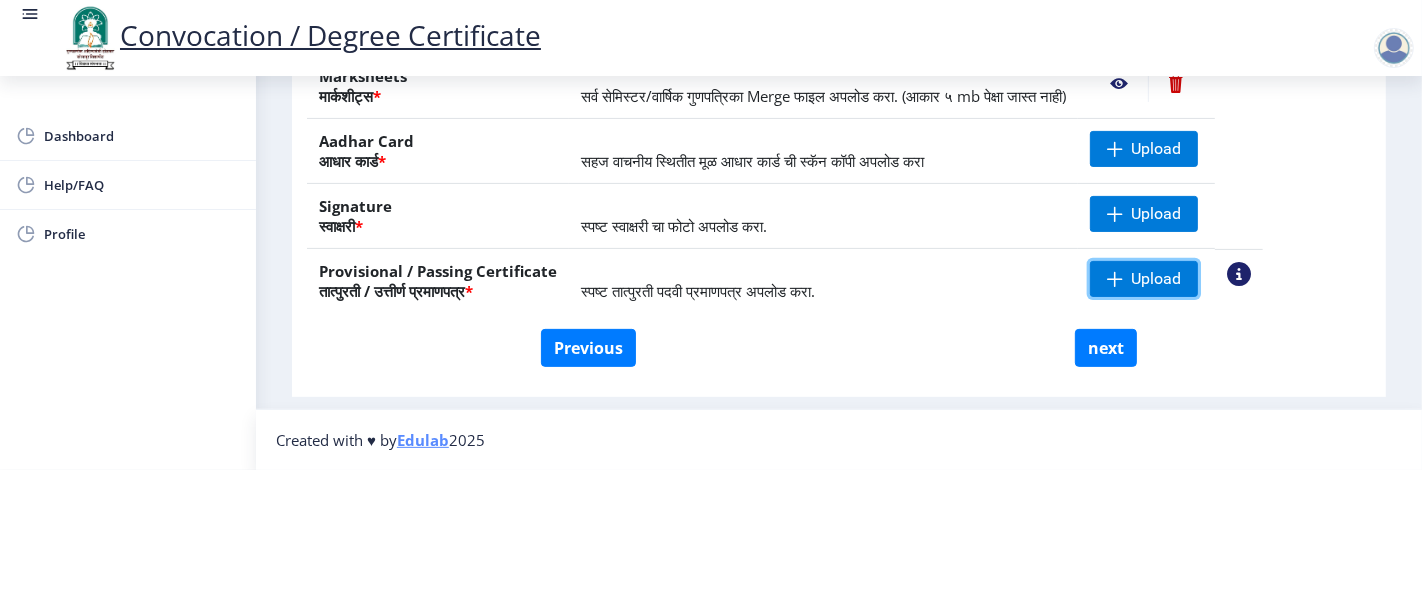 click on "Upload" 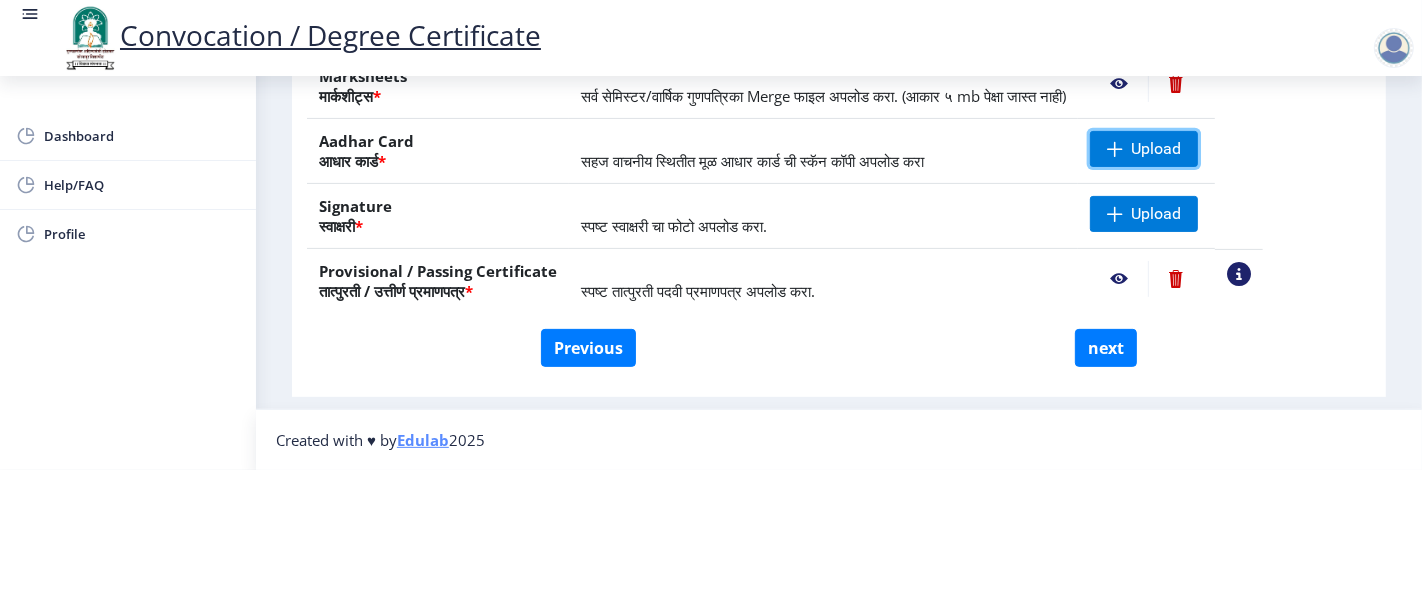 click on "Upload" 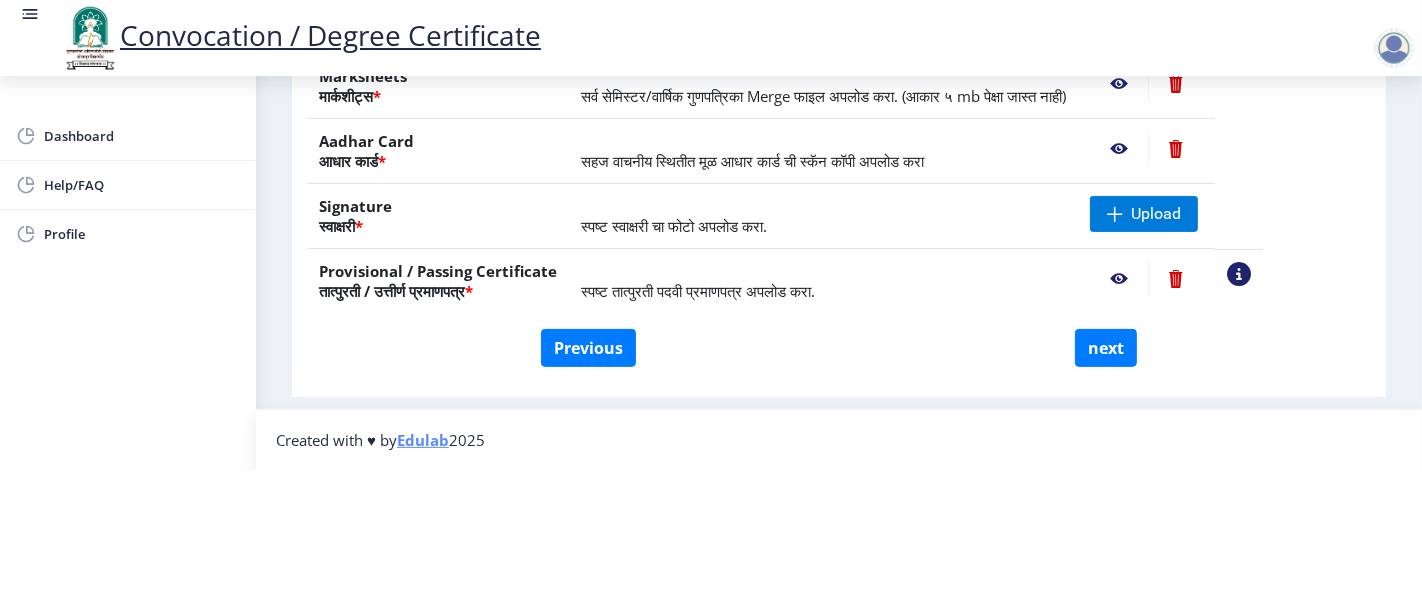click 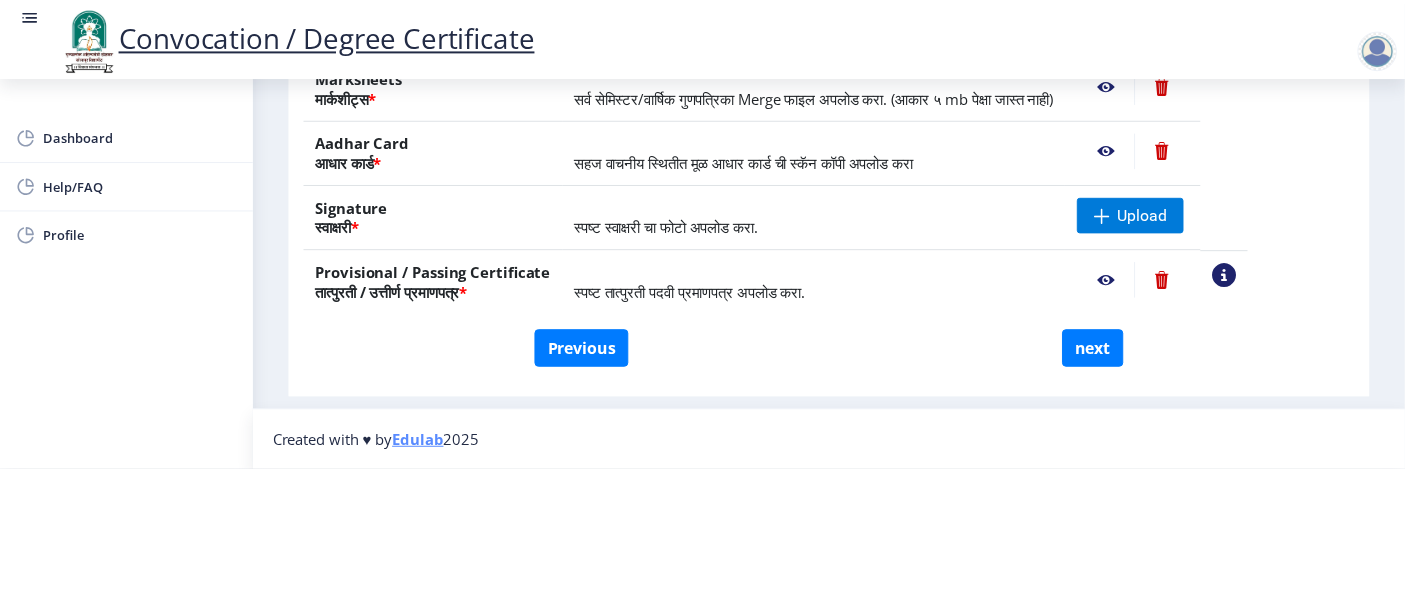 scroll, scrollTop: 0, scrollLeft: 0, axis: both 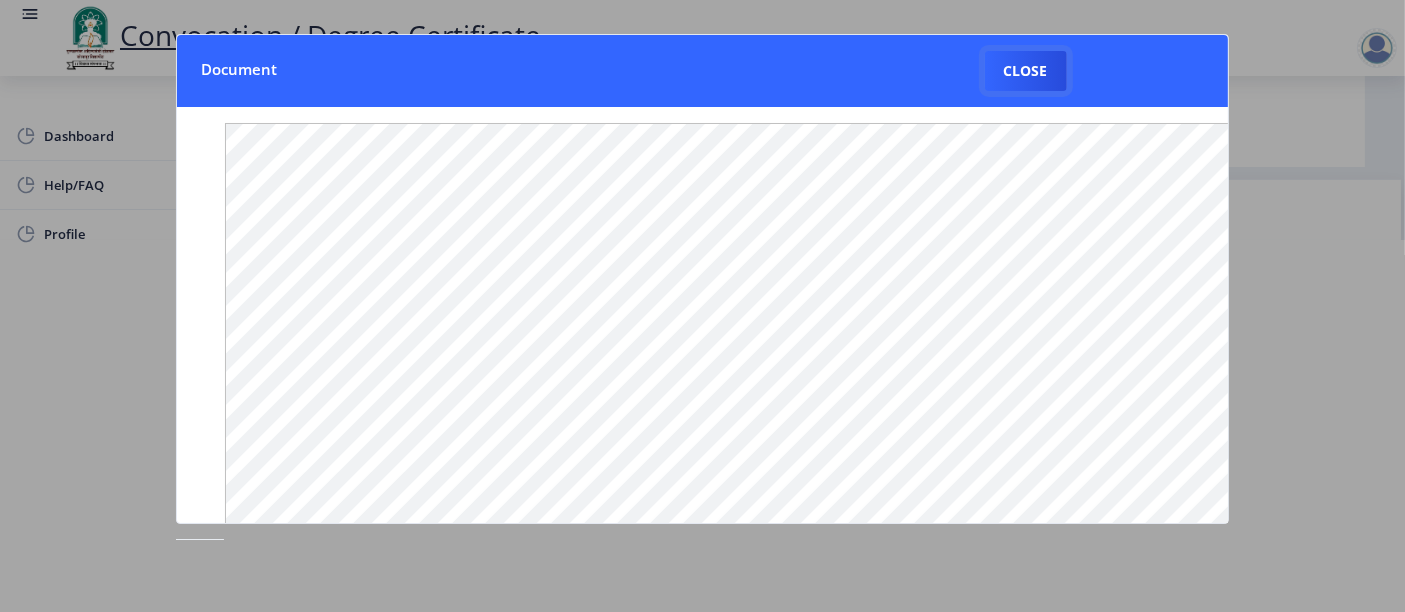 click on "Close" at bounding box center (1026, 71) 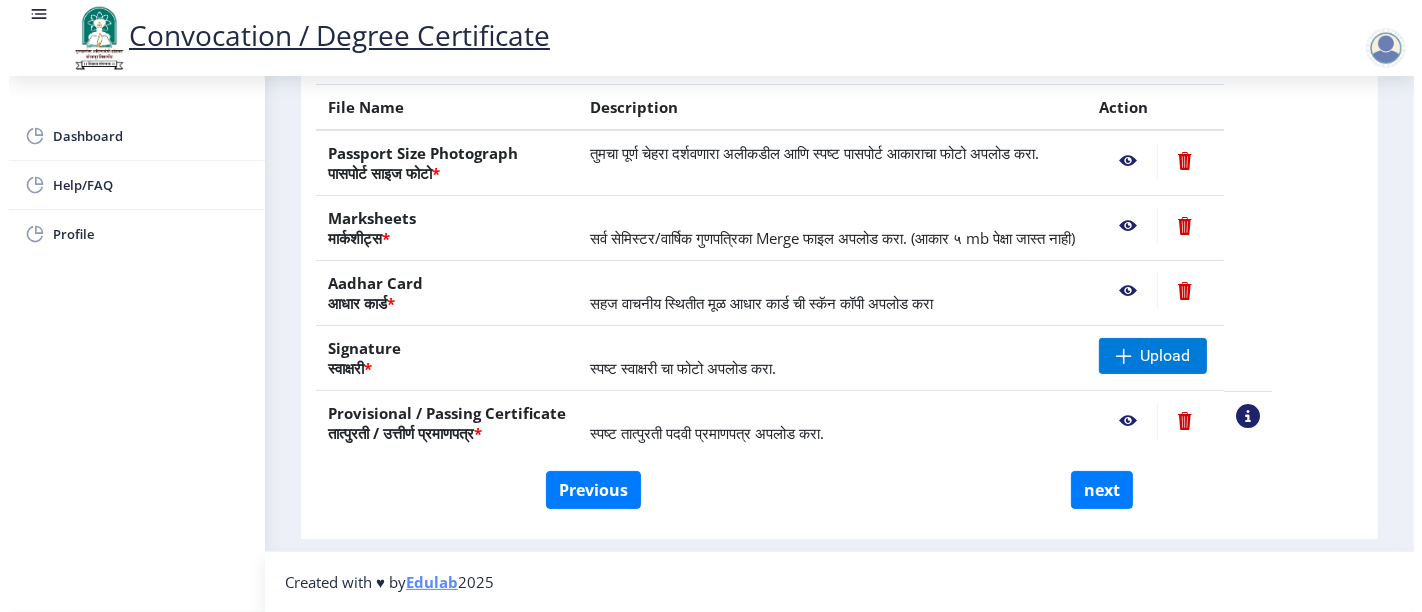 scroll, scrollTop: 179, scrollLeft: 0, axis: vertical 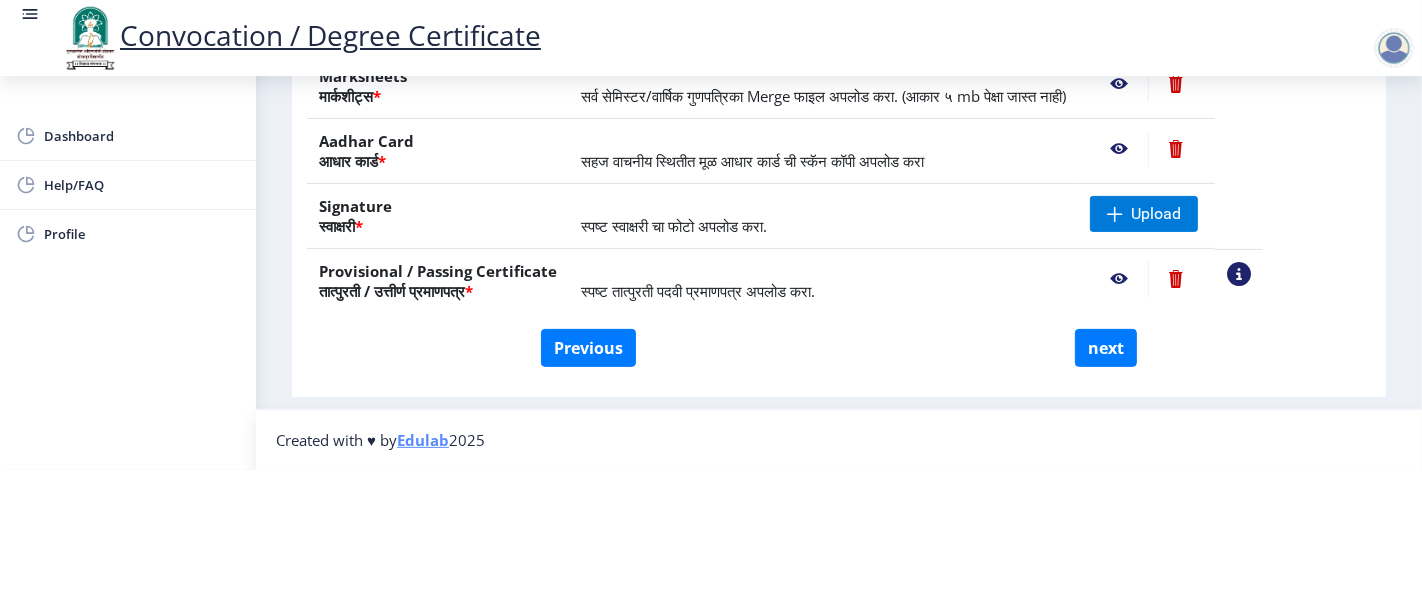 click 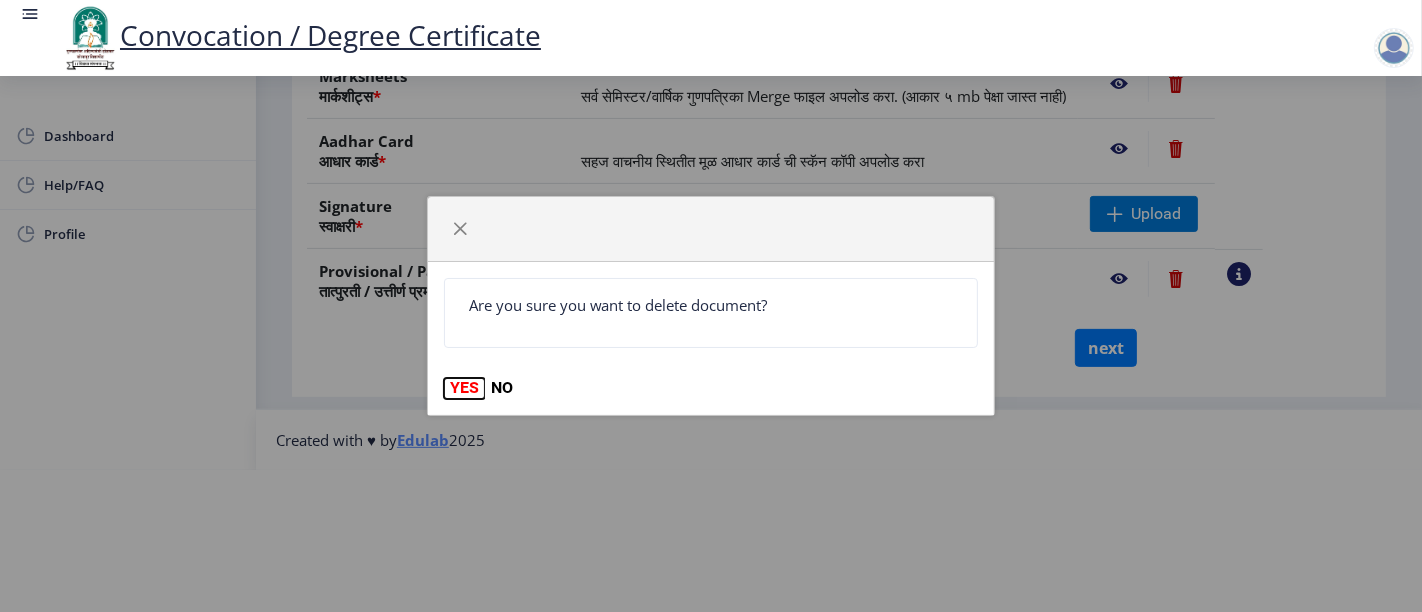 click on "YES" 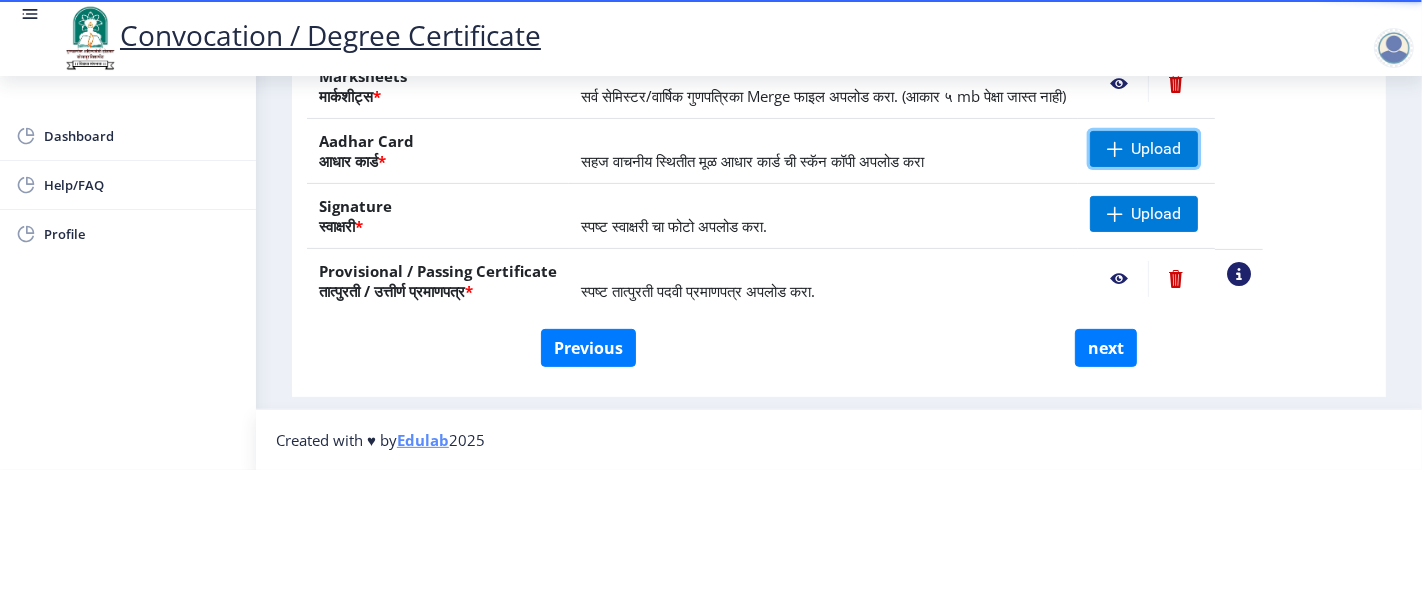 click on "Upload" 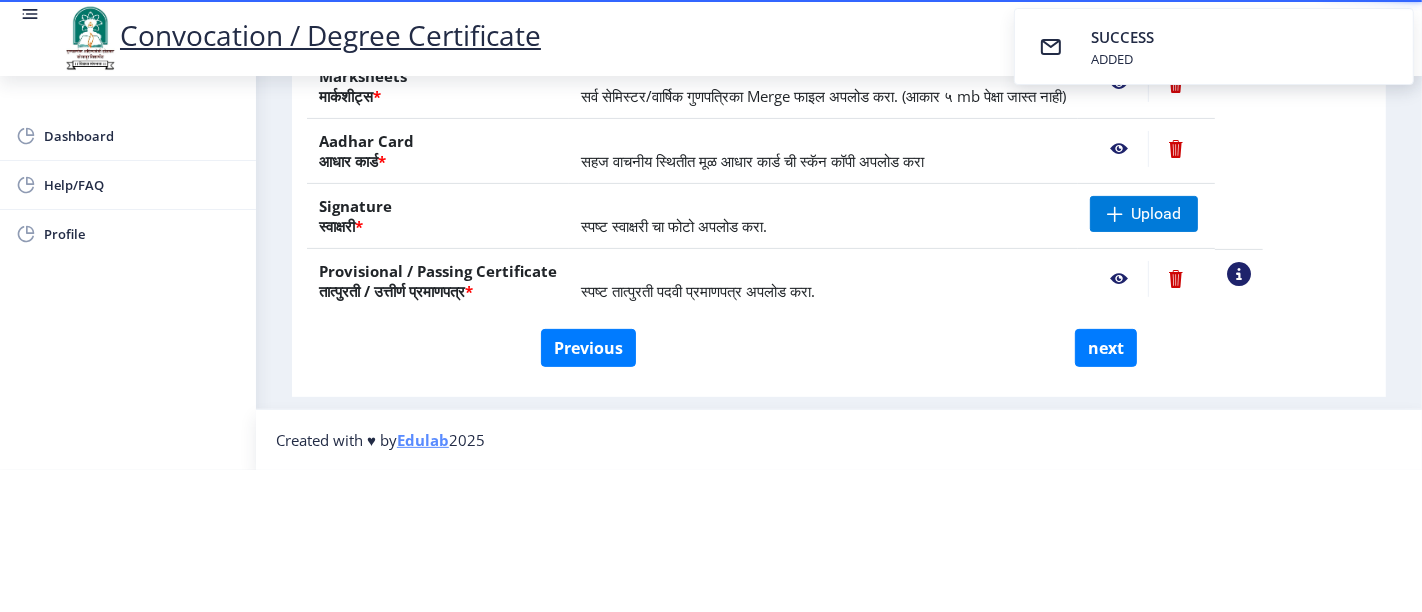 click 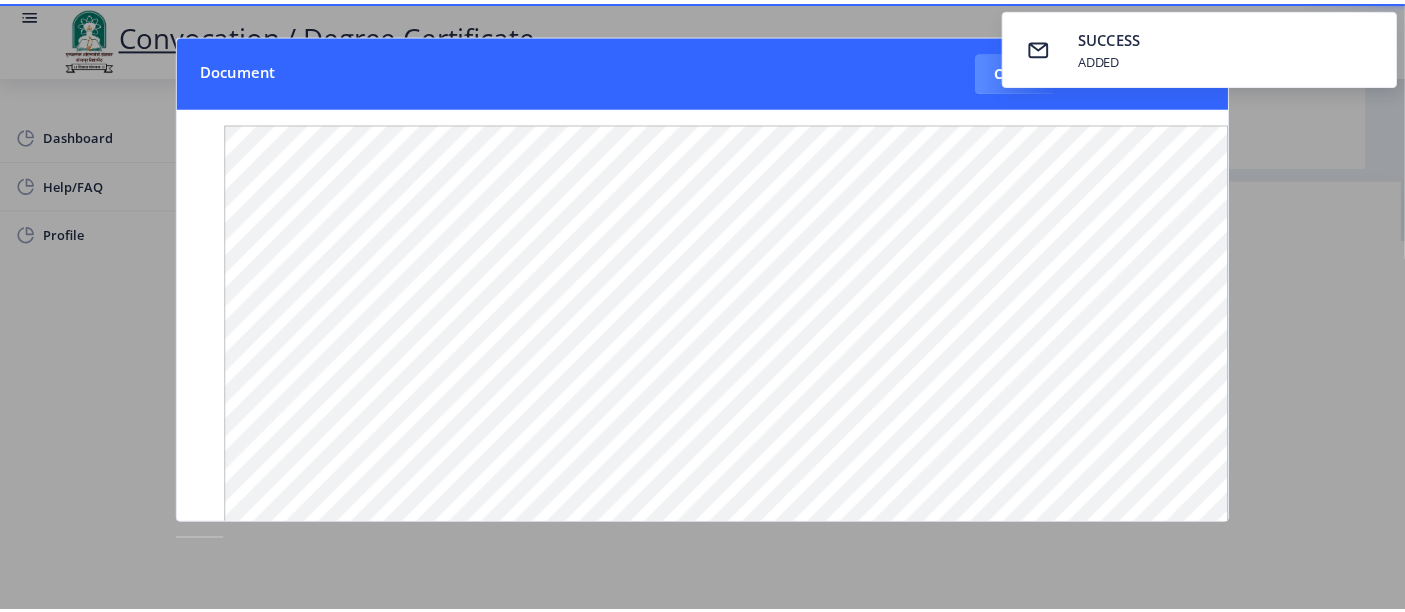 scroll, scrollTop: 0, scrollLeft: 0, axis: both 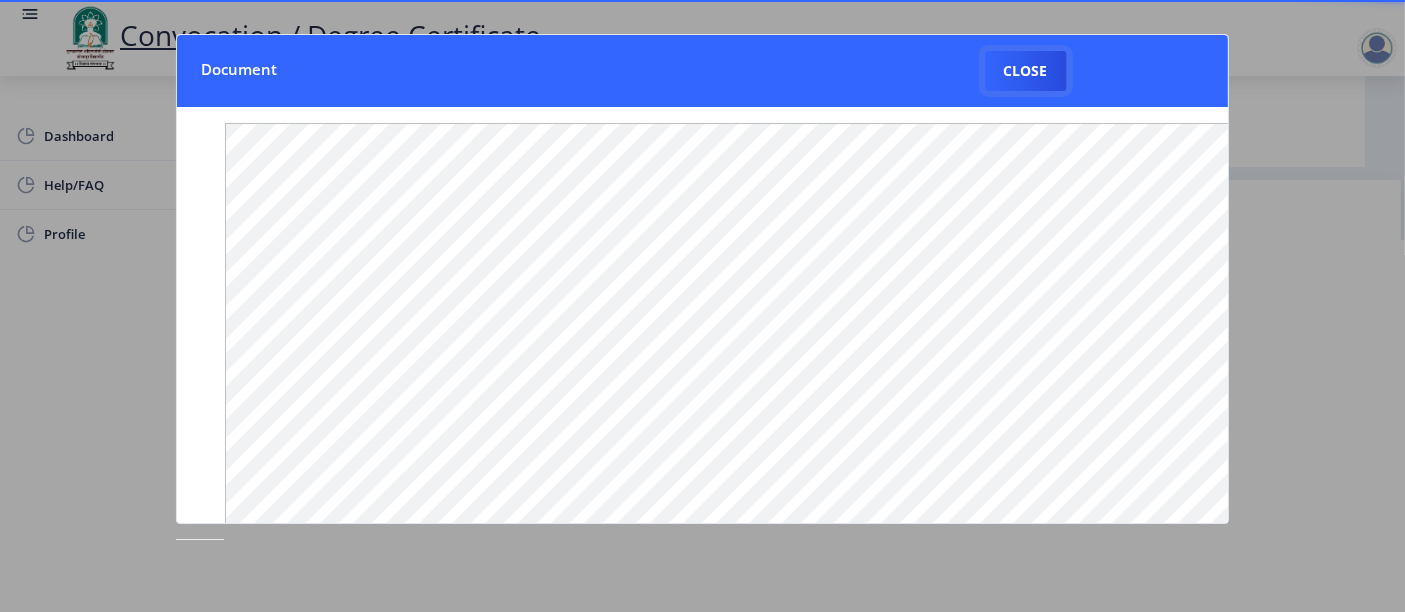 click on "Close" at bounding box center (1026, 71) 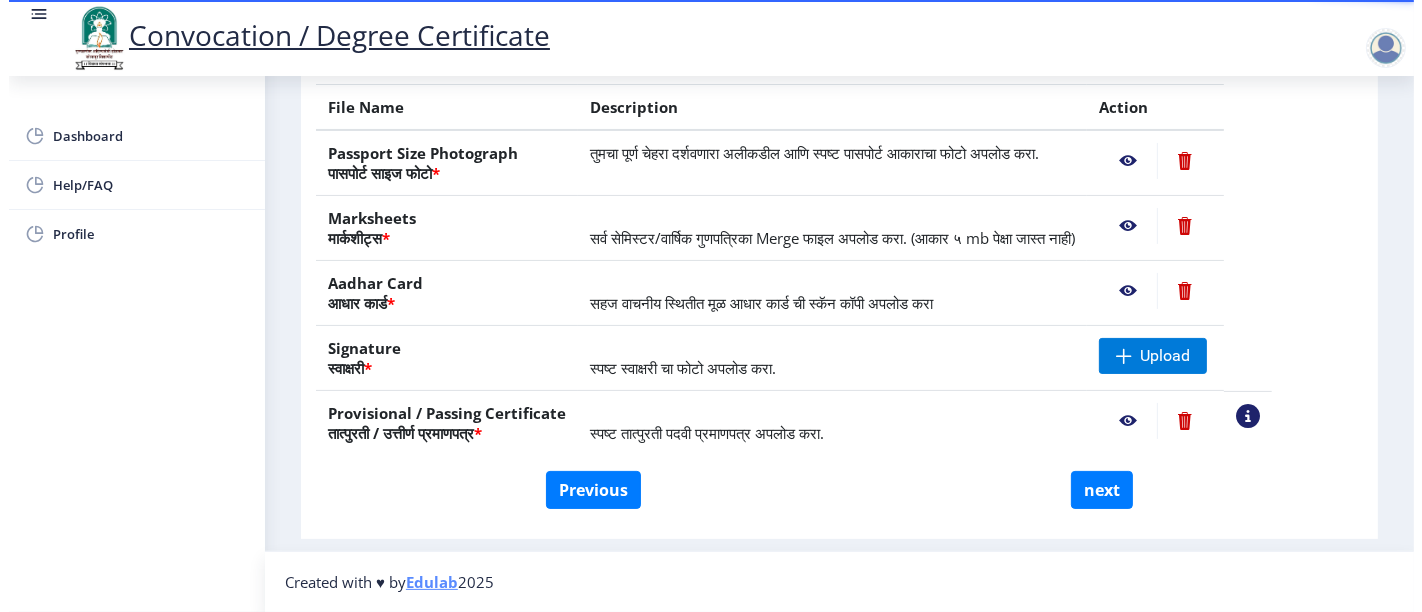 scroll, scrollTop: 179, scrollLeft: 0, axis: vertical 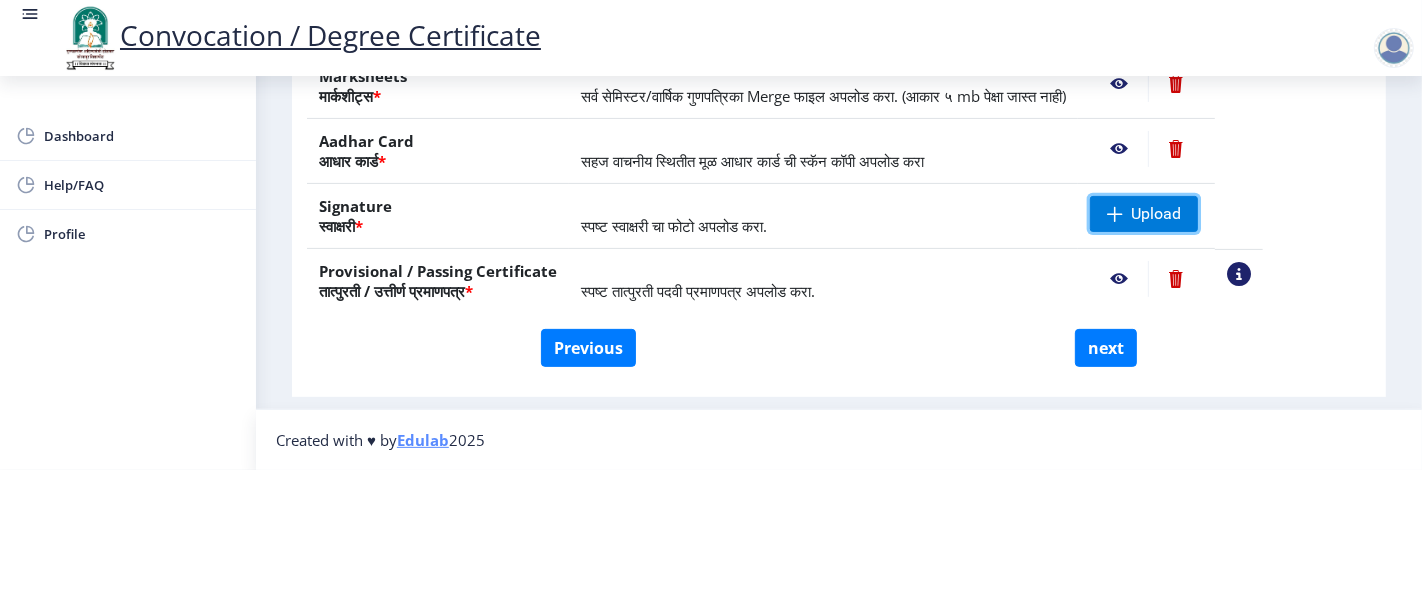 click on "Upload" 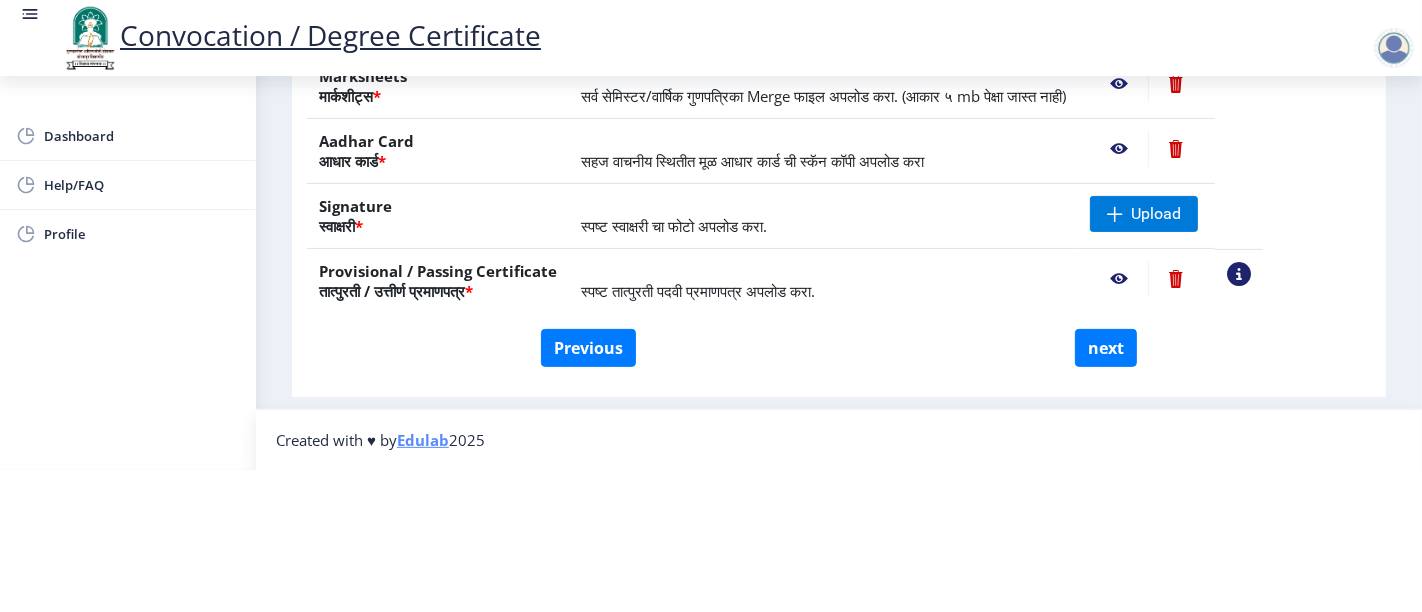 click on "Convocation / Degree Certificate Dashboard Help/FAQ Profile First step 2 Second step 3 Third step Instructions (सूचना) 1. कृपया लक्षात घ्या की तुम्हाला मूळ दस्तऐवजांच्या स्कॅन केलेल्या प्रती योग्य स्वरूपात आणि सरळ स्थितीत अपलोड कराव्या लागतील.  2. प्रत्येक दस्तऐवज स्वतंत्रपणे एक एक करून अपलोड करा आणि कृपया लक्षात ठेवा कि फाइलचा आकार 5MB (35mm X 45mm) पेक्षा जास्त नसावा. (दस्तऐवज एकाच फाईलमध्ये विलीन करू नका.)  Need Help? Email Us on   su.sfc@studentscenter.in  Upload Documents (दस्तऐवज अपलोड करा)  File Name Description *" at bounding box center [711, 164] 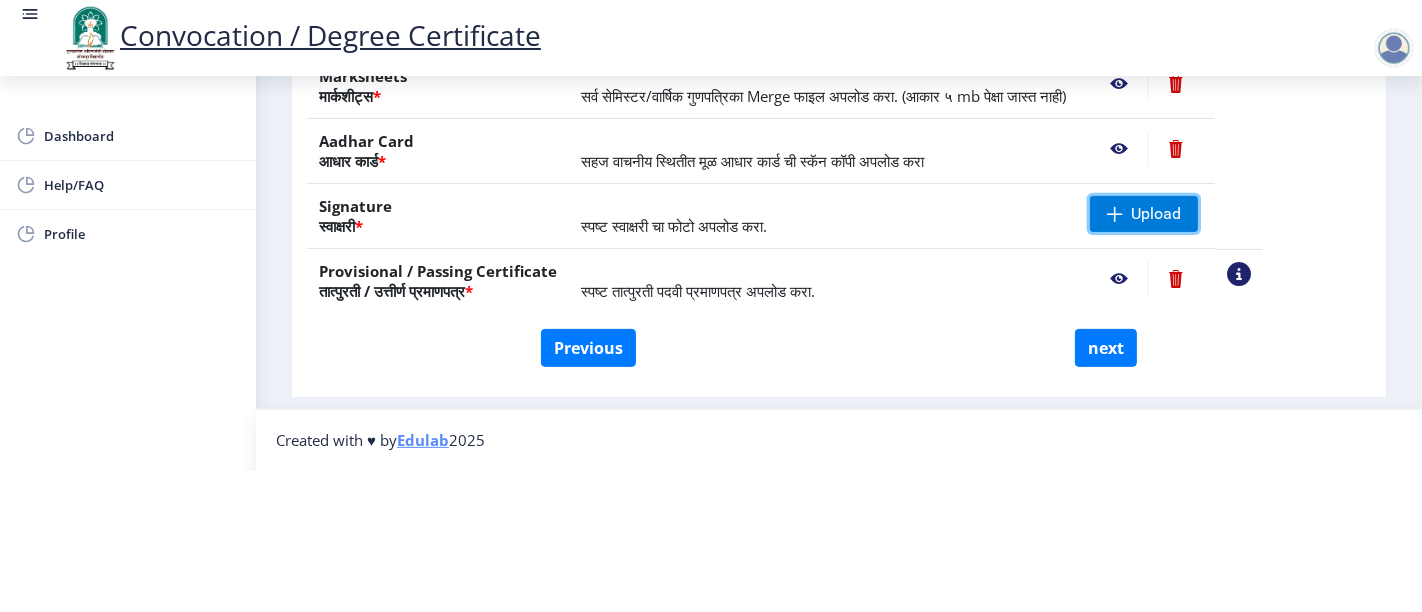 click 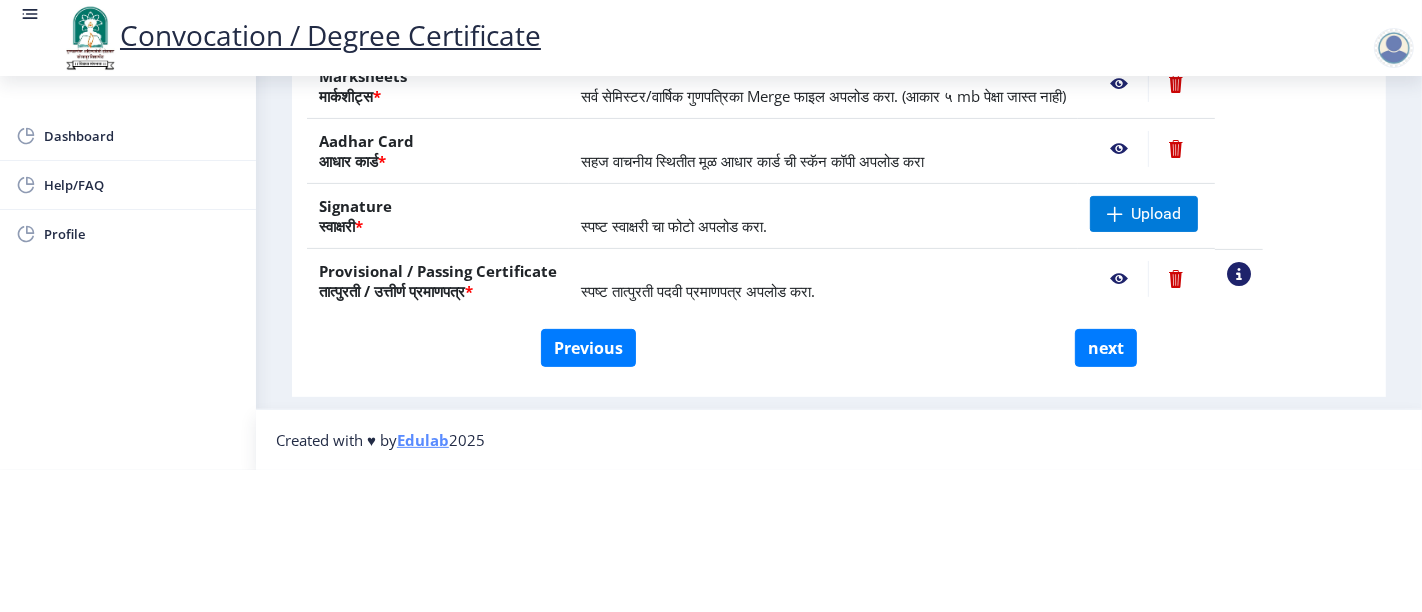 click on "Convocation / Degree Certificate Dashboard Help/FAQ Profile First step 2 Second step 3 Third step Instructions (सूचना) 1. कृपया लक्षात घ्या की तुम्हाला मूळ दस्तऐवजांच्या स्कॅन केलेल्या प्रती योग्य स्वरूपात आणि सरळ स्थितीत अपलोड कराव्या लागतील.  2. प्रत्येक दस्तऐवज स्वतंत्रपणे एक एक करून अपलोड करा आणि कृपया लक्षात ठेवा कि फाइलचा आकार 5MB (35mm X 45mm) पेक्षा जास्त नसावा. (दस्तऐवज एकाच फाईलमध्ये विलीन करू नका.)  Need Help? Email Us on   su.sfc@studentscenter.in  Upload Documents (दस्तऐवज अपलोड करा)  File Name Description *" at bounding box center (711, 164) 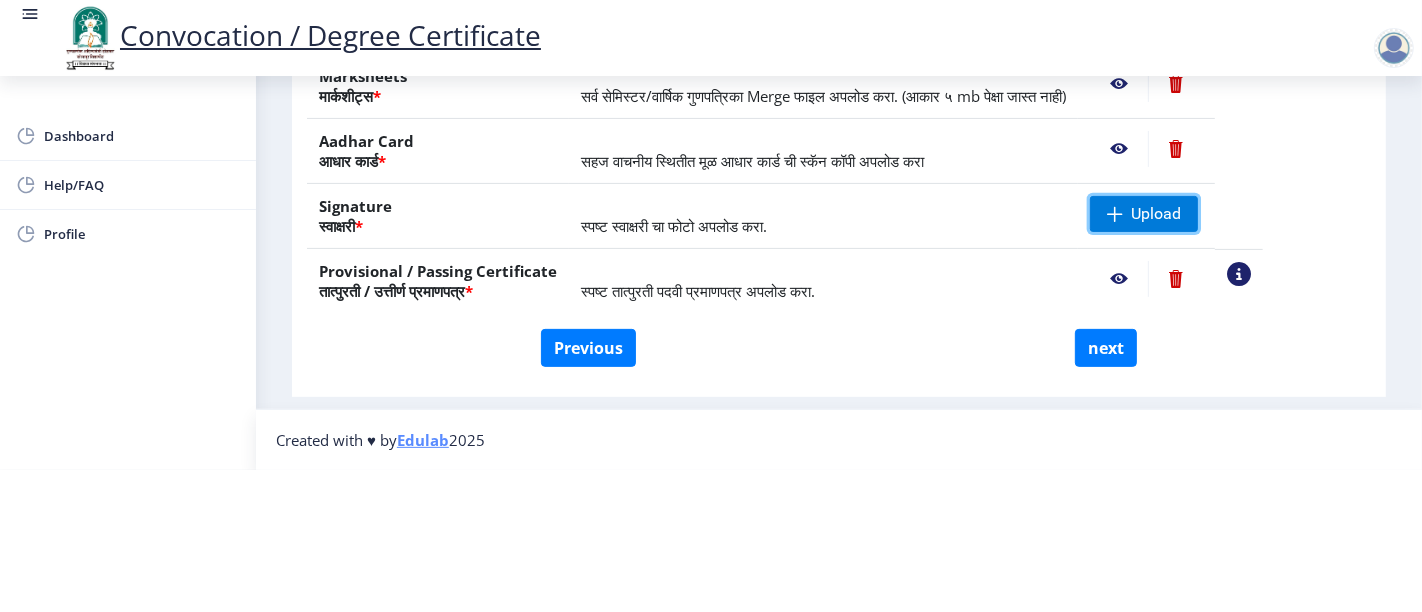 click on "Upload" 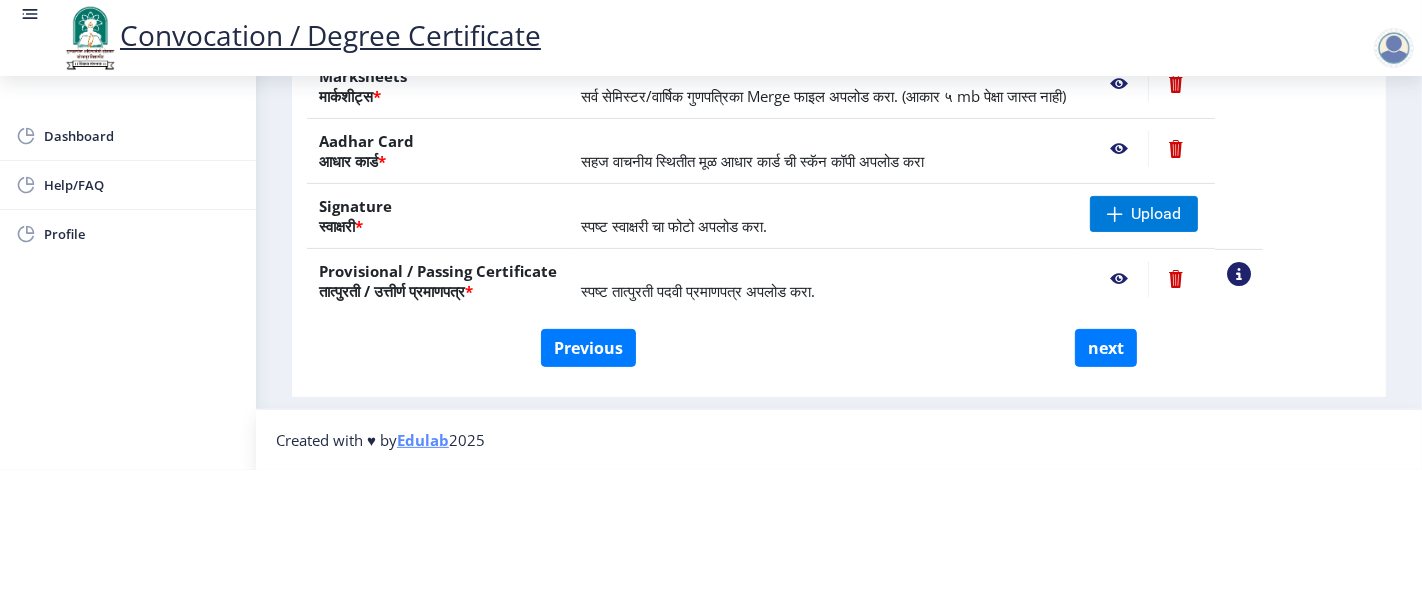 click on "Convocation / Degree Certificate Dashboard Help/FAQ Profile First step 2 Second step 3 Third step Instructions (सूचना) 1. कृपया लक्षात घ्या की तुम्हाला मूळ दस्तऐवजांच्या स्कॅन केलेल्या प्रती योग्य स्वरूपात आणि सरळ स्थितीत अपलोड कराव्या लागतील.  2. प्रत्येक दस्तऐवज स्वतंत्रपणे एक एक करून अपलोड करा आणि कृपया लक्षात ठेवा कि फाइलचा आकार 5MB (35mm X 45mm) पेक्षा जास्त नसावा. (दस्तऐवज एकाच फाईलमध्ये विलीन करू नका.)  Need Help? Email Us on   su.sfc@studentscenter.in  Upload Documents (दस्तऐवज अपलोड करा)  File Name Description *" at bounding box center (711, 164) 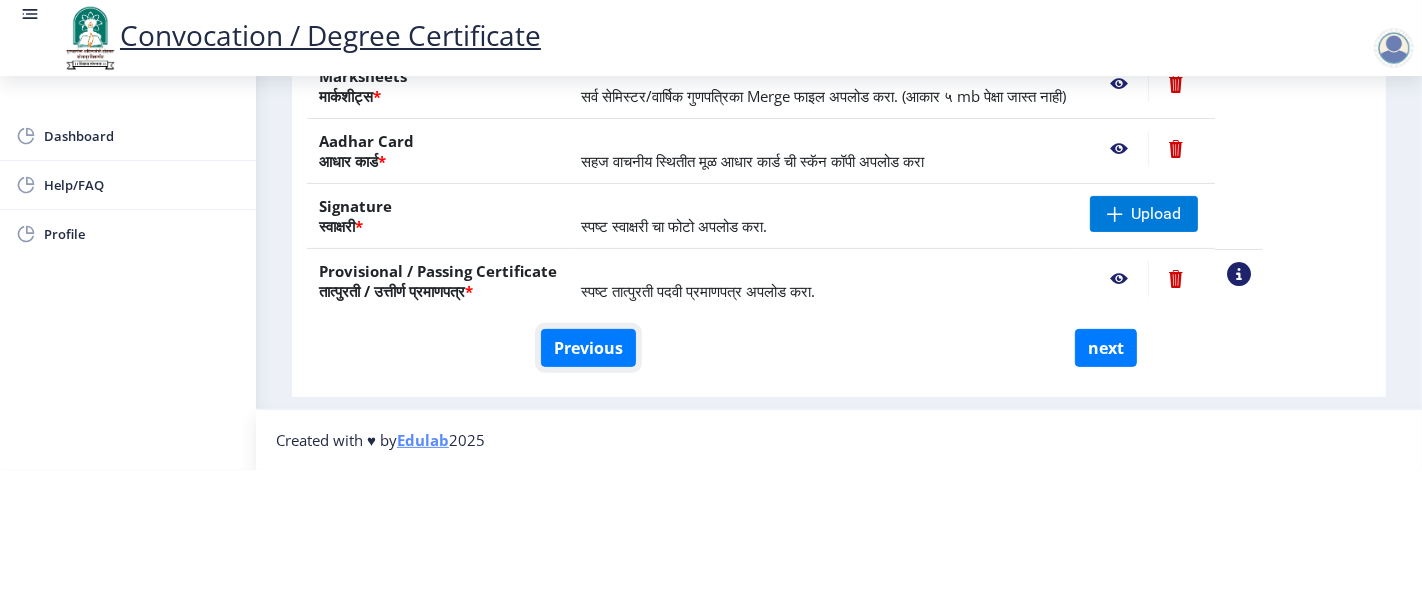 click on "Previous" 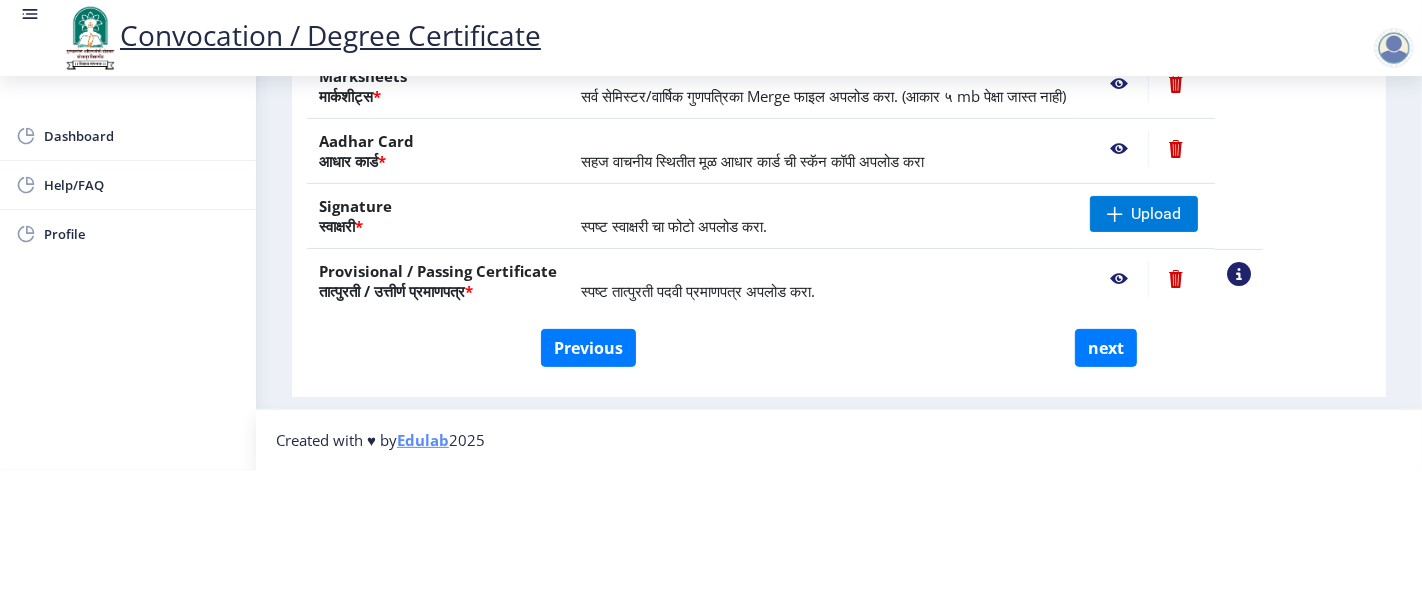 scroll, scrollTop: 0, scrollLeft: 0, axis: both 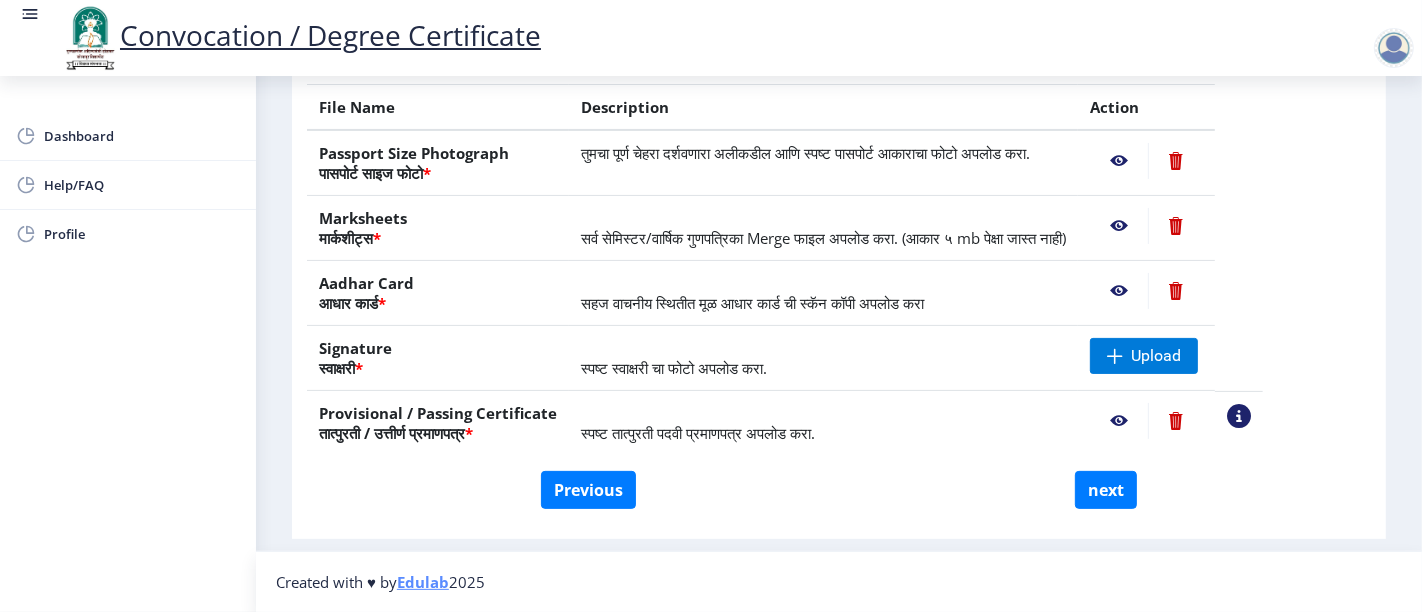select on "Regular" 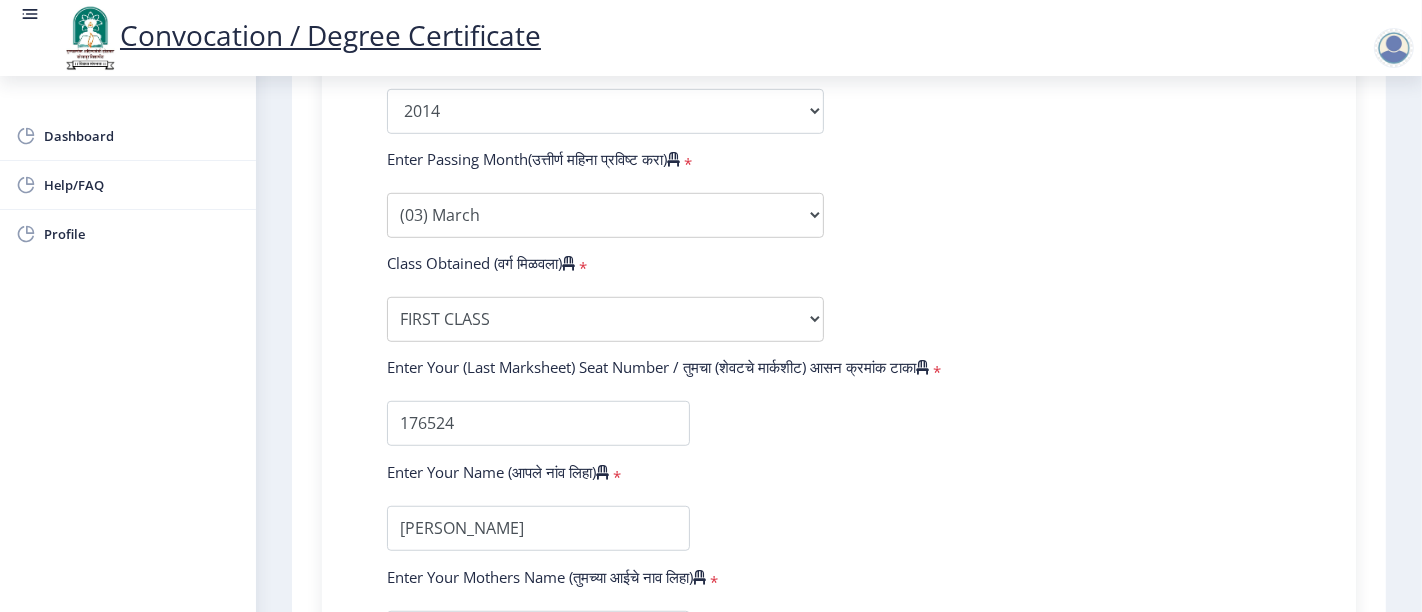 scroll, scrollTop: 1311, scrollLeft: 0, axis: vertical 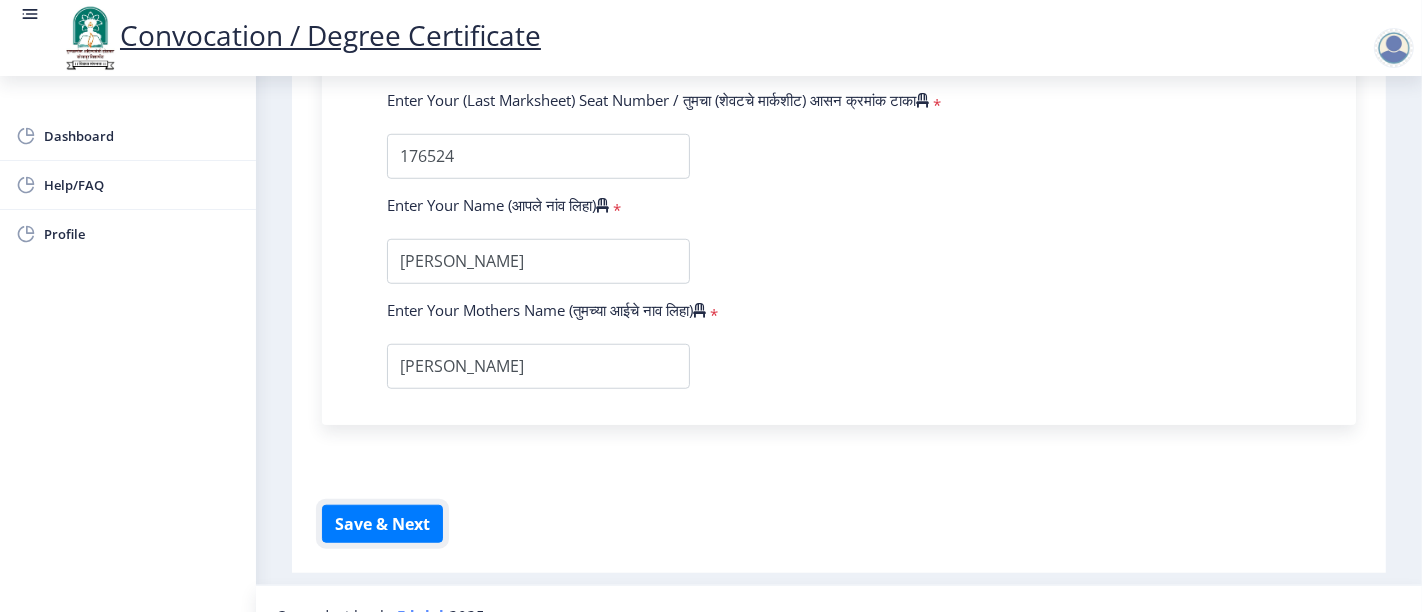 click on "Save & Next" 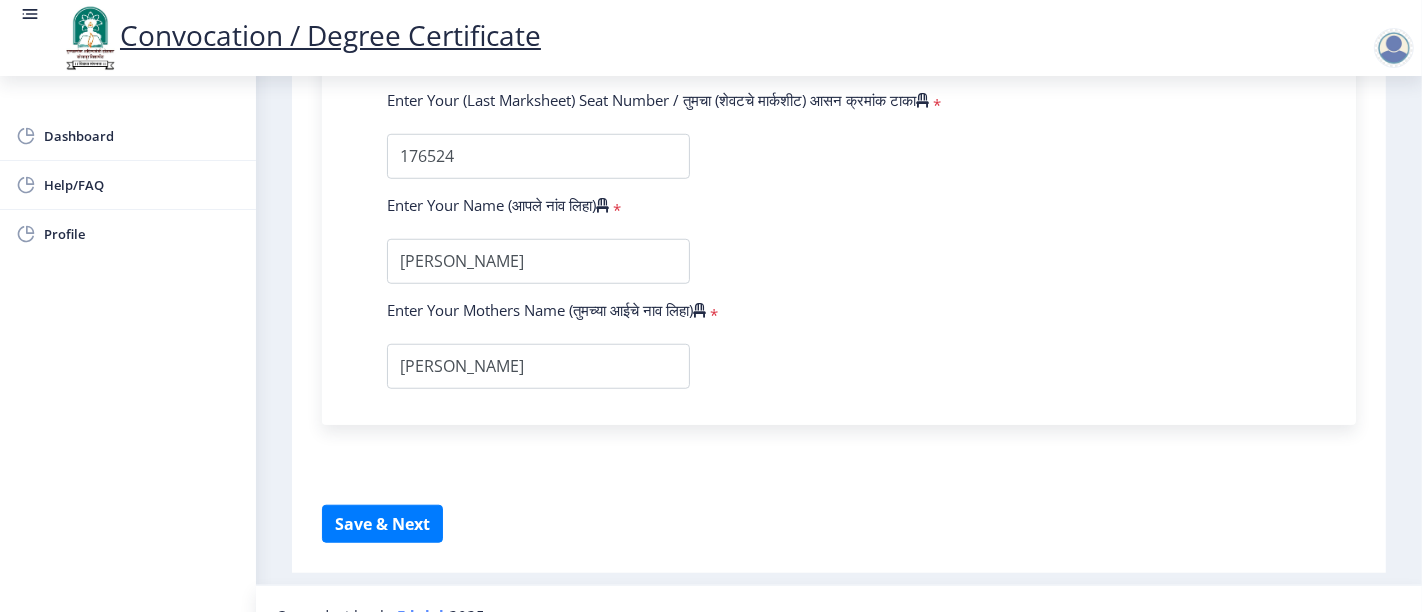 select 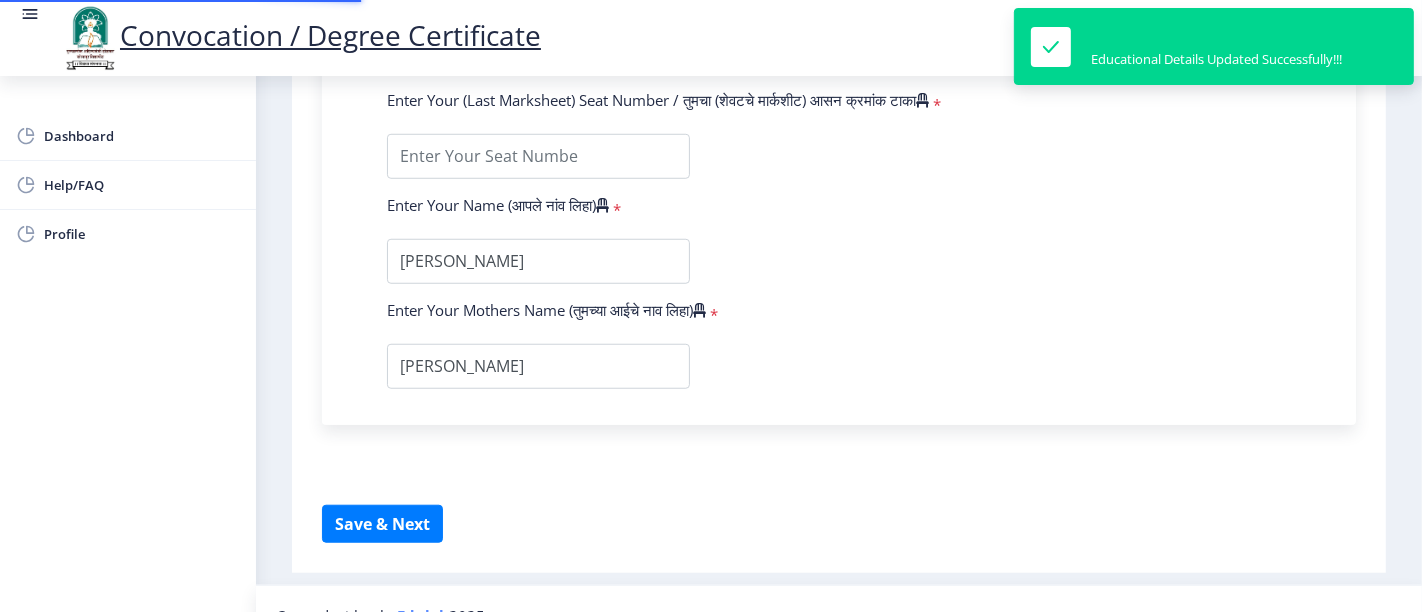 type on "2010032500526114" 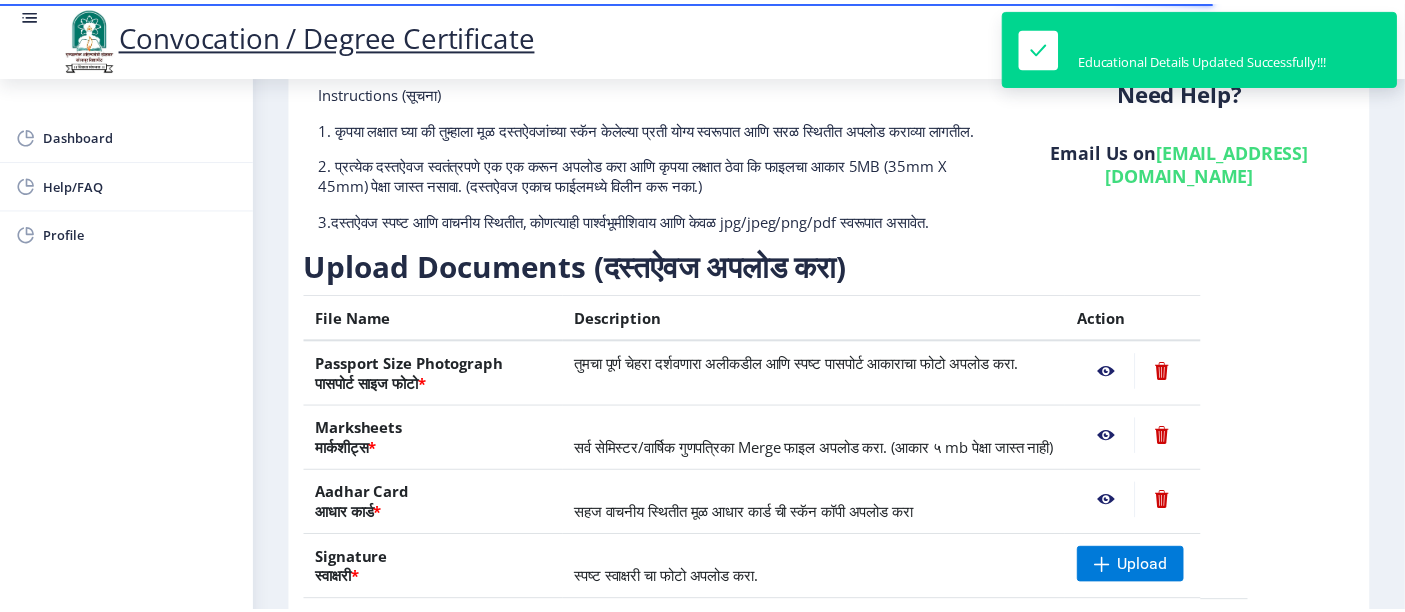 scroll, scrollTop: 374, scrollLeft: 0, axis: vertical 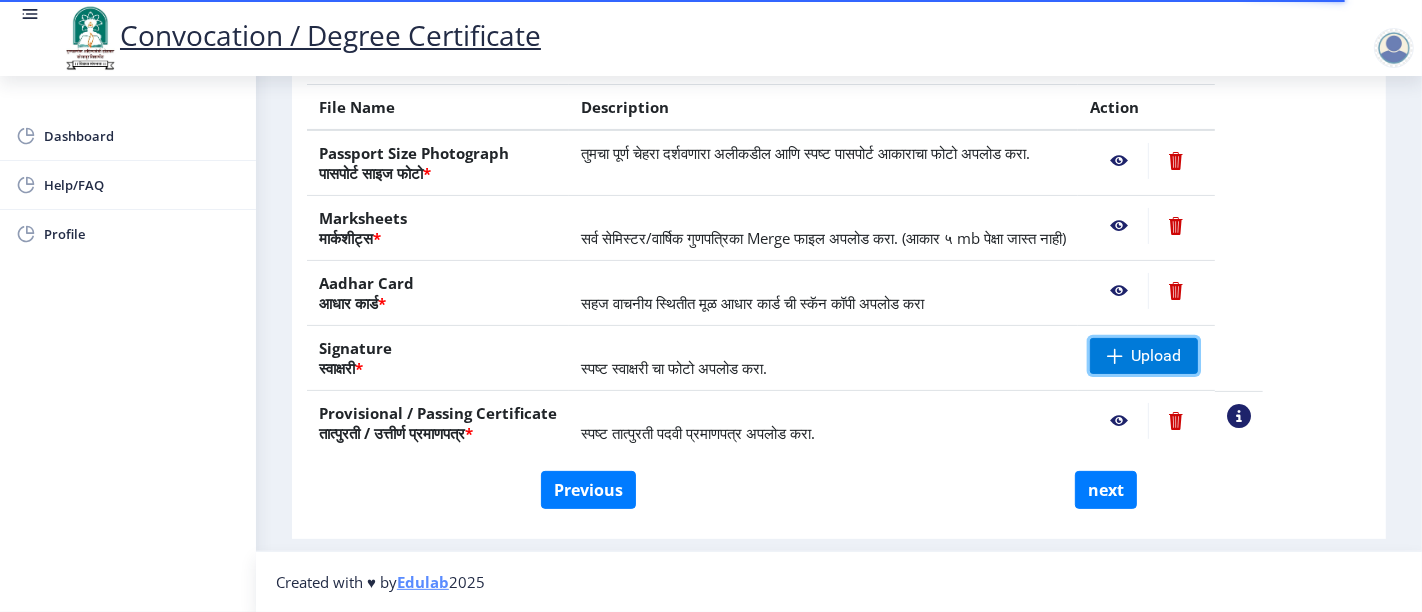 click on "Upload" 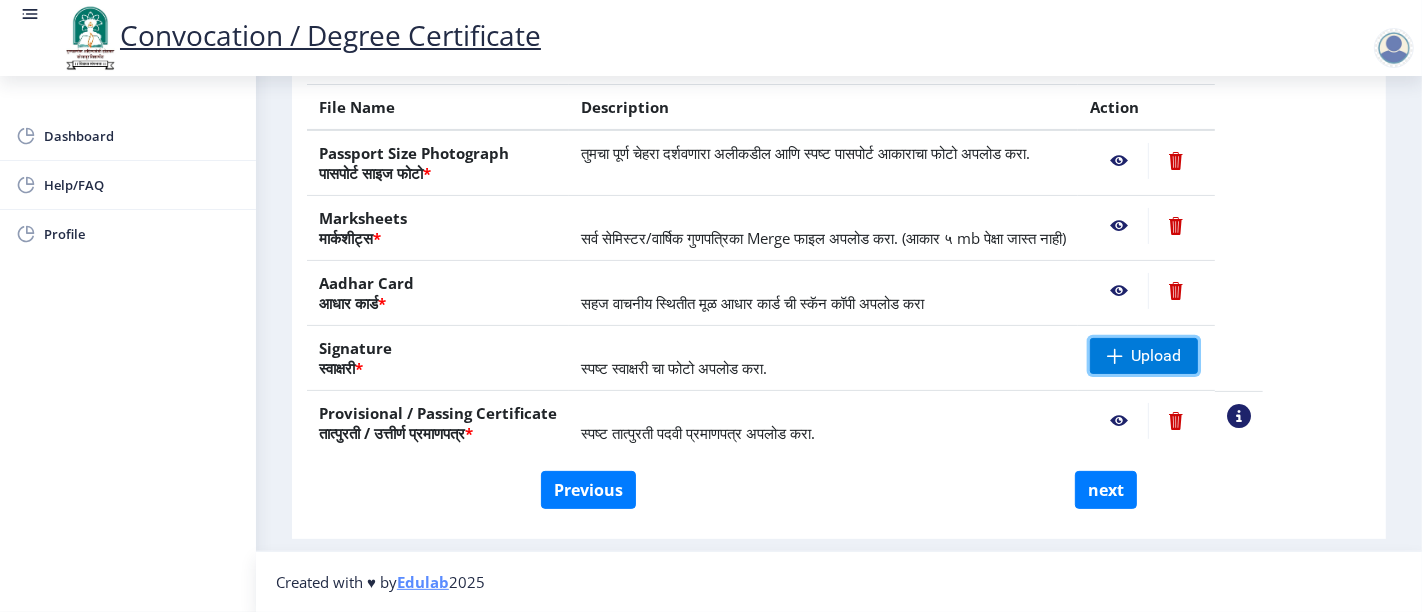 click 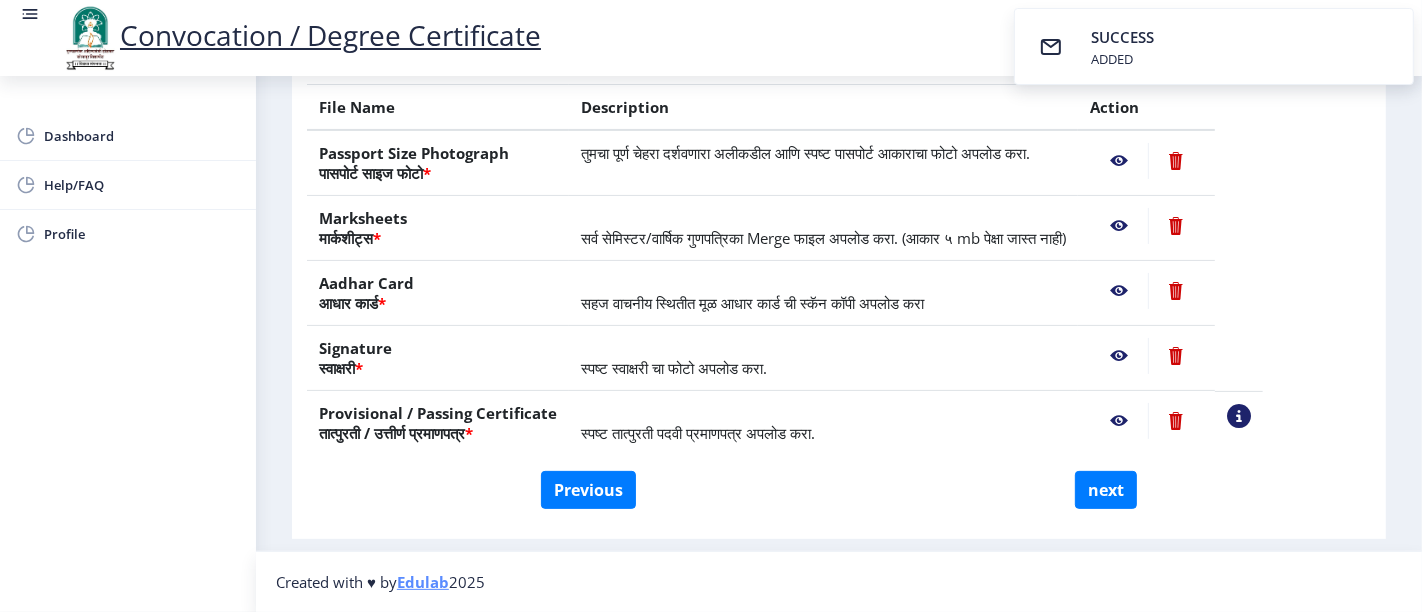 click 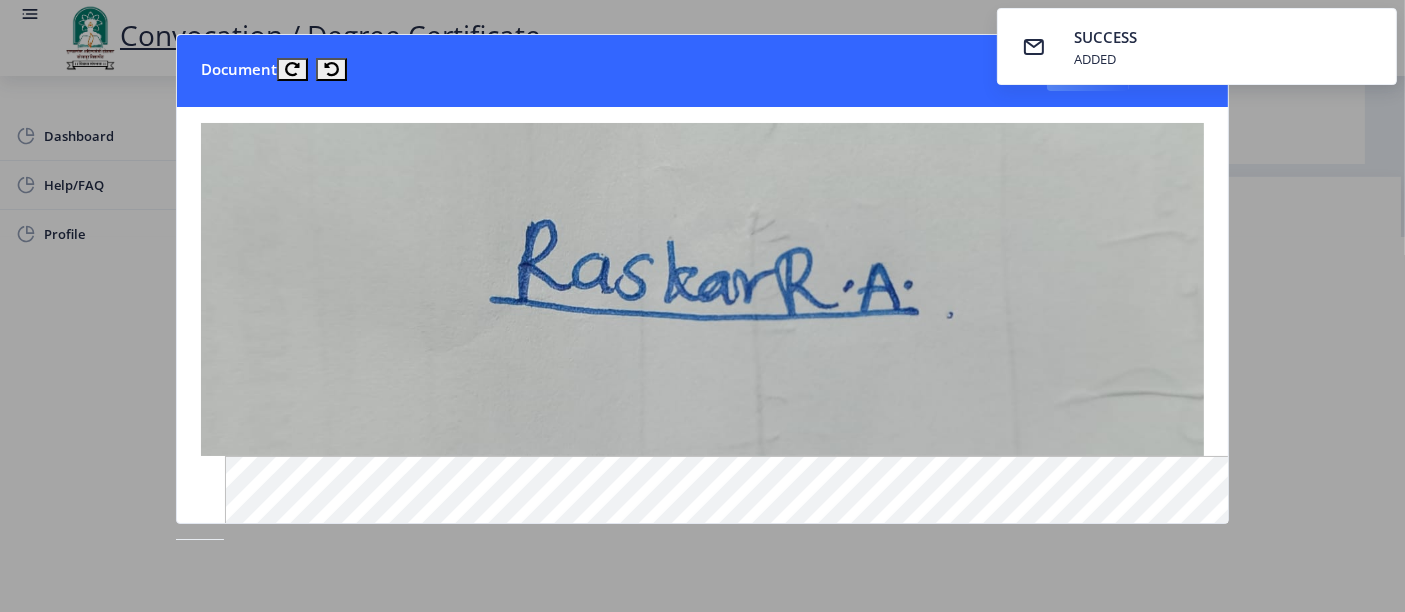 click on "Document     Close" at bounding box center [703, 71] 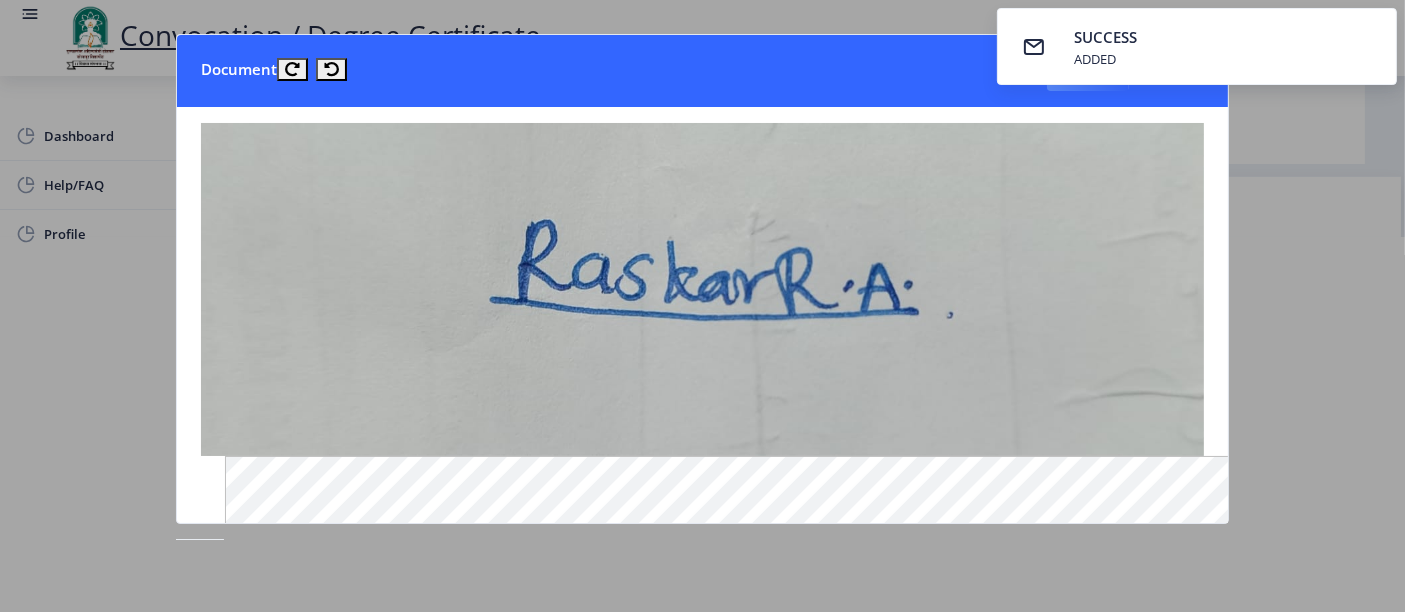 click on "SUCCESS  ADDED" at bounding box center (1197, 46) 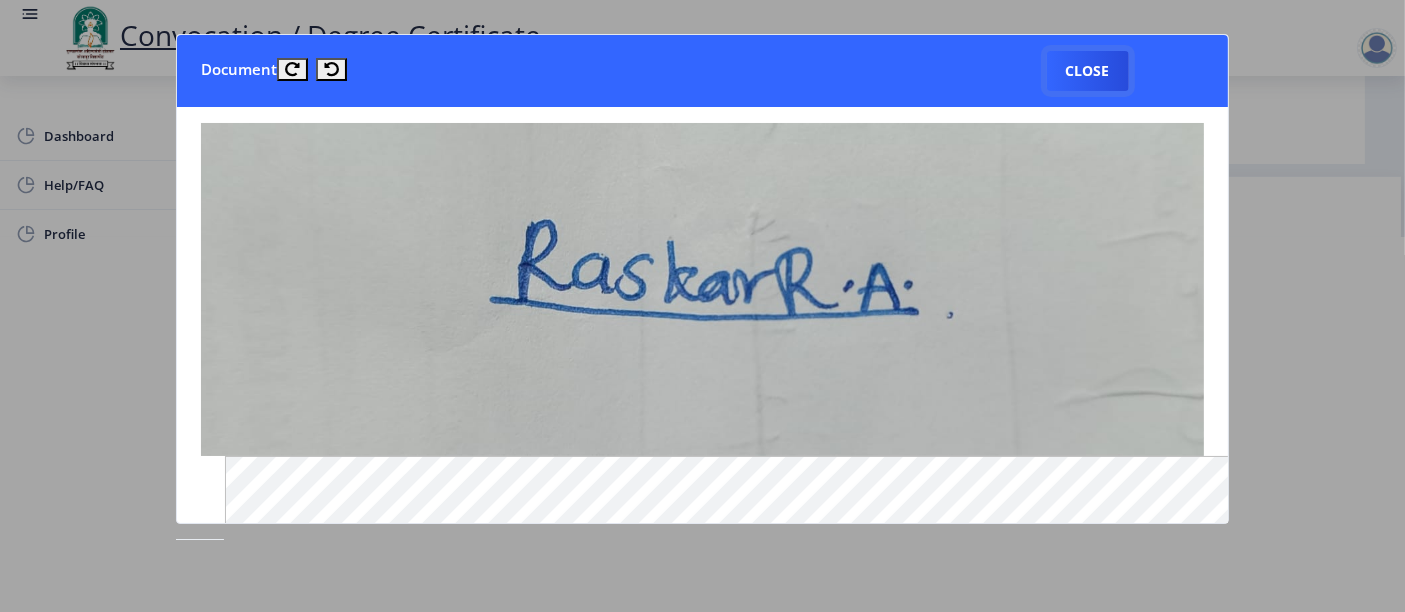 click on "Close" at bounding box center [1088, 71] 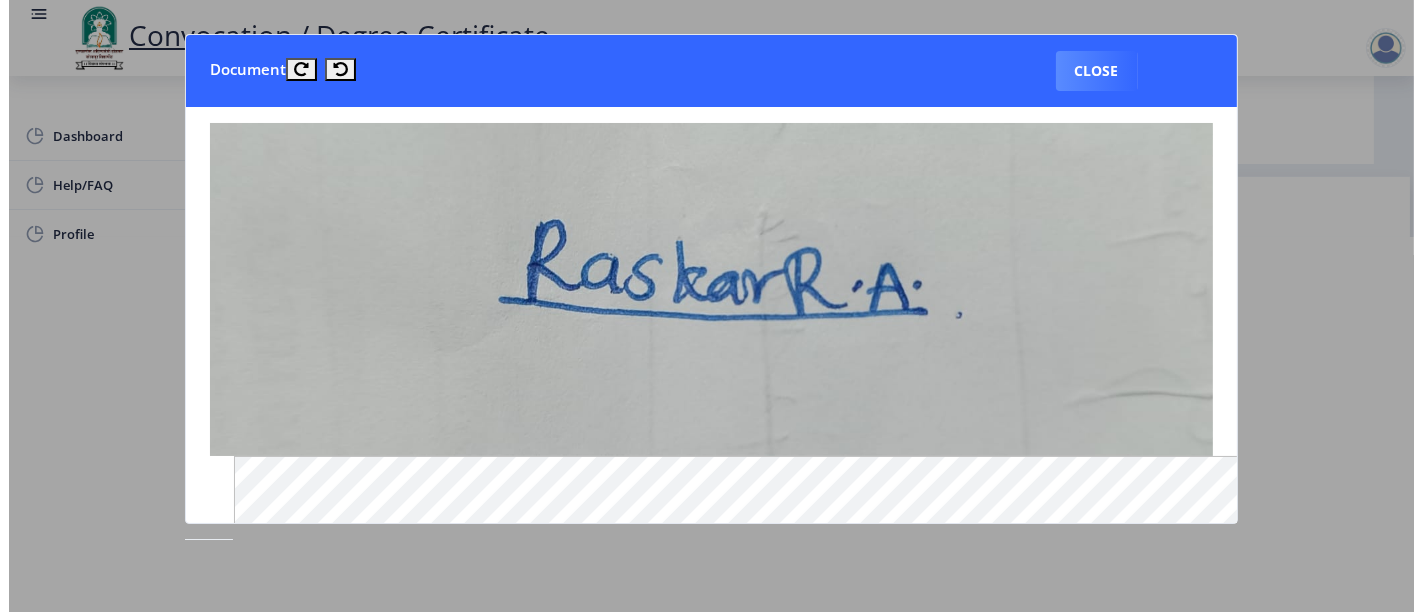 scroll, scrollTop: 179, scrollLeft: 0, axis: vertical 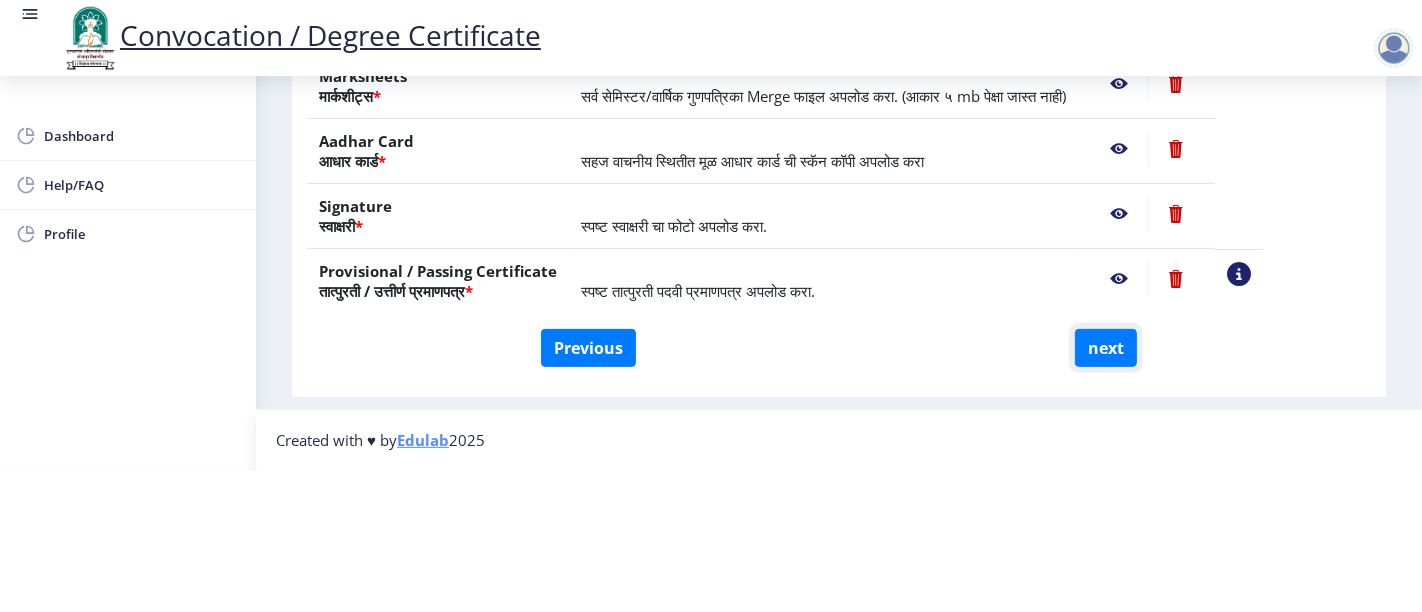 click on "next" 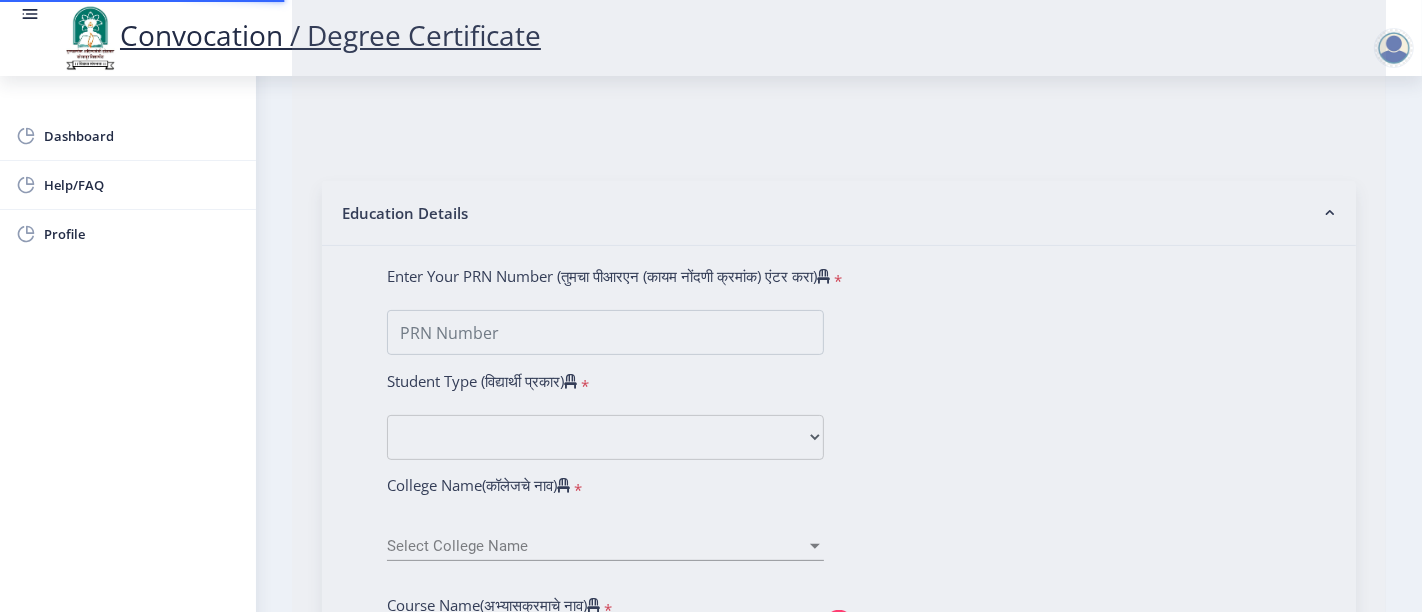 select 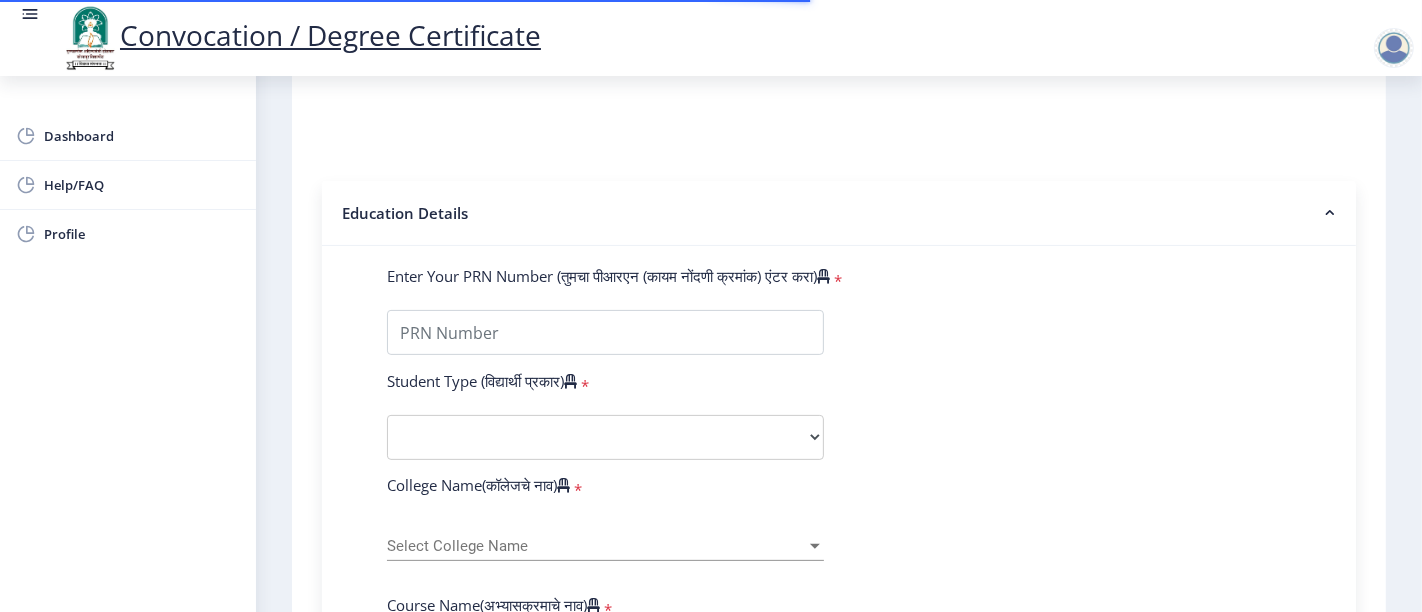 scroll, scrollTop: 0, scrollLeft: 0, axis: both 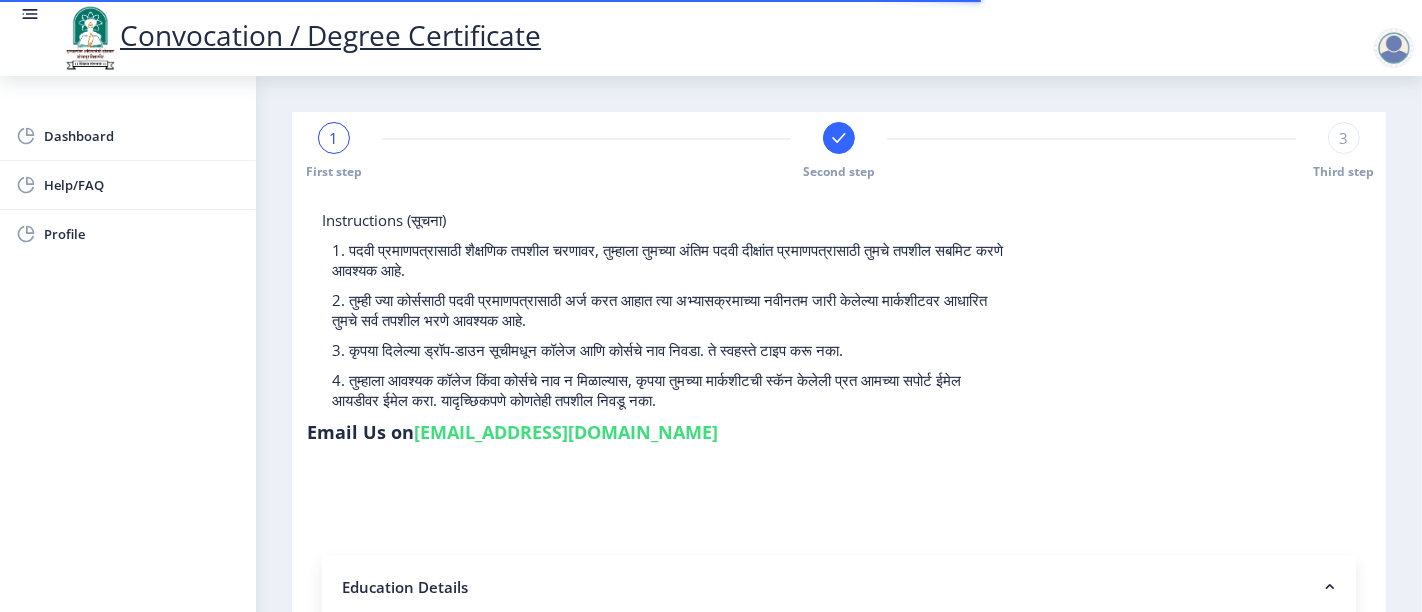 select 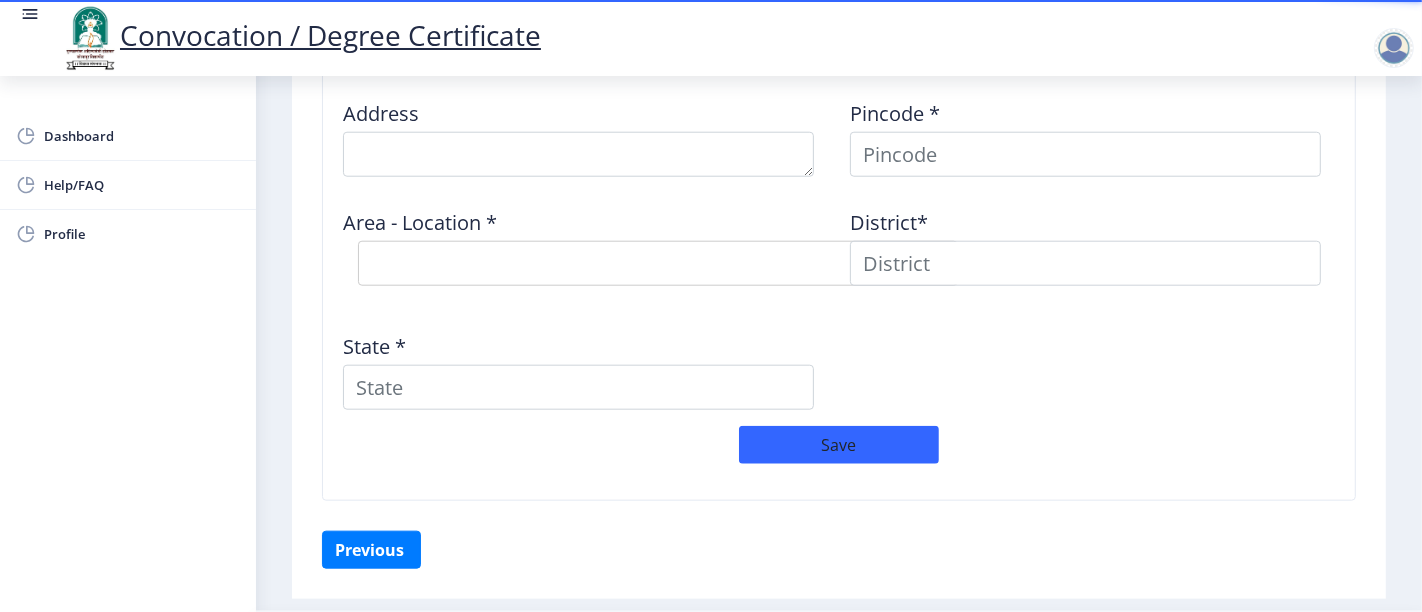 scroll, scrollTop: 1681, scrollLeft: 0, axis: vertical 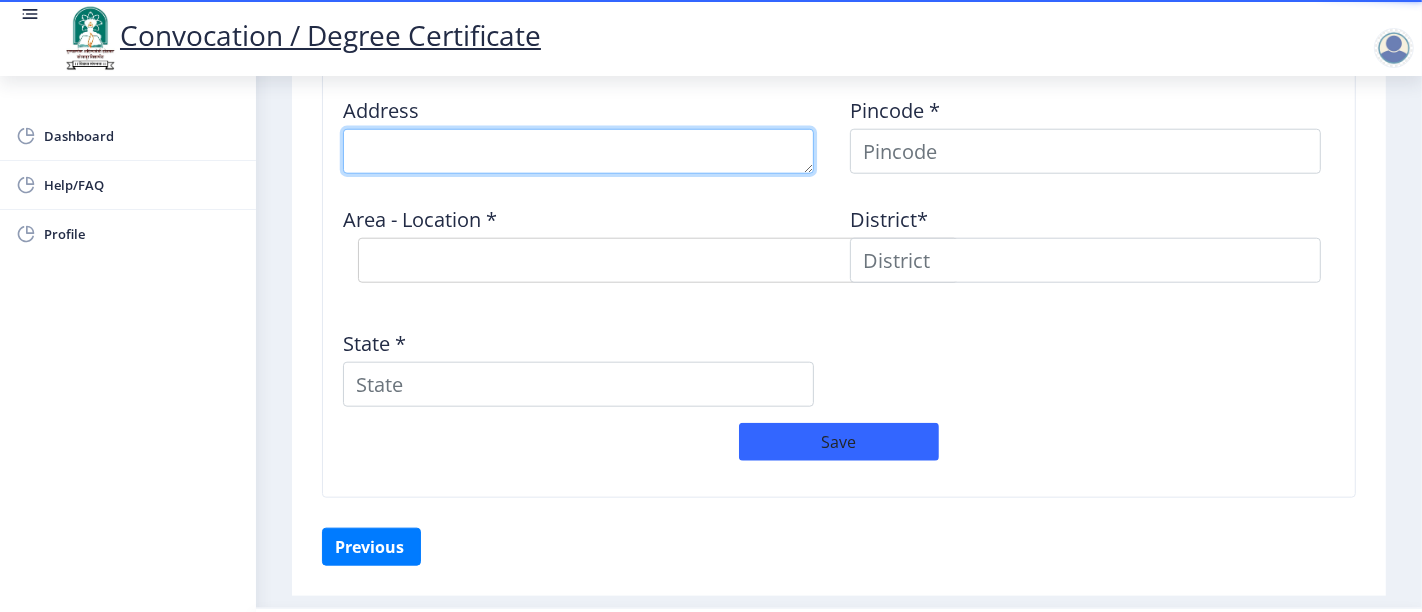 click at bounding box center [578, 151] 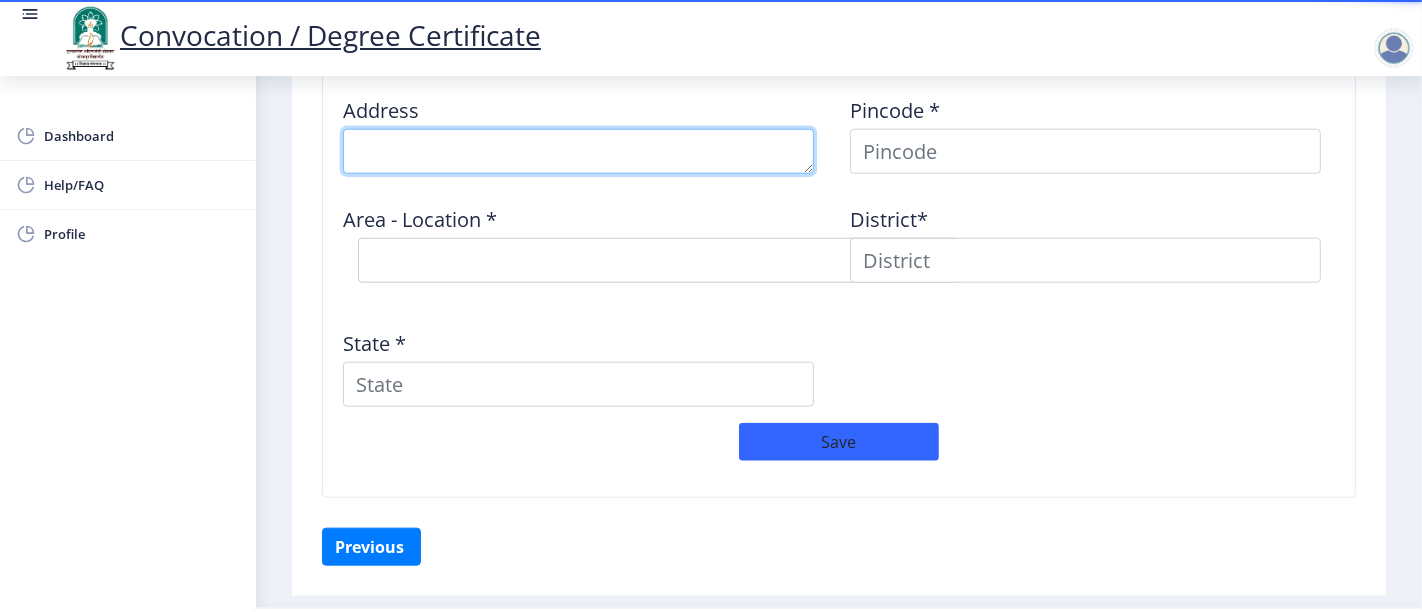type on "Casa Paseo F wing Lakeshore green palava city phase 2 near khoni village Dombivli (East) Thane, Mumbai" 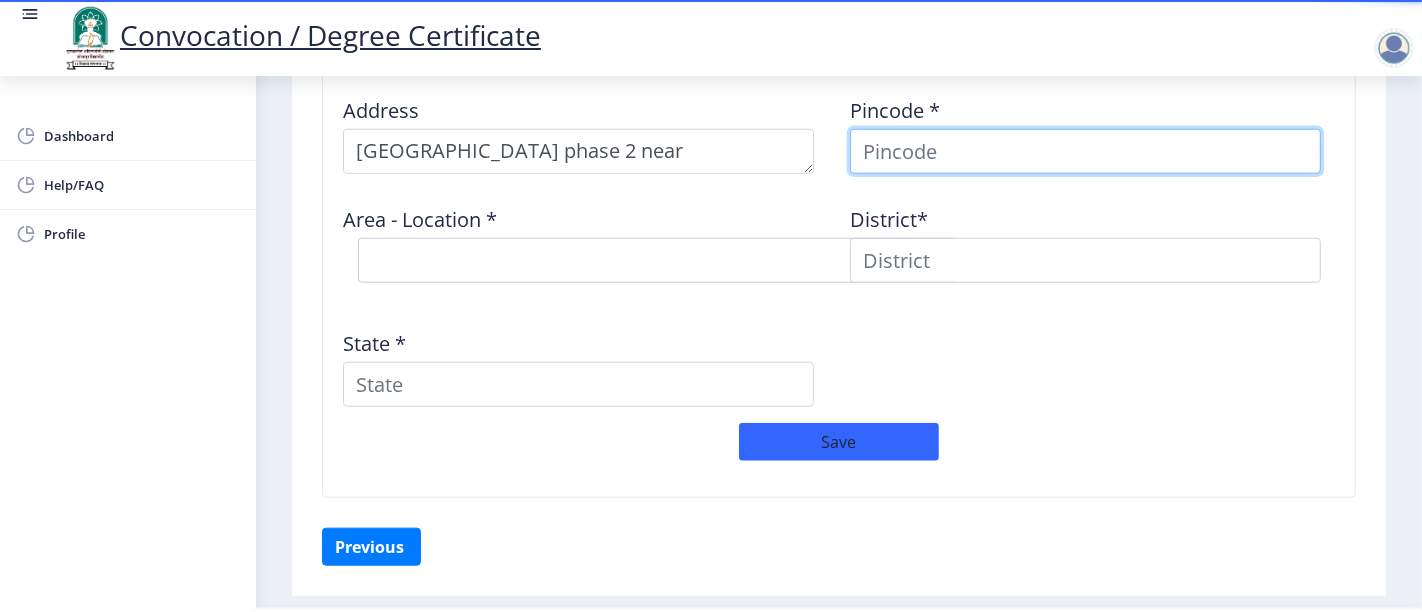 type on "MAKRAND" 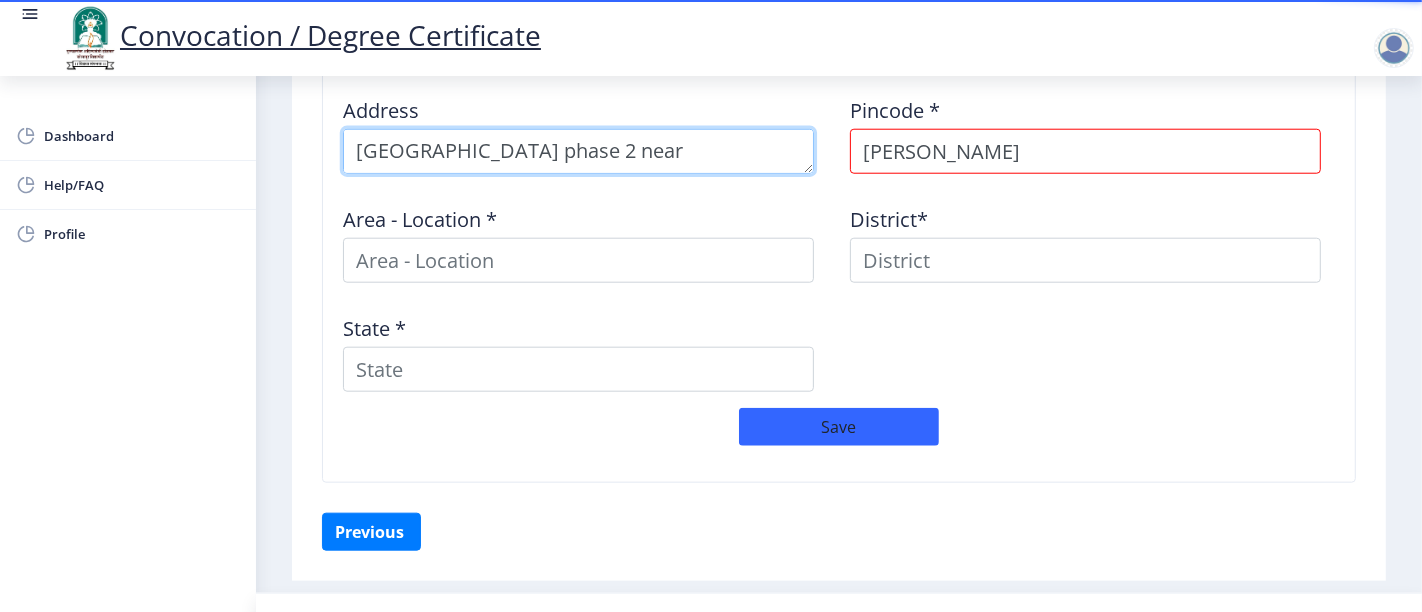 click at bounding box center [578, 151] 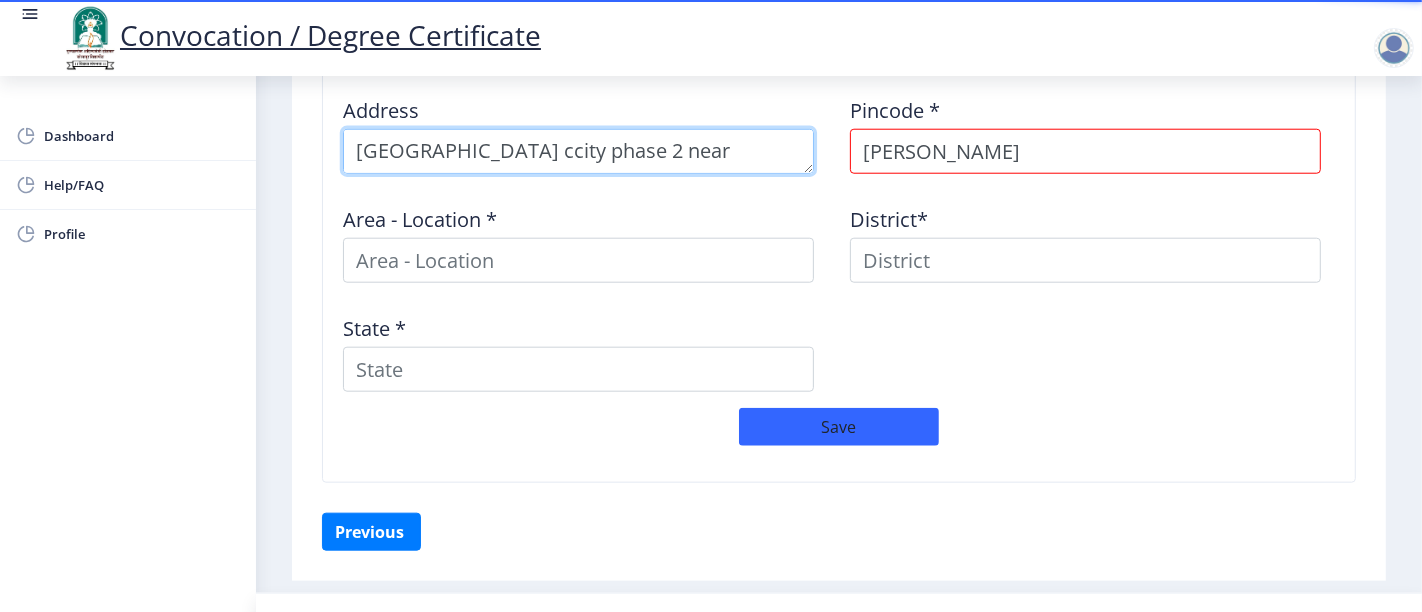 scroll, scrollTop: 21, scrollLeft: 0, axis: vertical 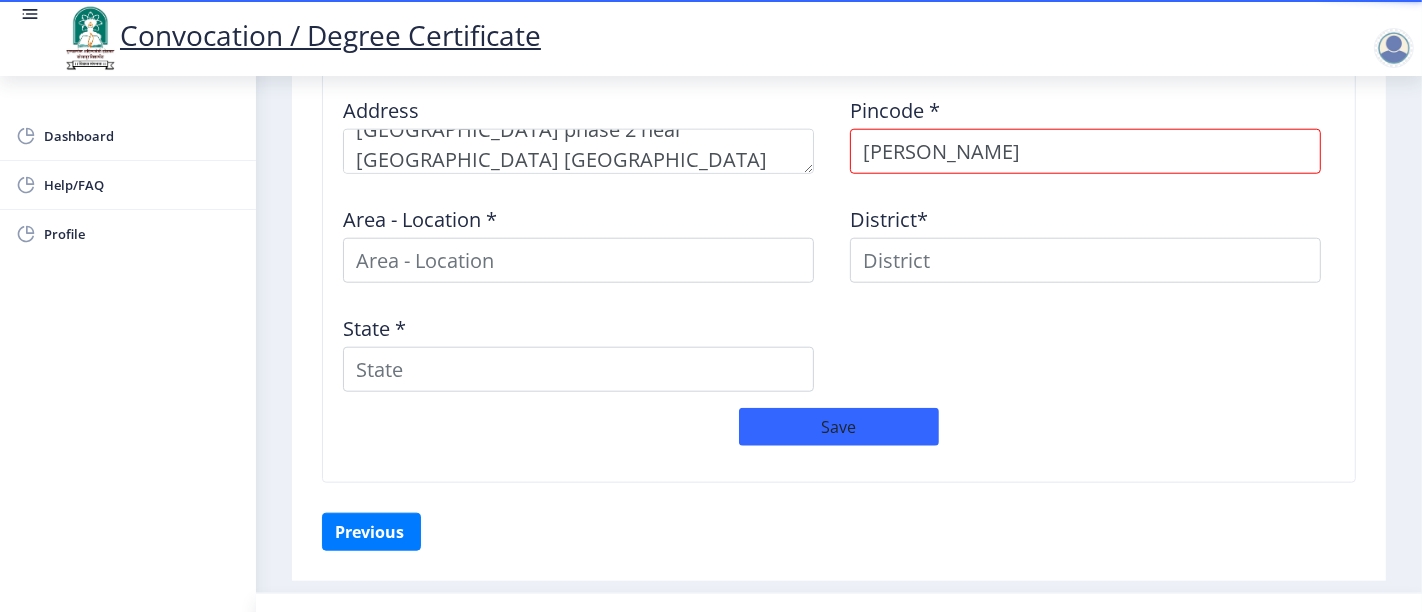 click on "Delivery Details Address    Pincode *  MAKRAND Area - Location * District*  State *   Save" 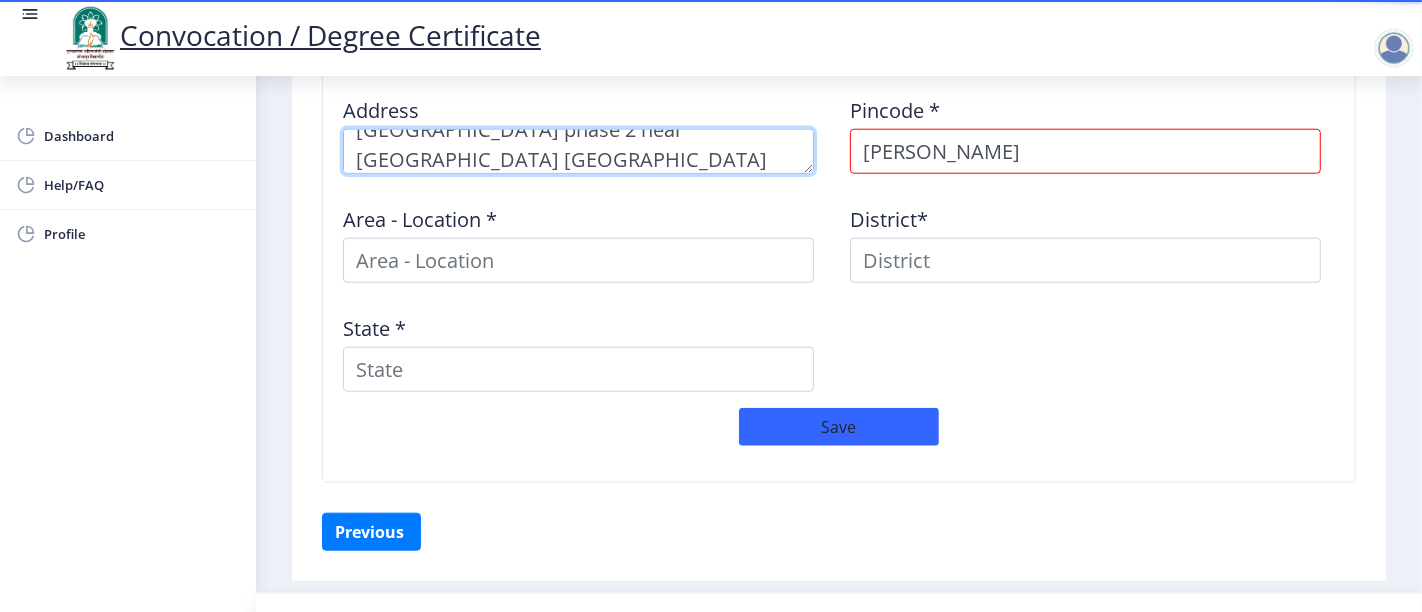 click at bounding box center [578, 151] 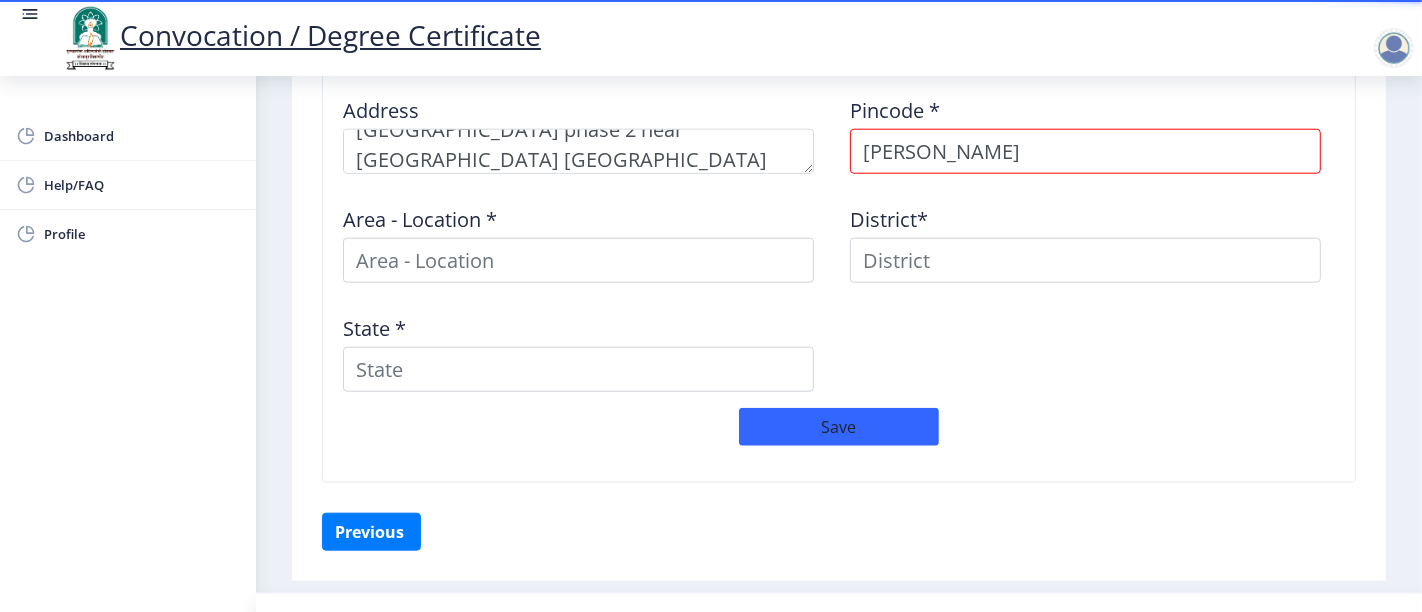 click on "Delivery Details Address    Pincode *  MAKRAND Area - Location * District*  State *   Save" 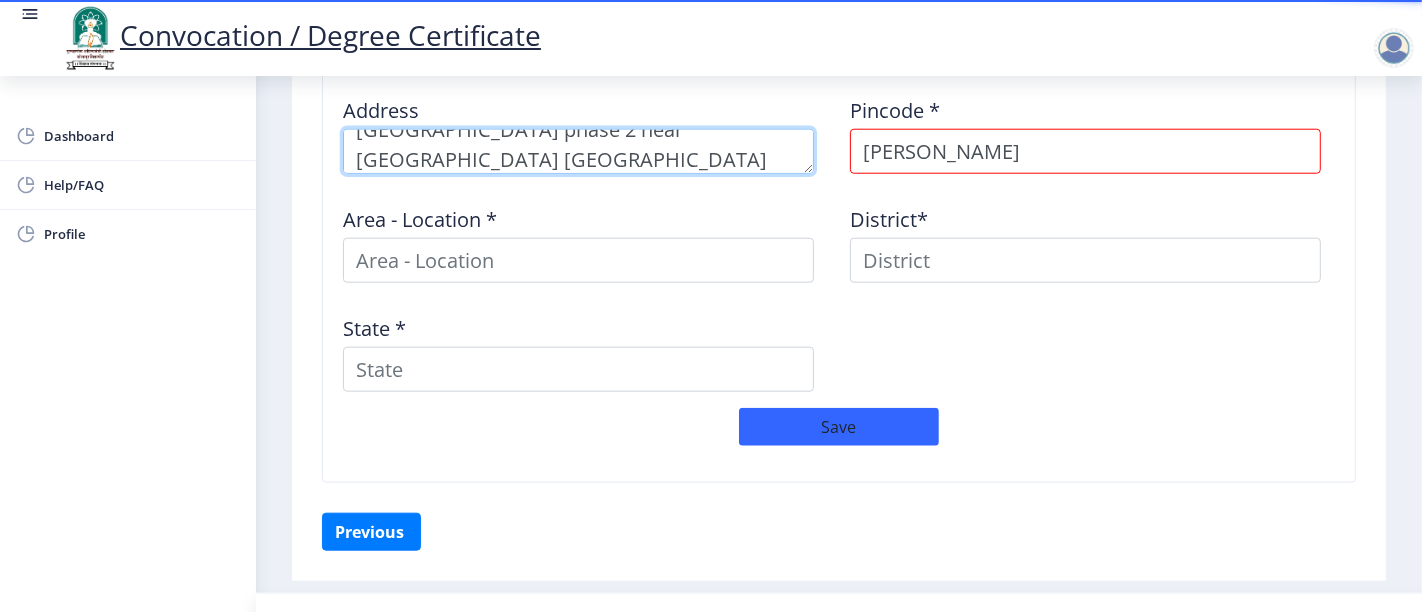 click at bounding box center [578, 151] 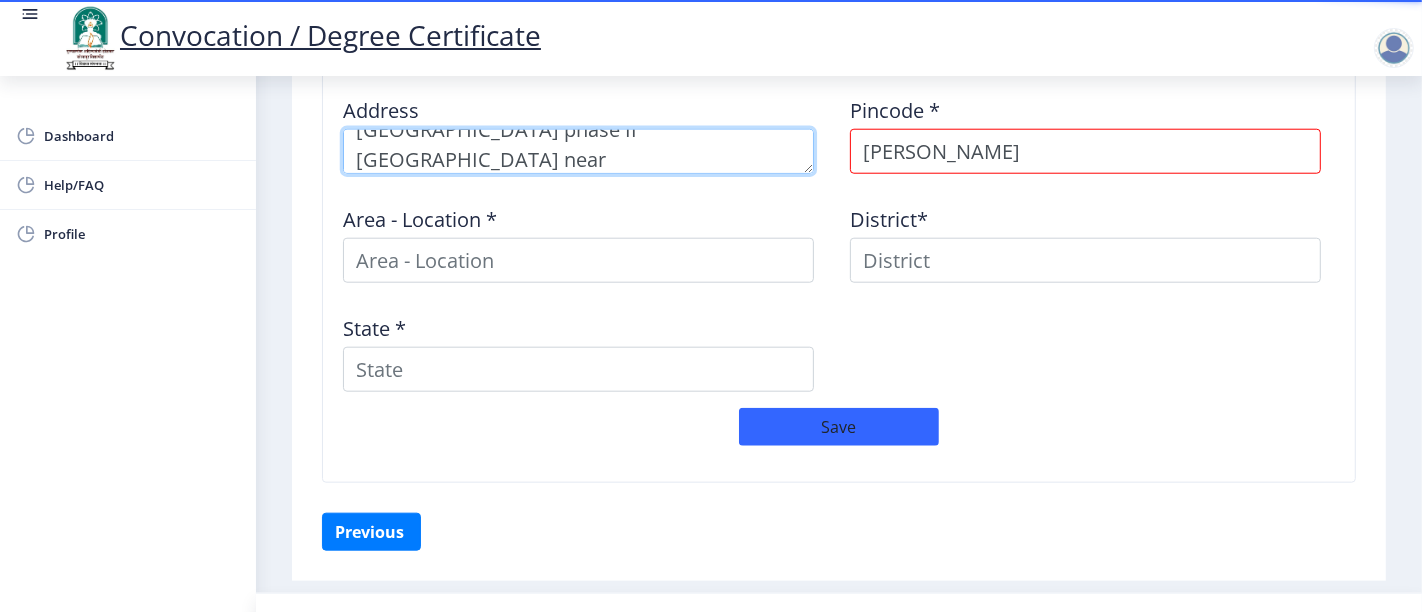 type on "Casa Paseo F wing Lakeshore green palava city phase II badlapur pipeline road near khoni village Dombivli (East) Thane, Mumbai" 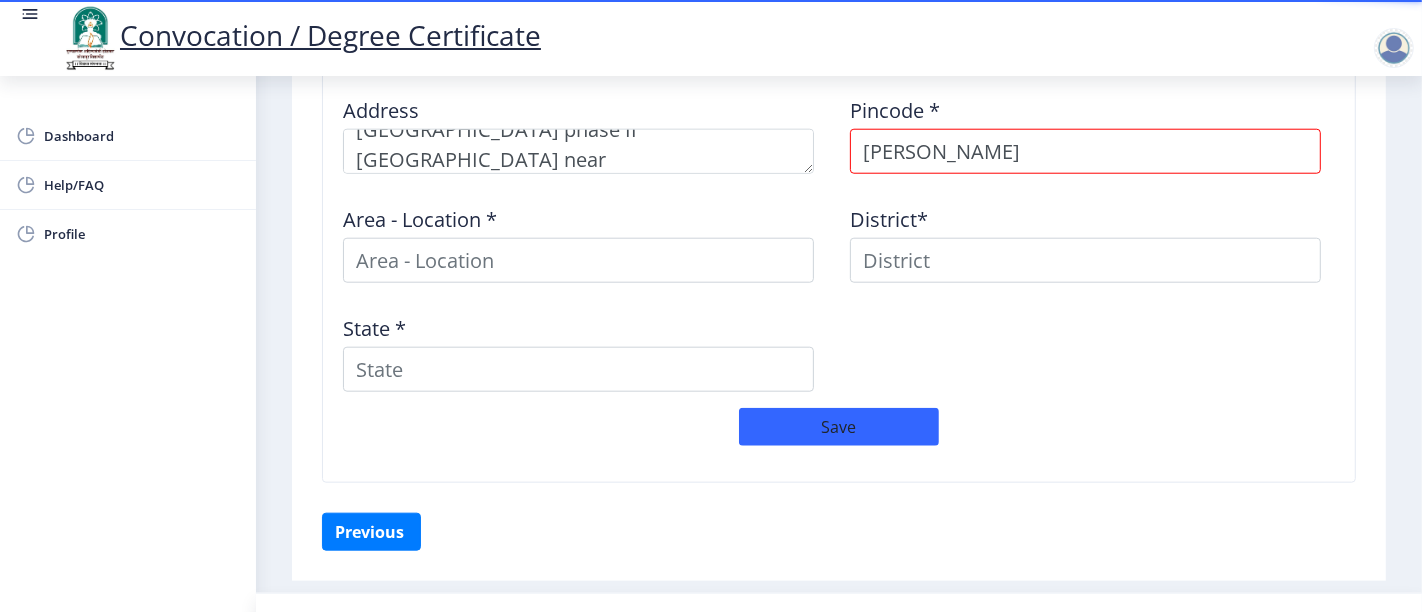 click on "Area - Location *" 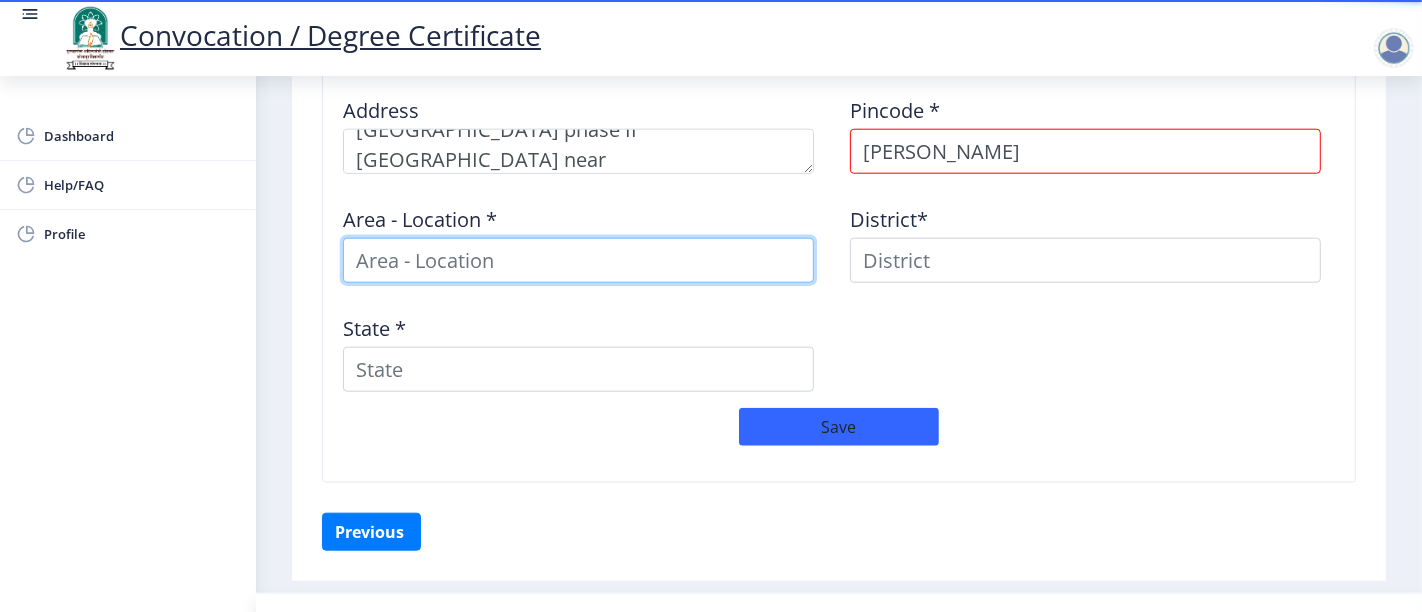 click at bounding box center (578, 260) 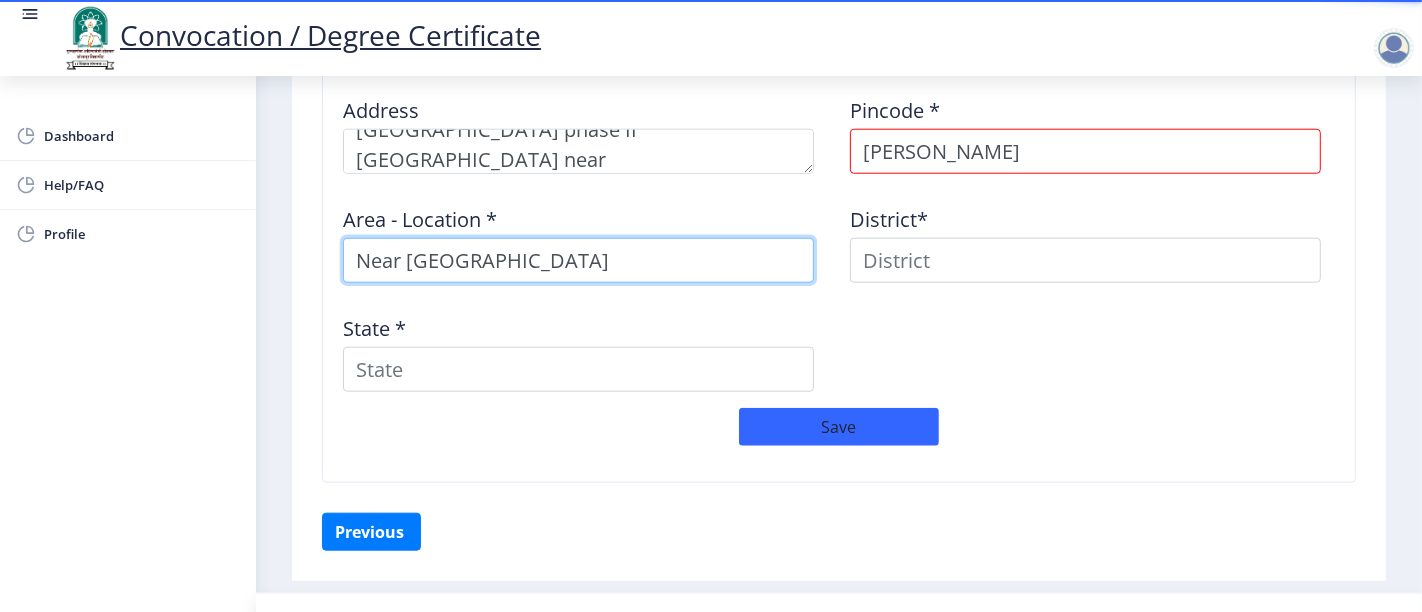 type on "Near Khoni village" 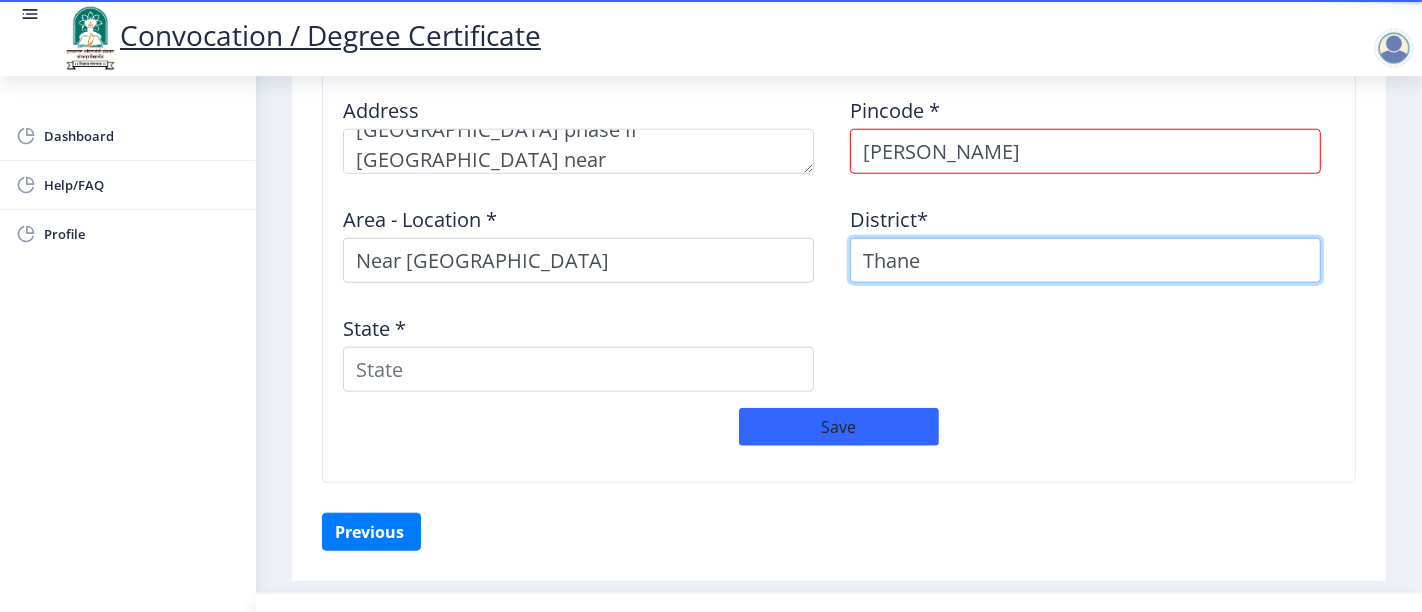 type on "Thane" 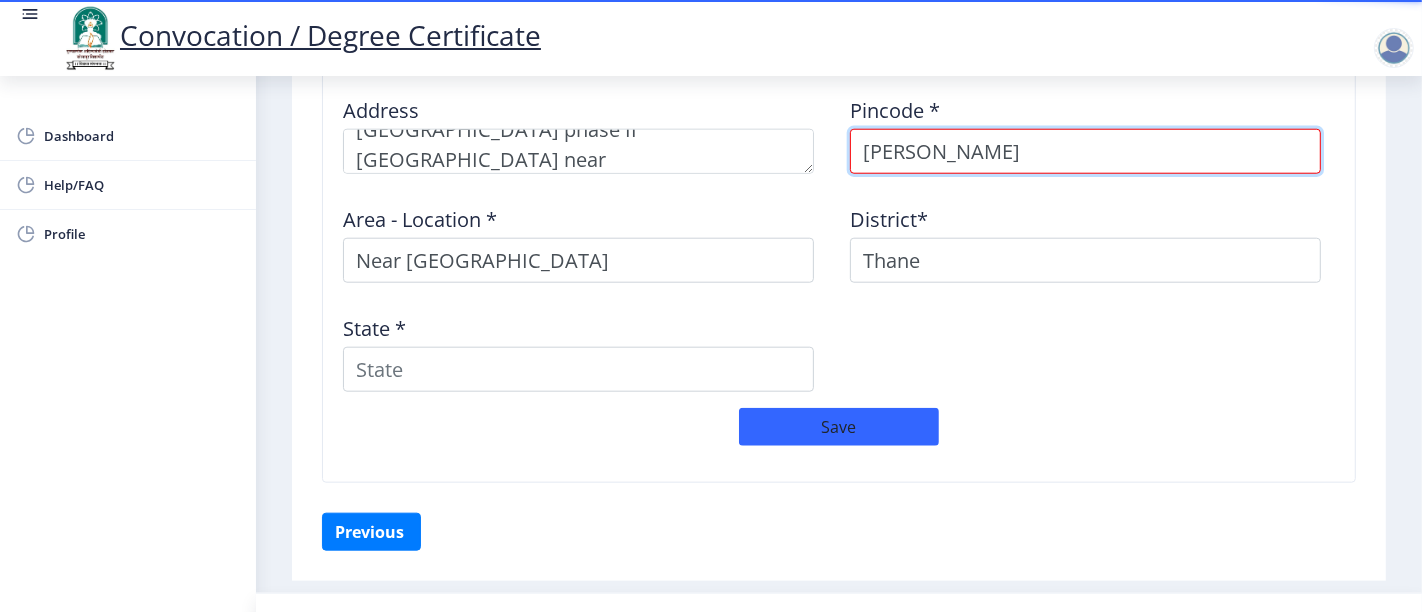 drag, startPoint x: 974, startPoint y: 147, endPoint x: 761, endPoint y: 161, distance: 213.4596 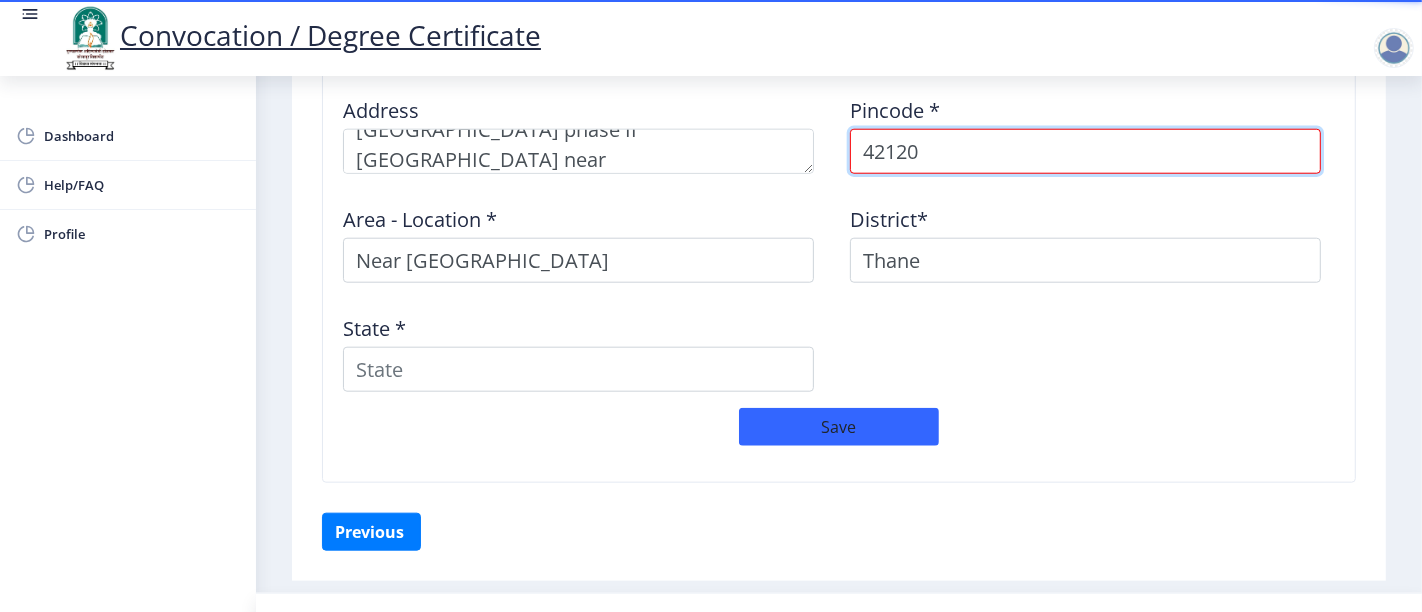 type on "421204" 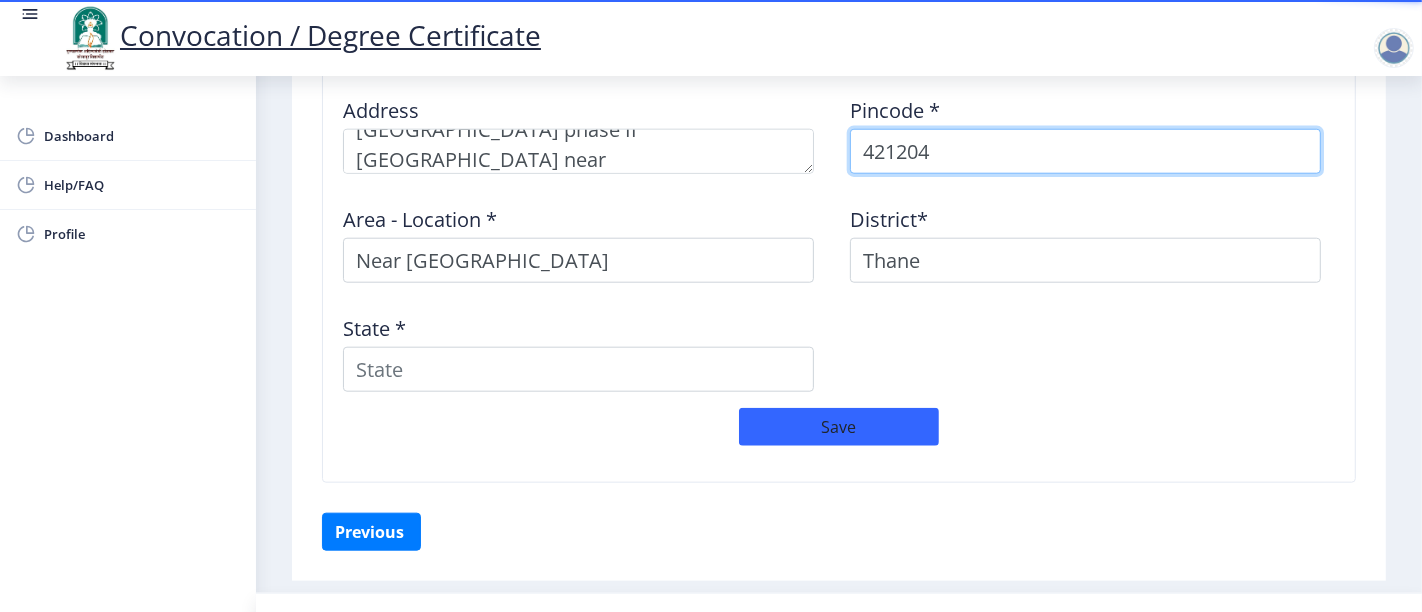 select 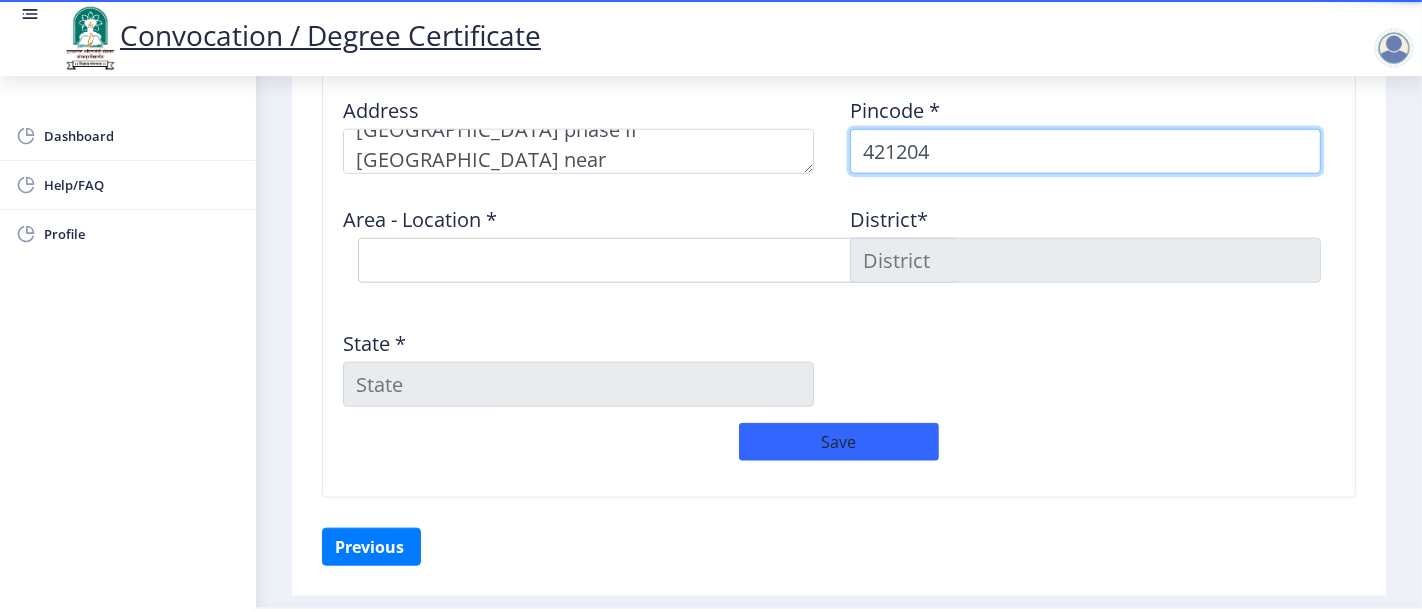 type on "421204" 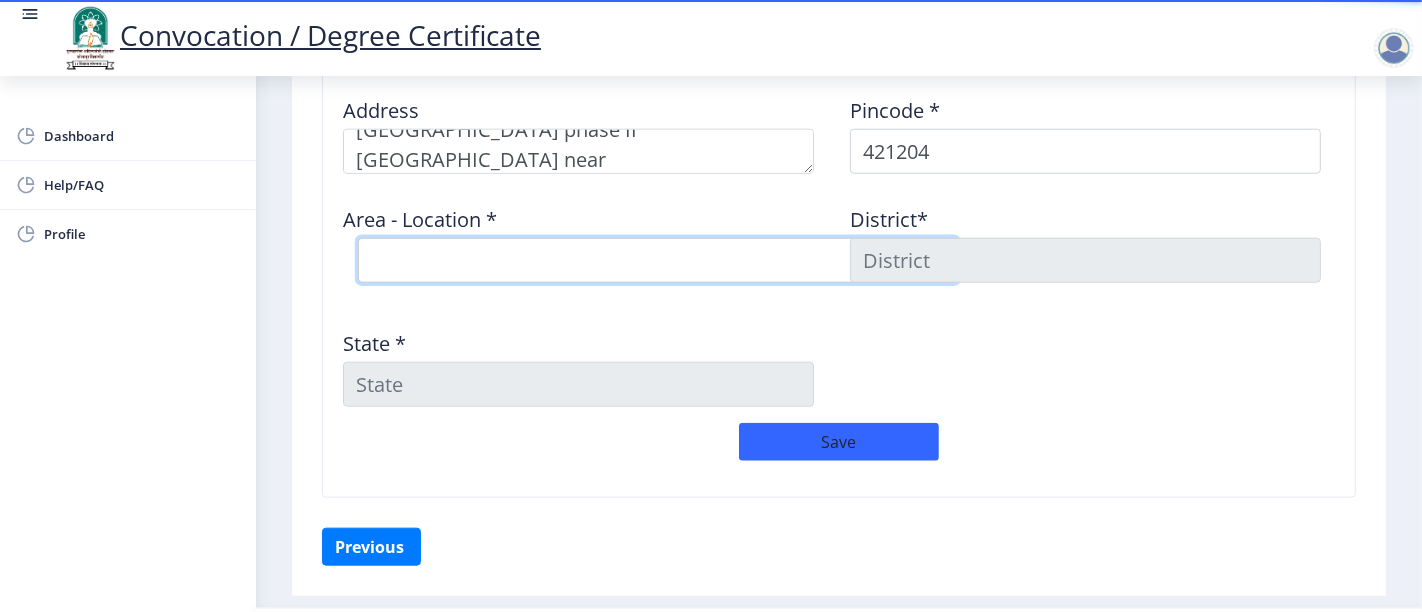 click on "Select Area Location Khoni B.O Manpada S.O Nilje B.O Padle B.O" at bounding box center (658, 260) 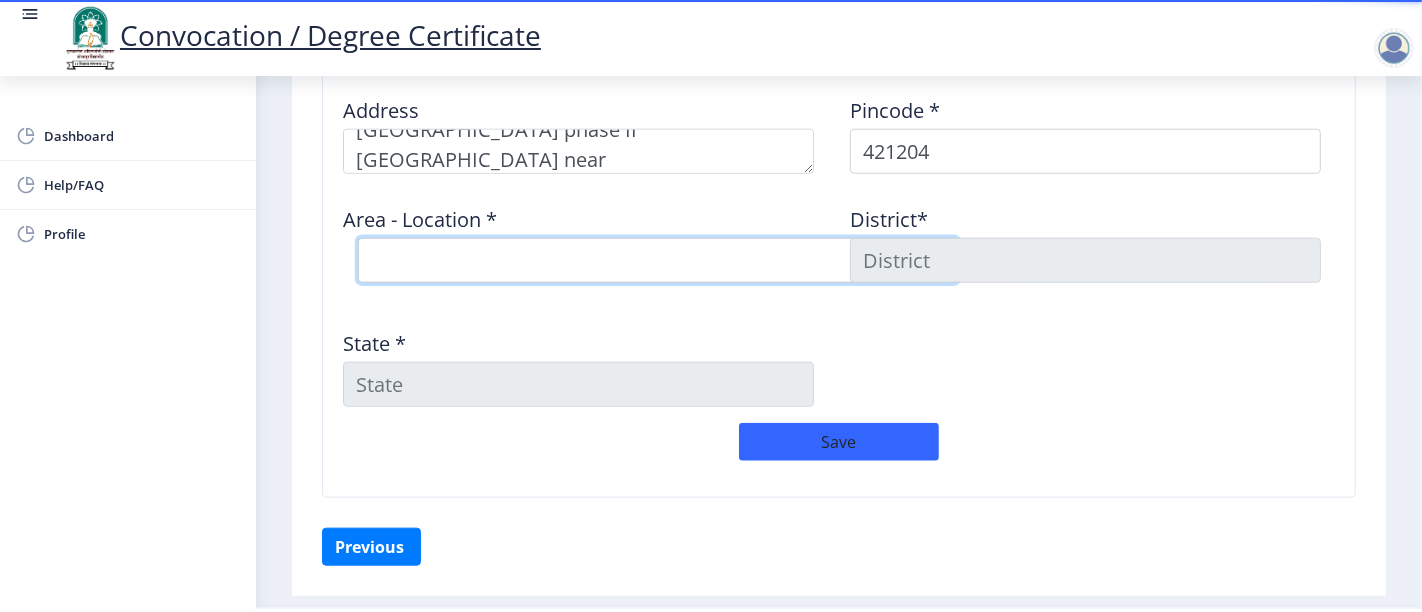 select on "1: Object" 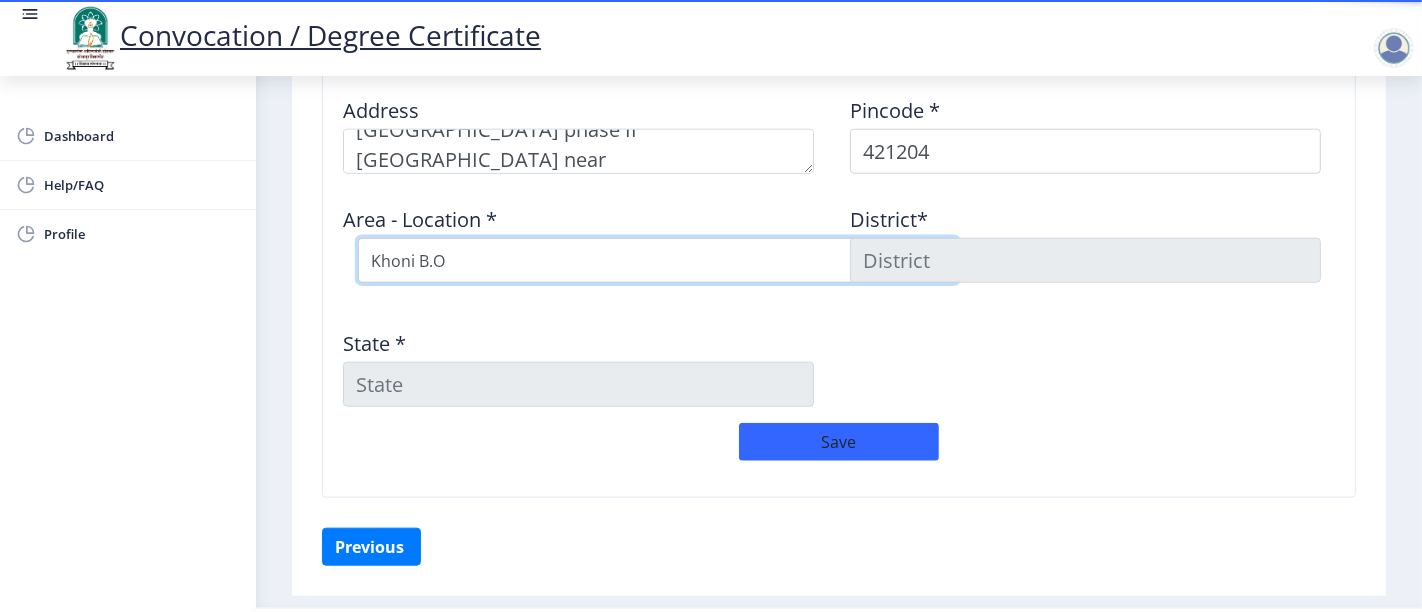 click on "Select Area Location Khoni B.O Manpada S.O Nilje B.O Padle B.O" at bounding box center (658, 260) 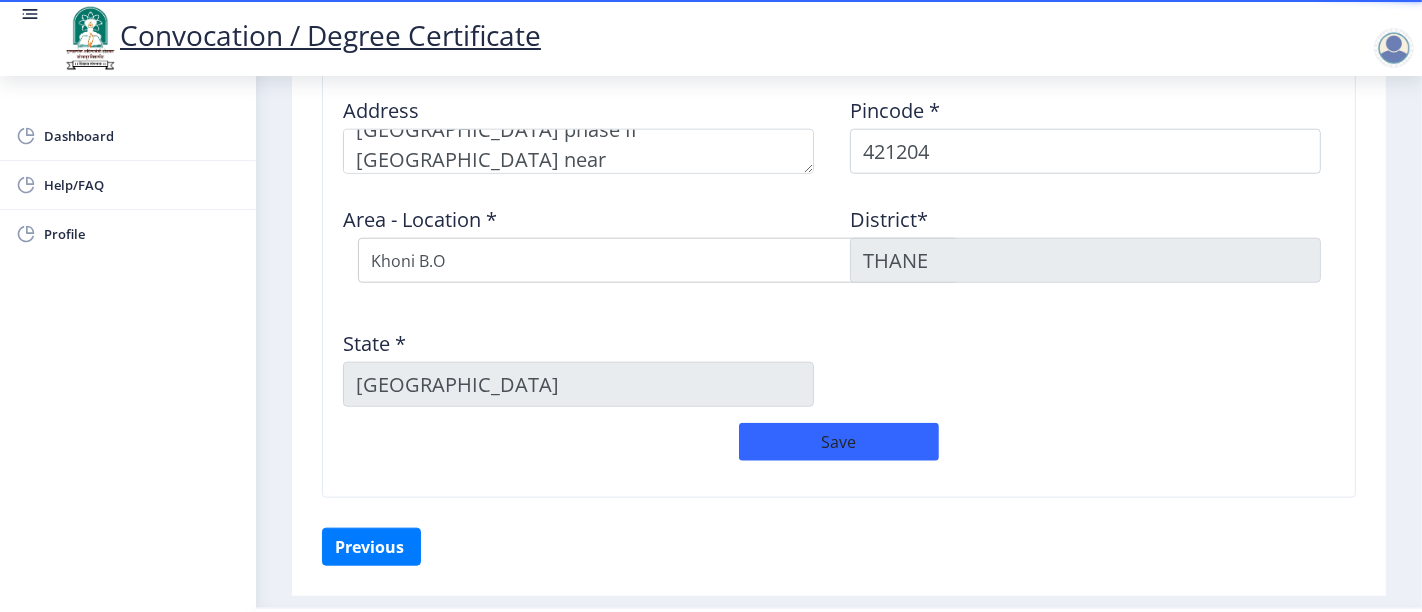 click on "Address    Pincode *  421204 Area - Location *  Select Area Location Khoni B.O Manpada S.O Nilje B.O Padle B.O District*  THANE State *  Maharashtra" 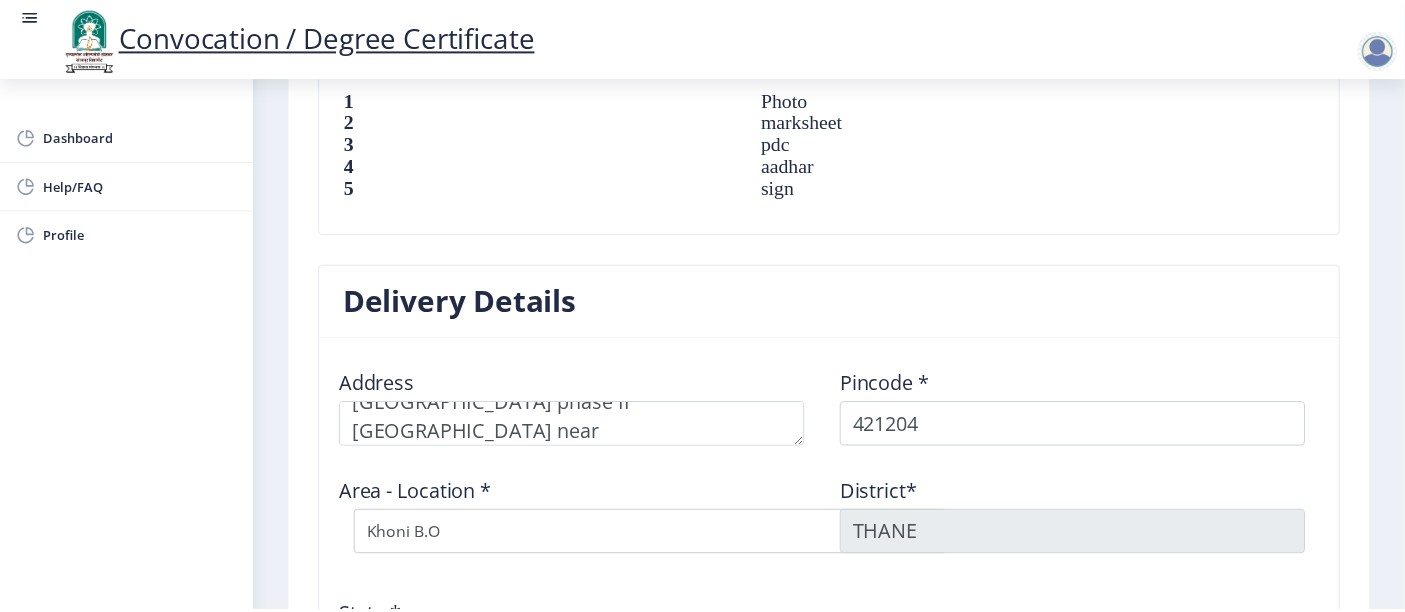 scroll, scrollTop: 1730, scrollLeft: 0, axis: vertical 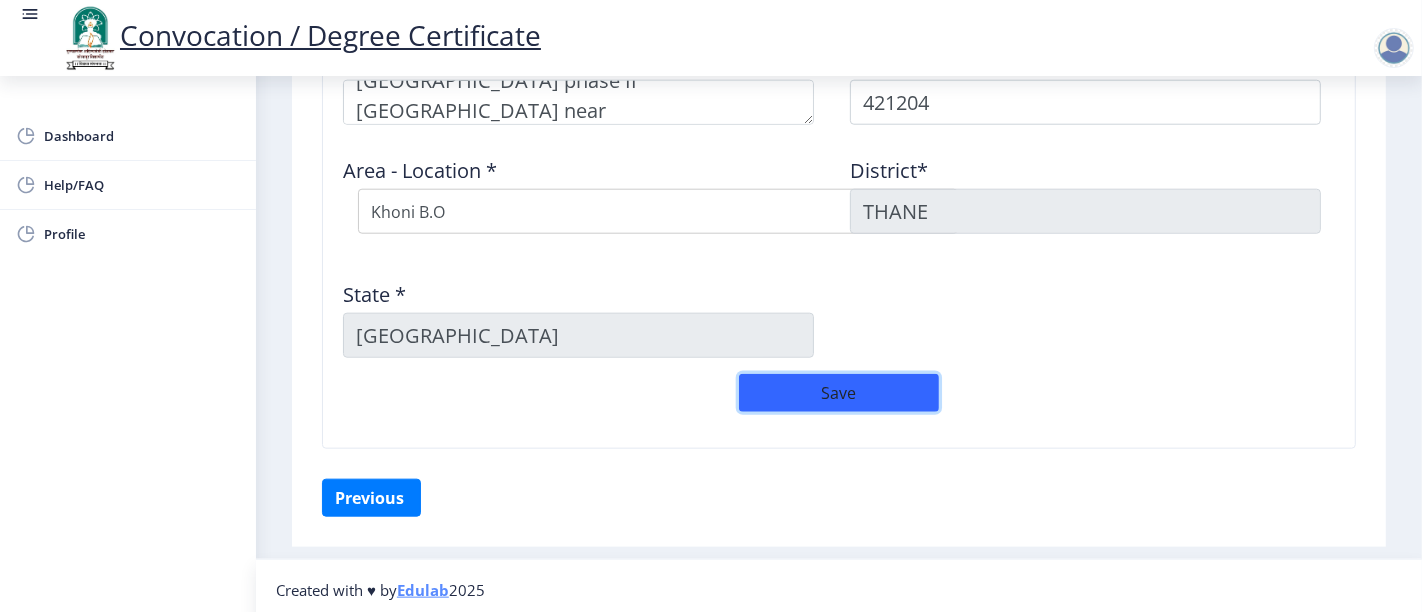 click on "Save" 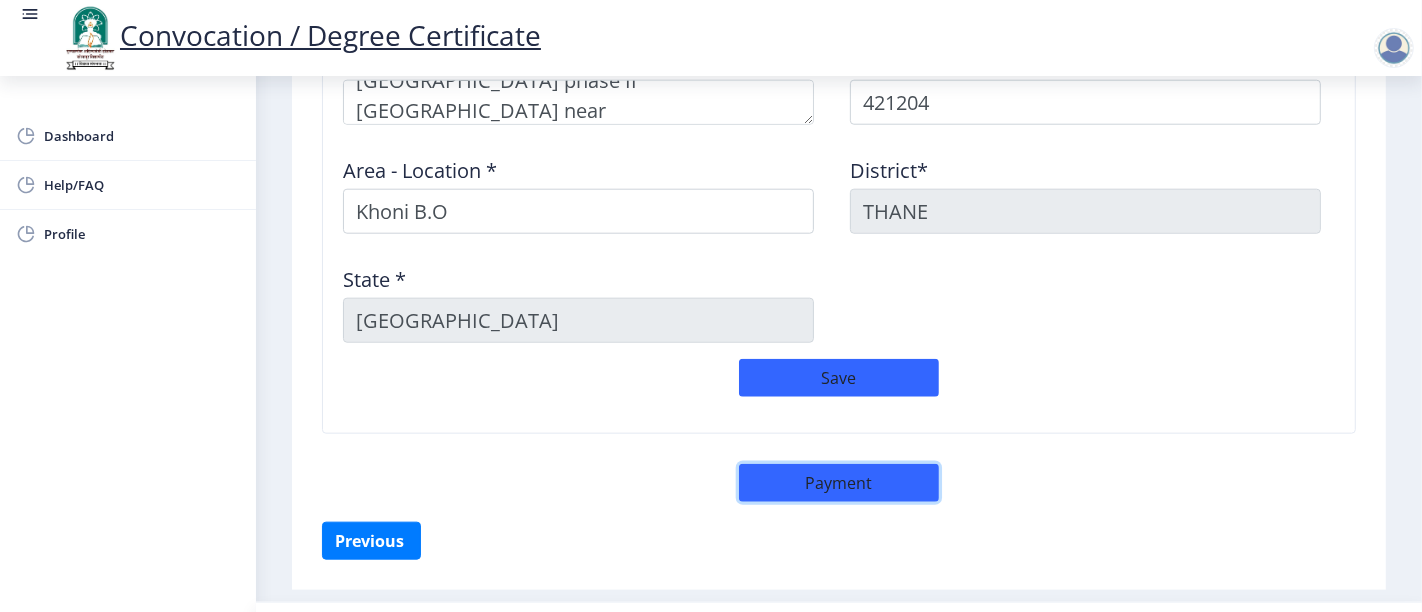 click on "Payment" 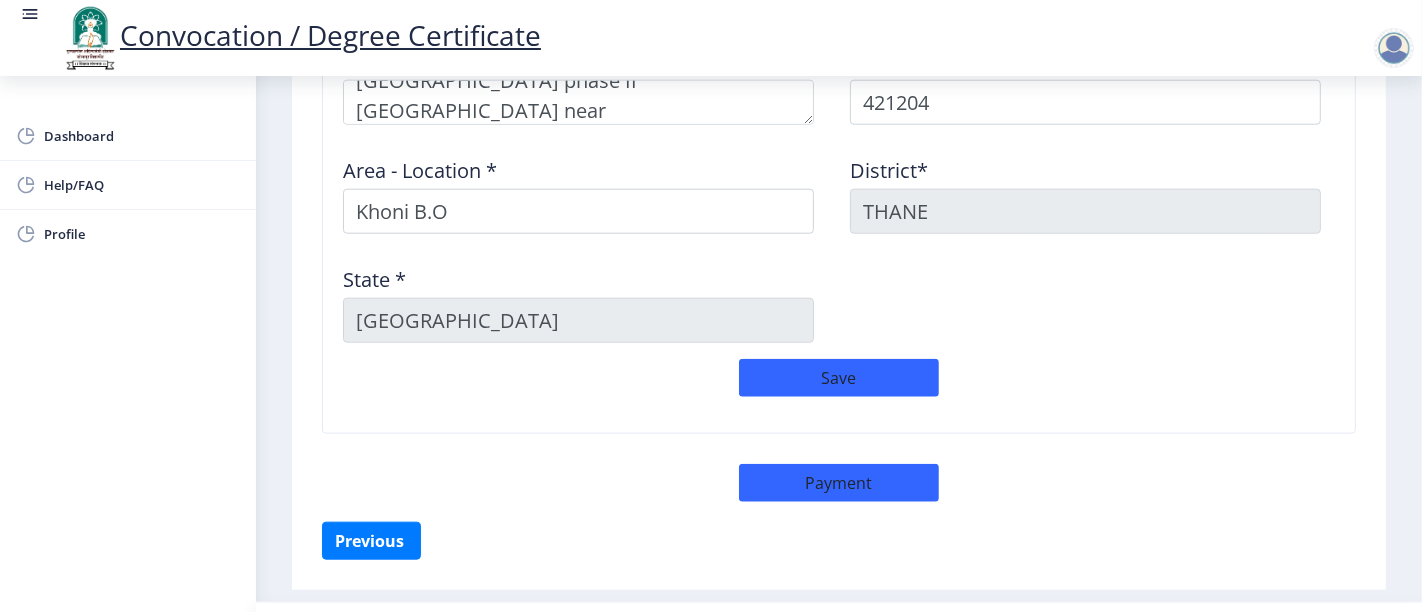 select on "sealed" 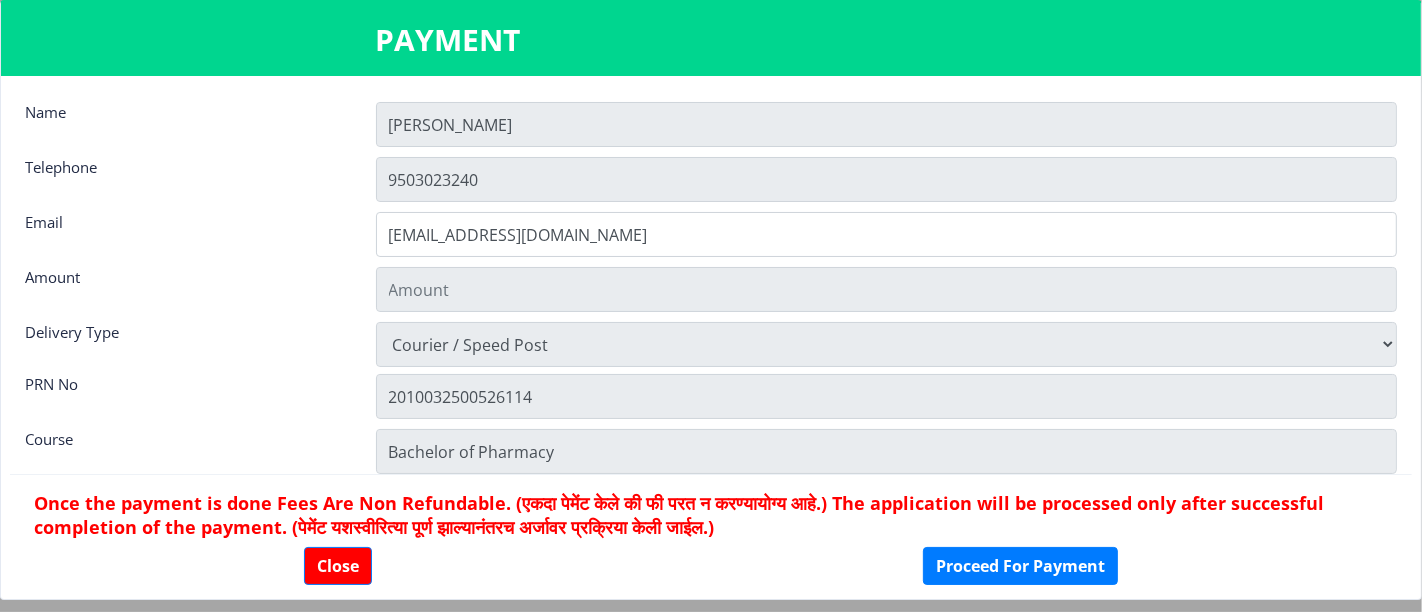 type on "2885" 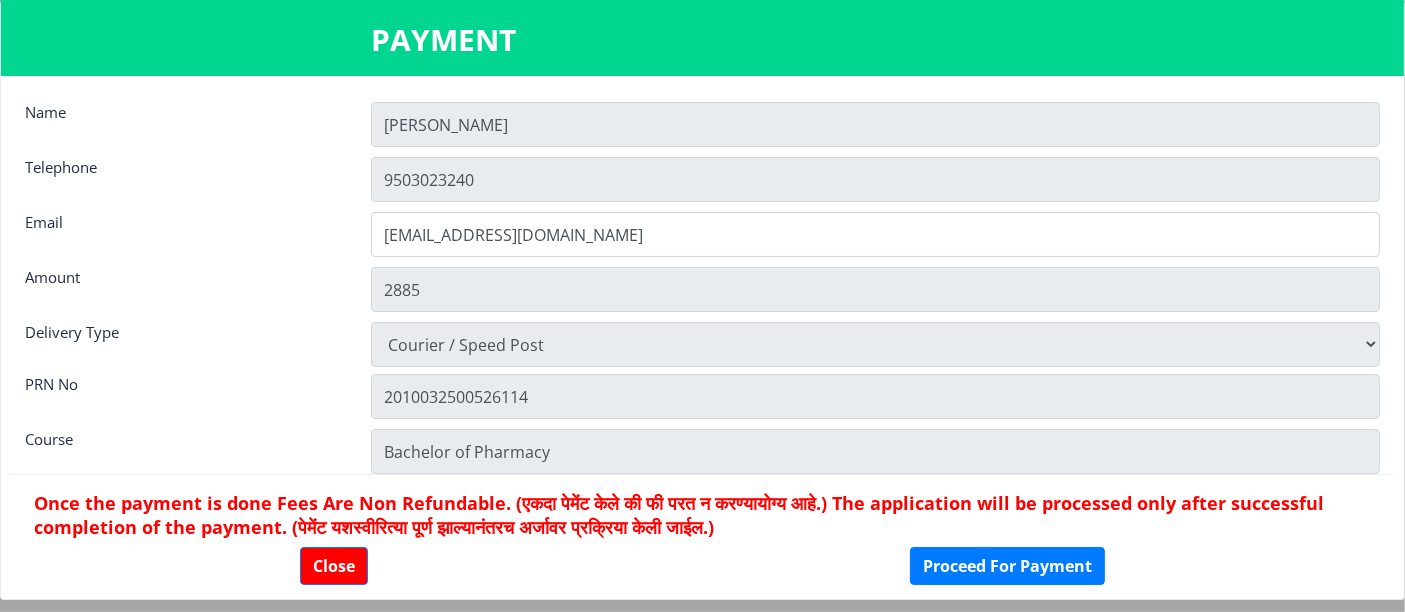 scroll, scrollTop: 26, scrollLeft: 0, axis: vertical 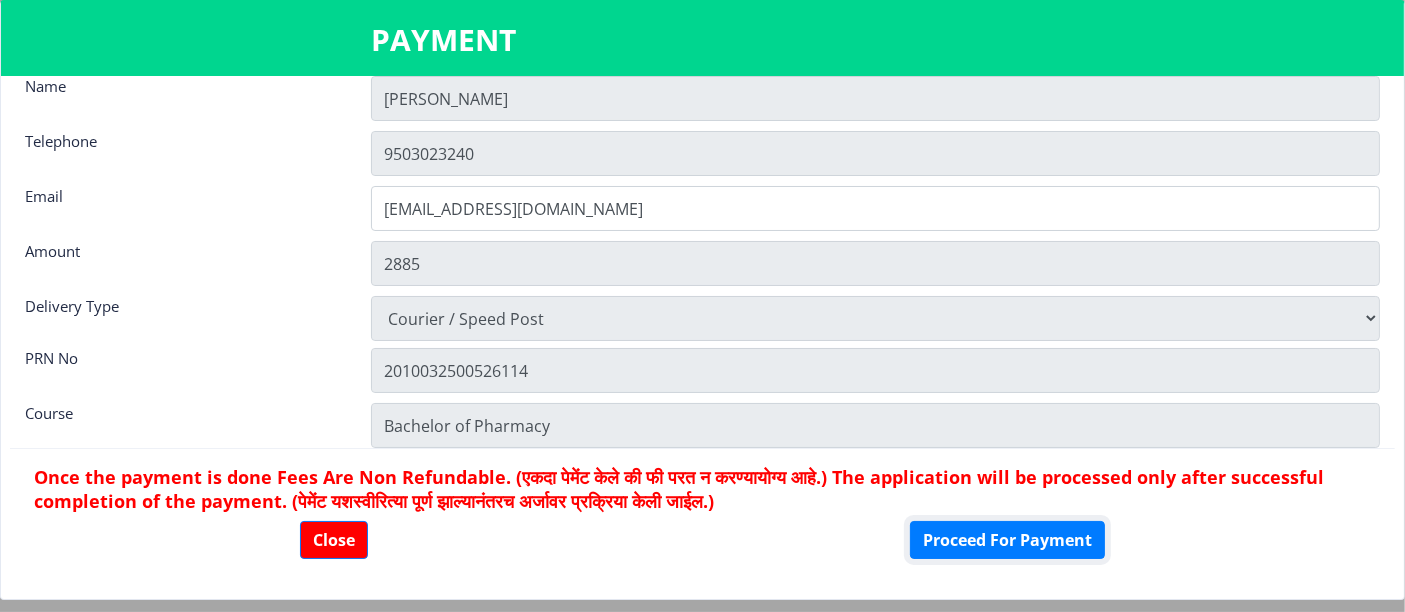 click on "Proceed For Payment" 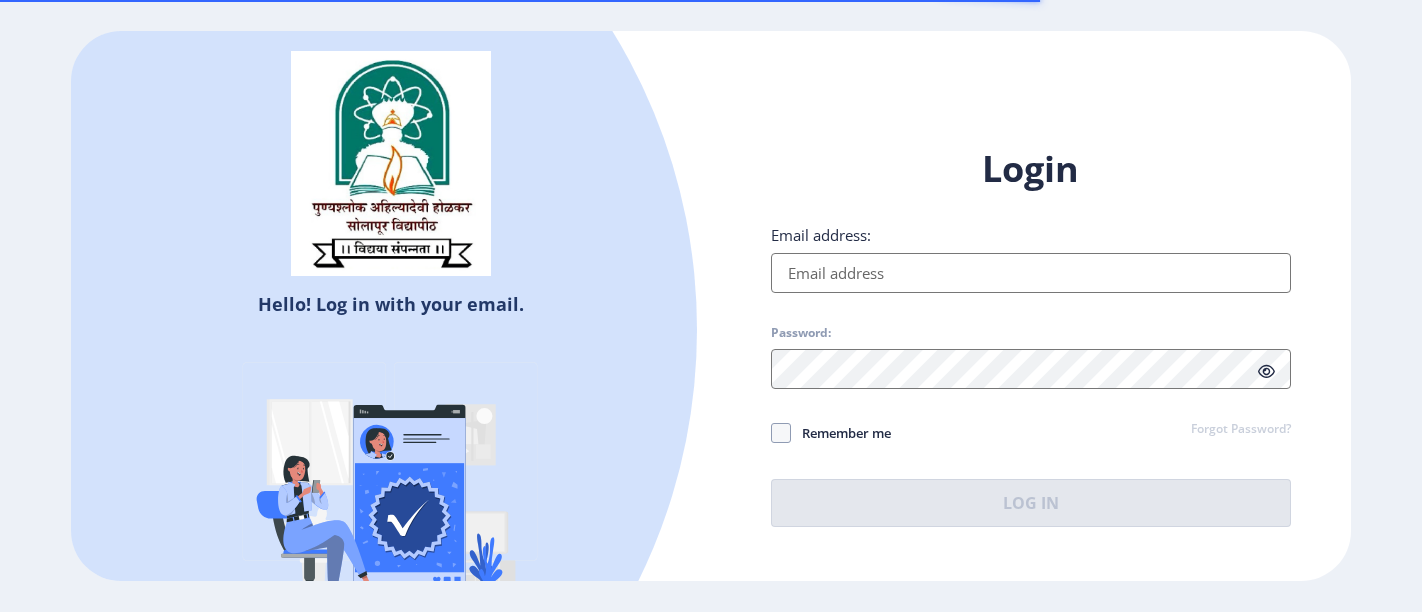 scroll, scrollTop: 0, scrollLeft: 0, axis: both 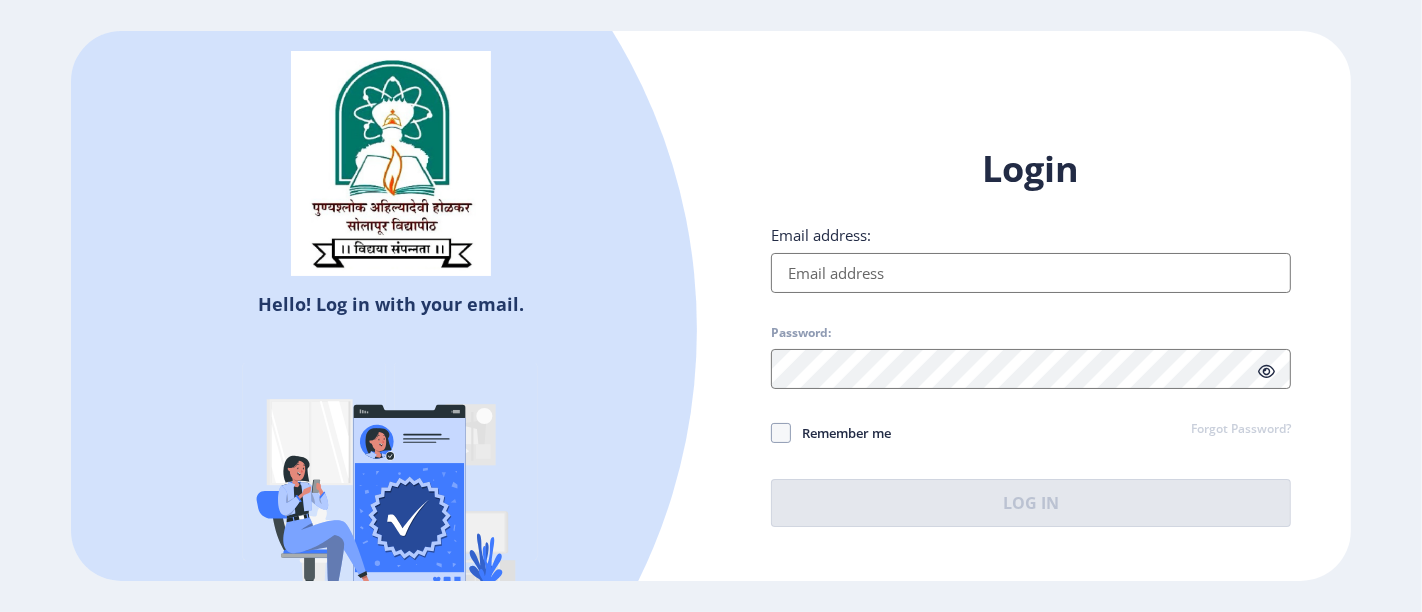 click on "Email address:" at bounding box center [1031, 273] 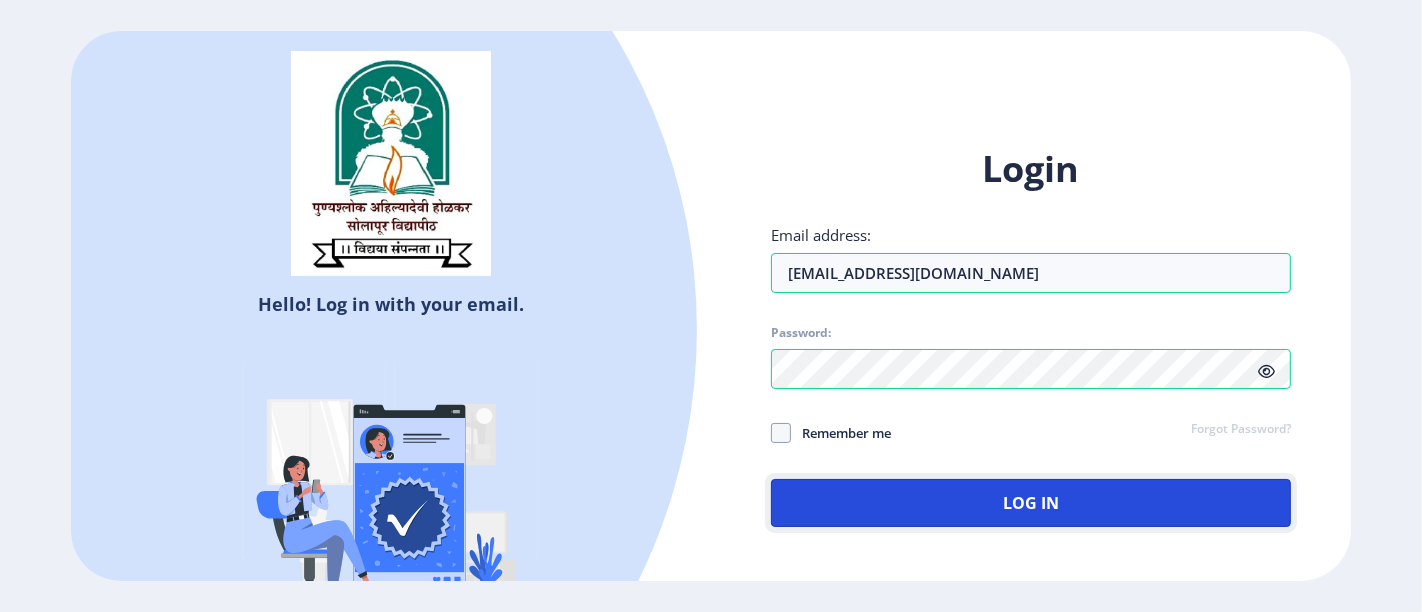 click on "Log In" 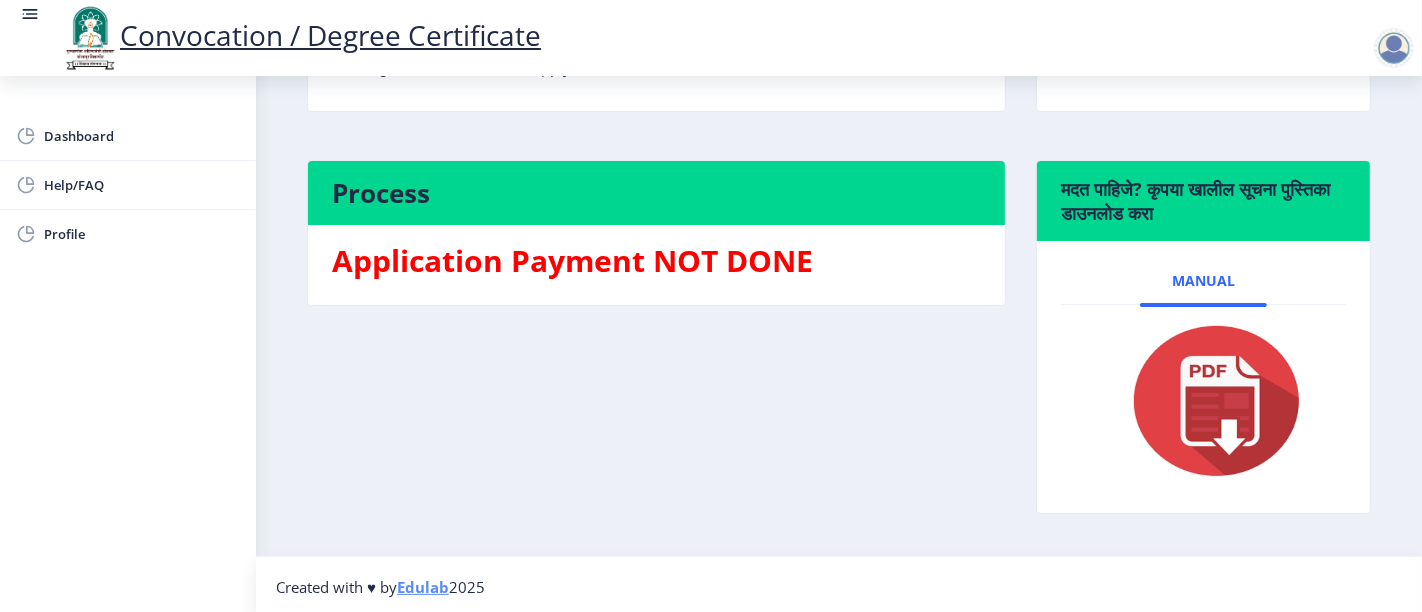 scroll, scrollTop: 353, scrollLeft: 0, axis: vertical 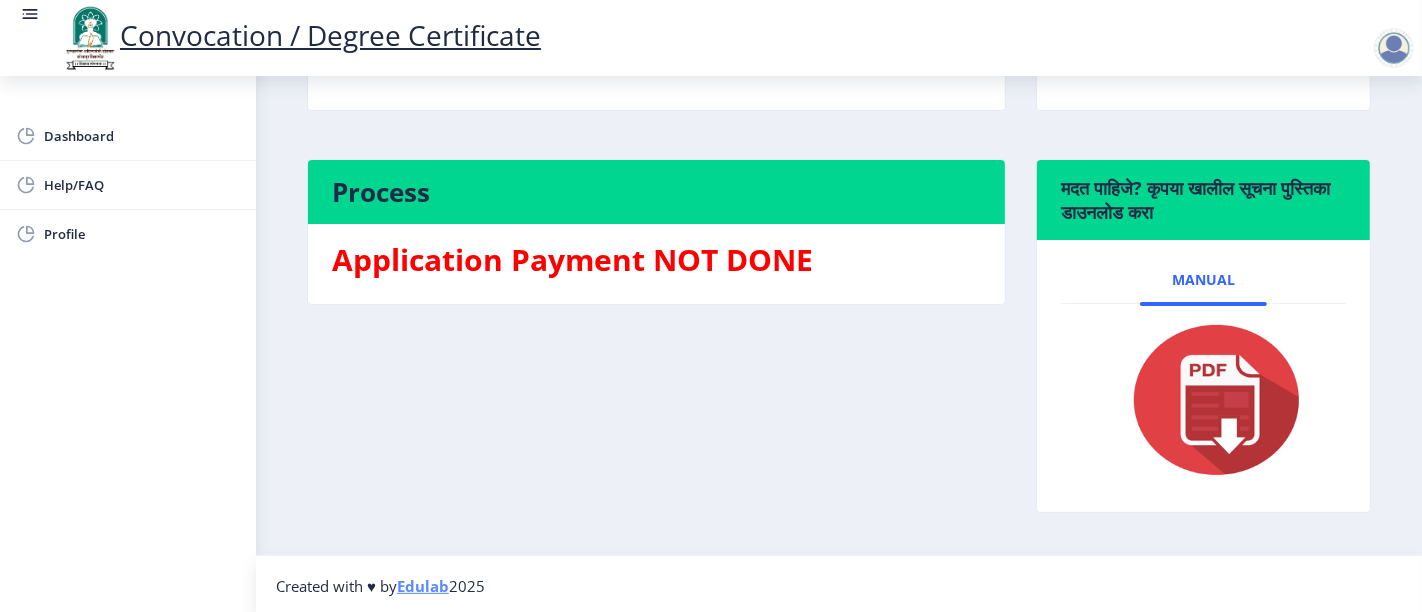 click 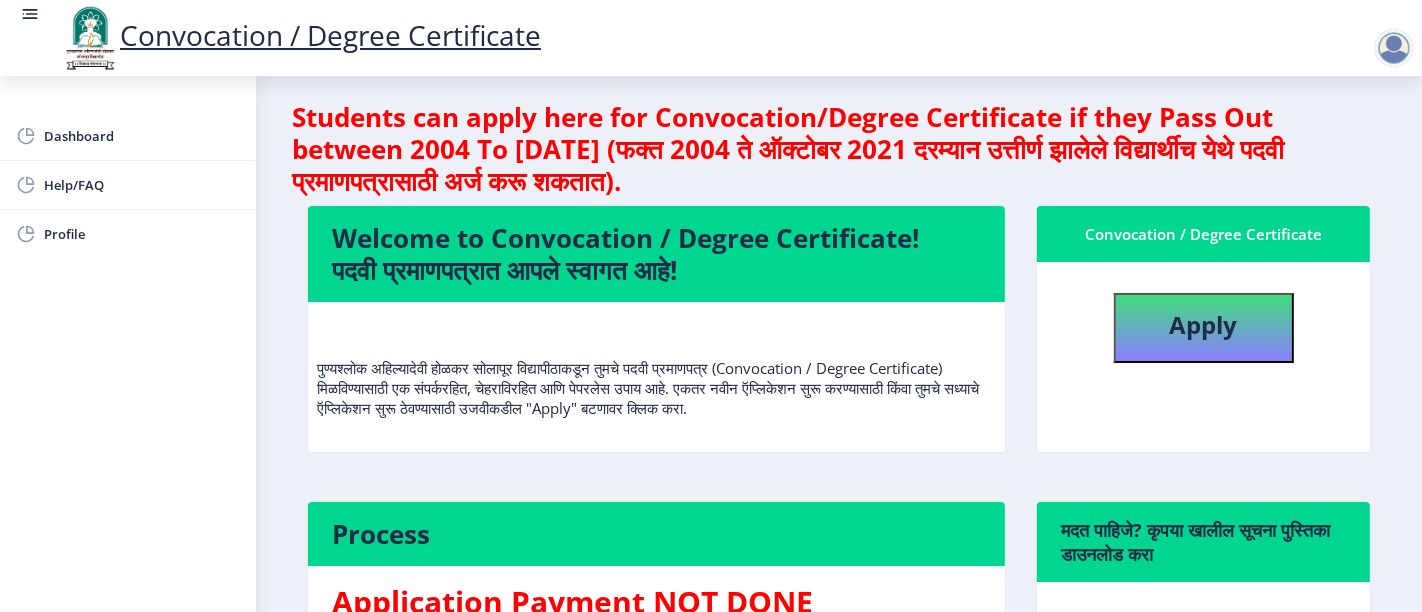 scroll, scrollTop: 0, scrollLeft: 0, axis: both 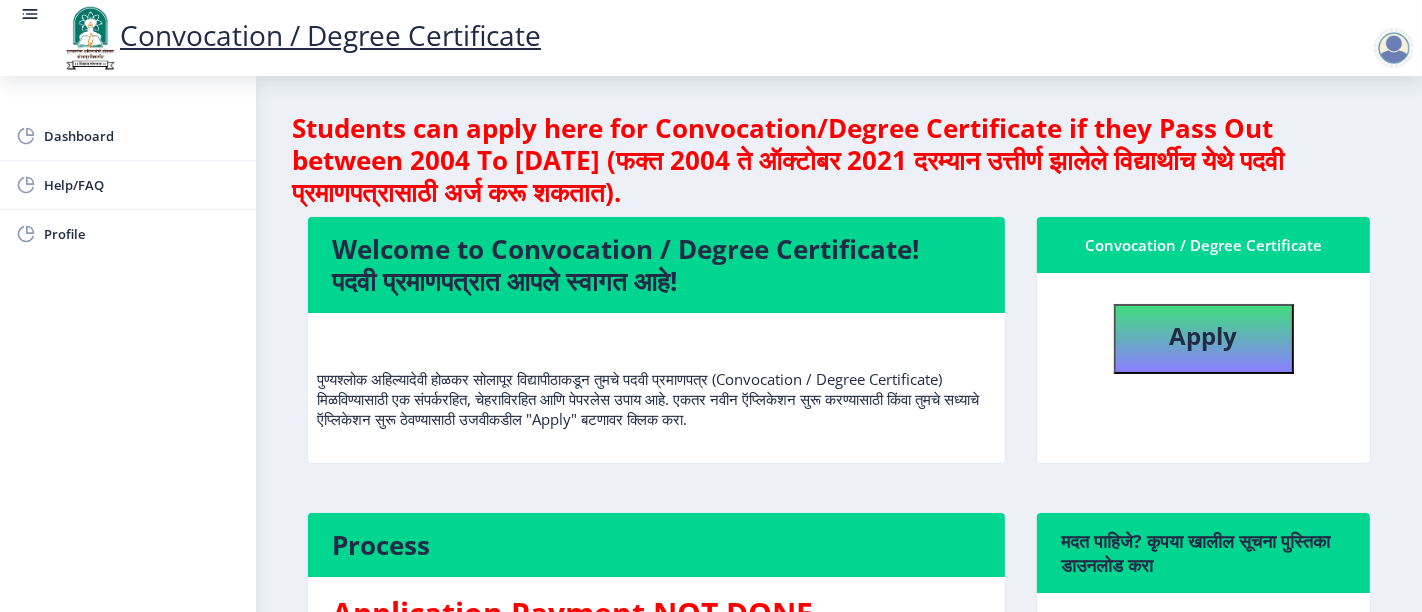 click on "Dashboard" 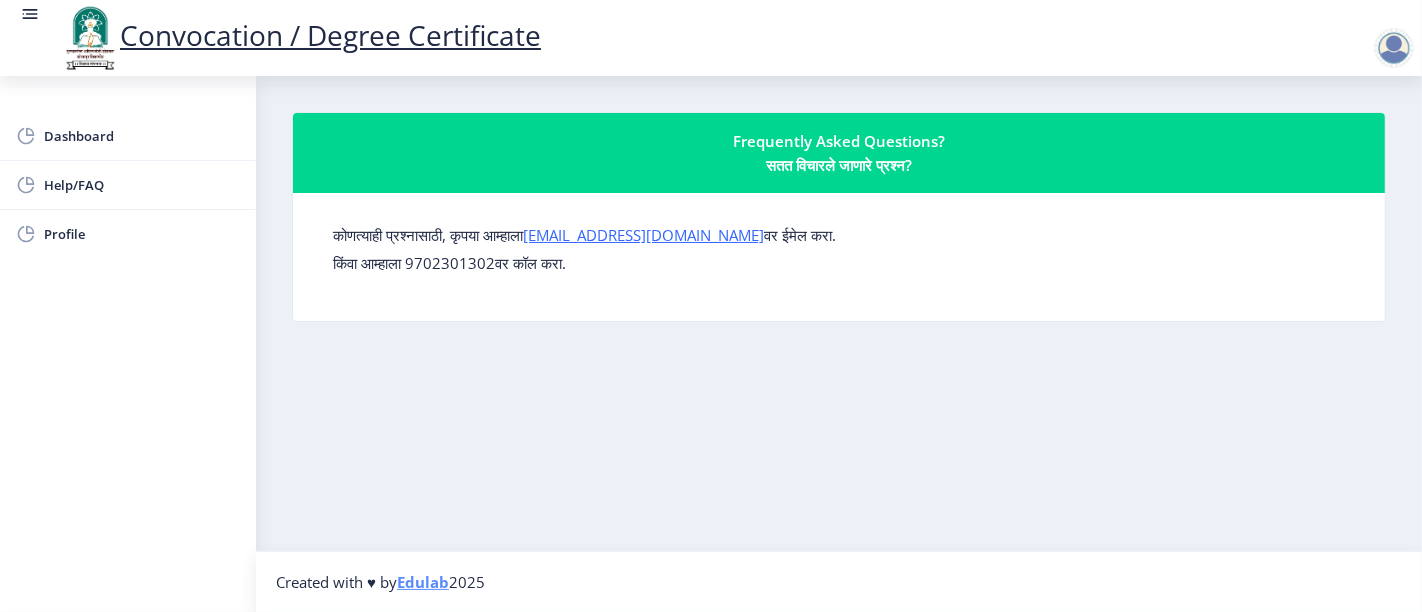 click on "Profile" 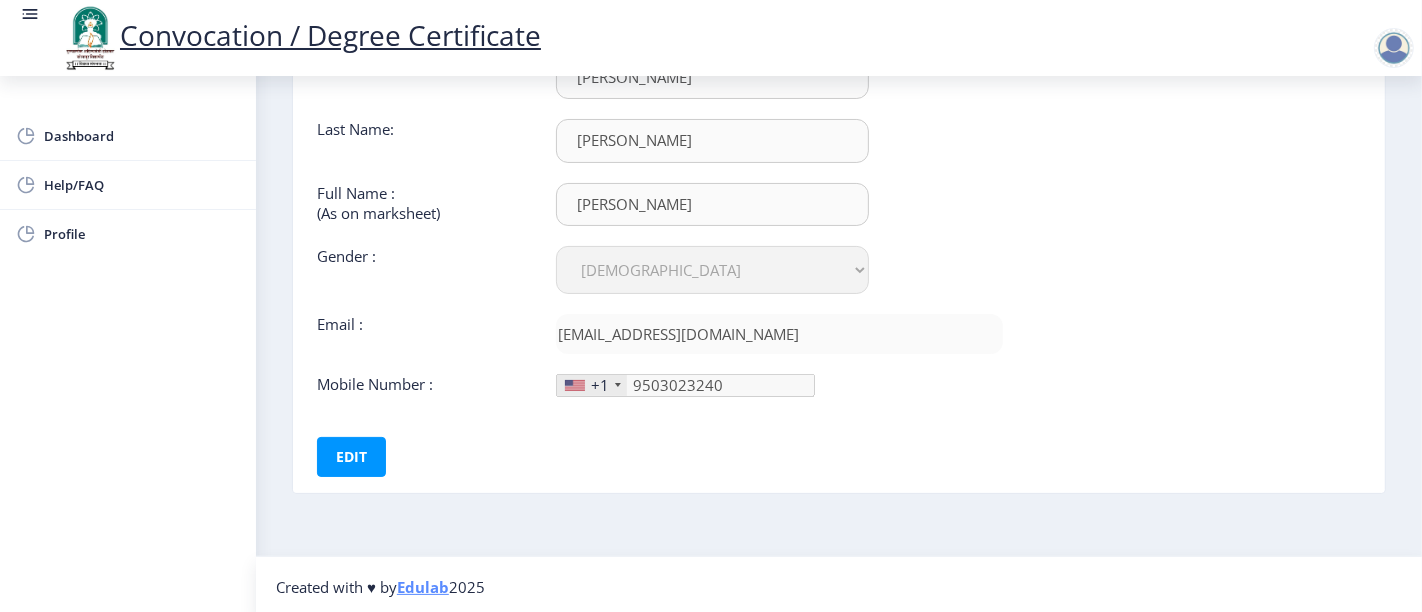scroll, scrollTop: 0, scrollLeft: 0, axis: both 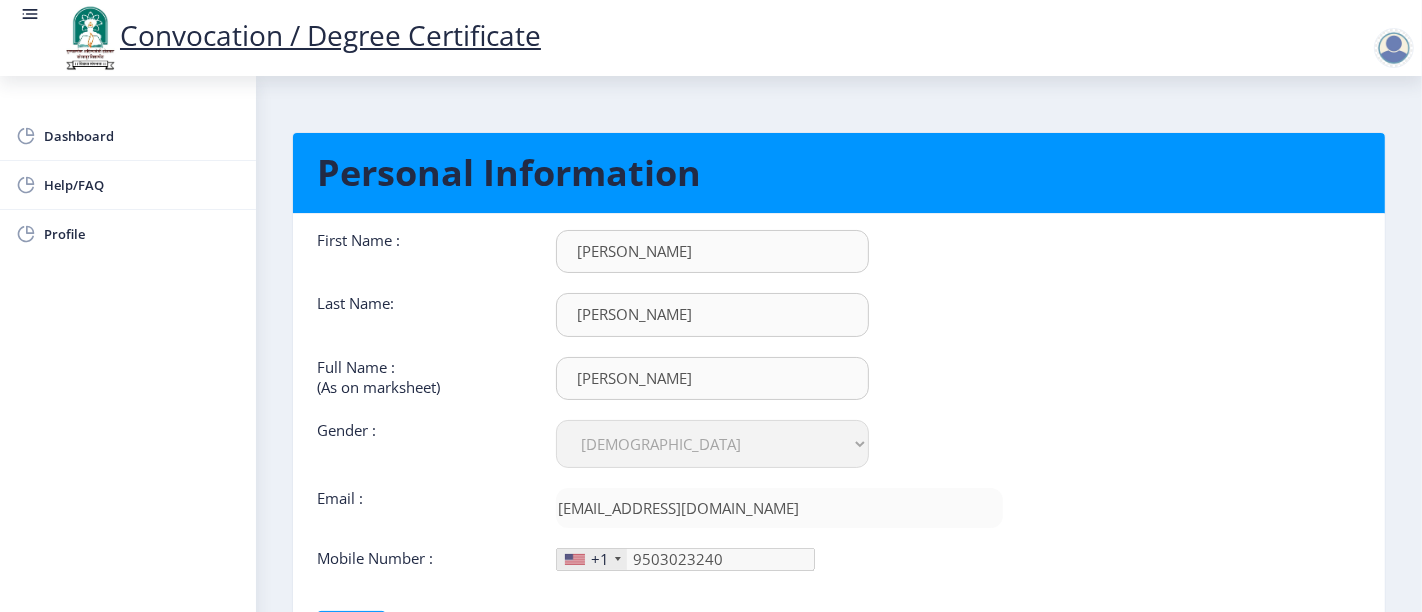 click on "Profile" 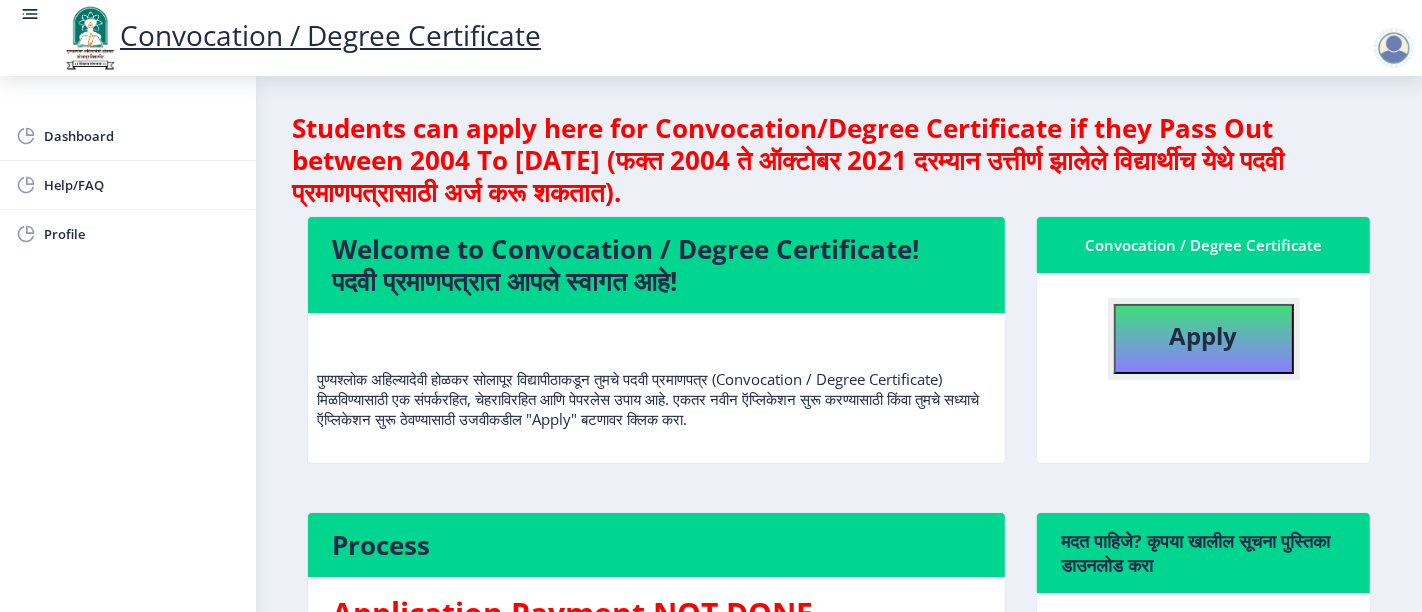 click on "Apply" 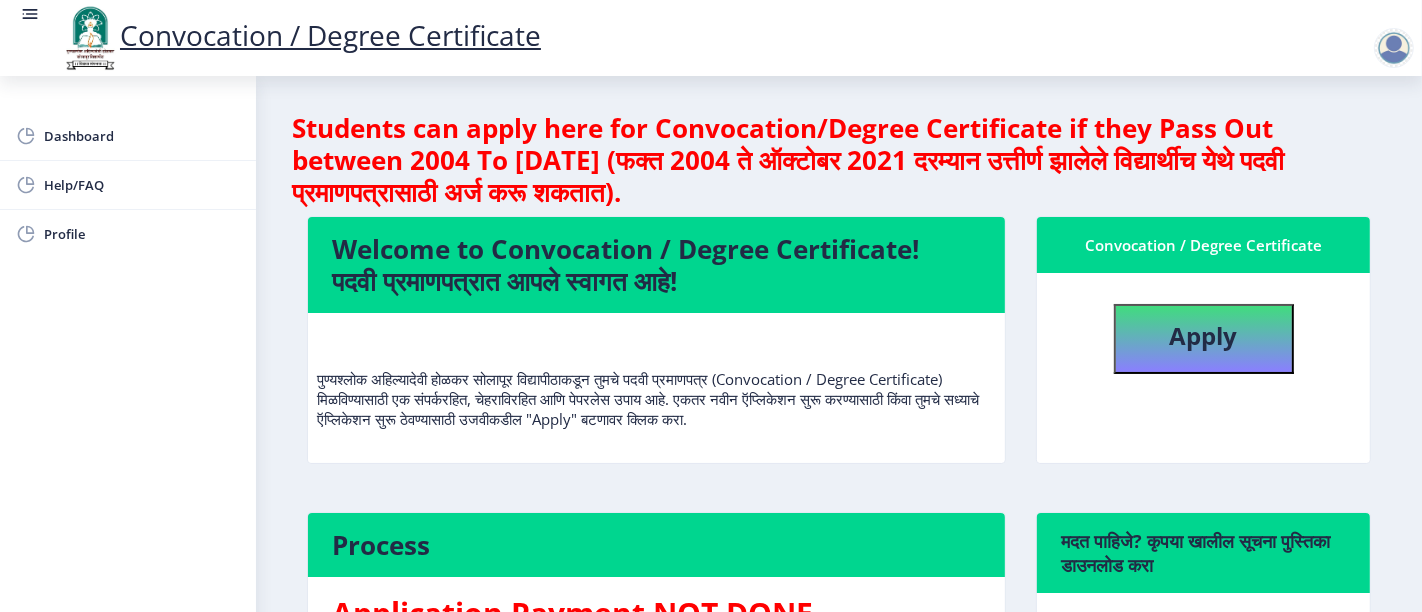select 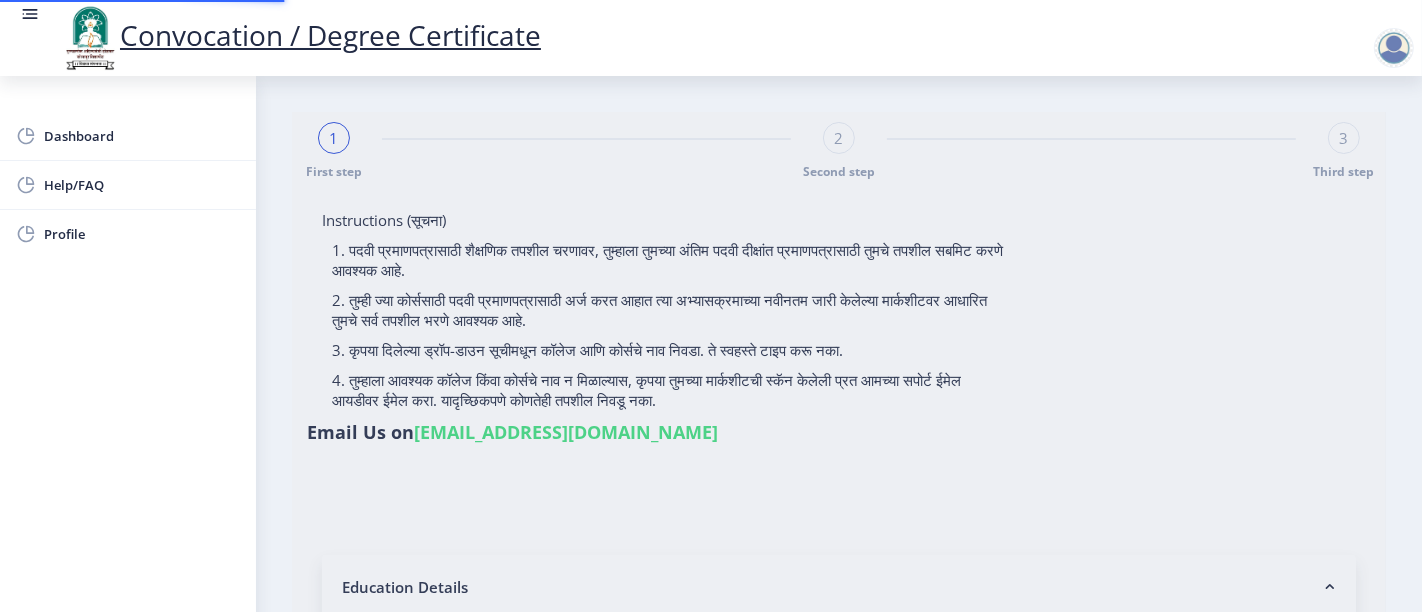 type on "2010032500526114" 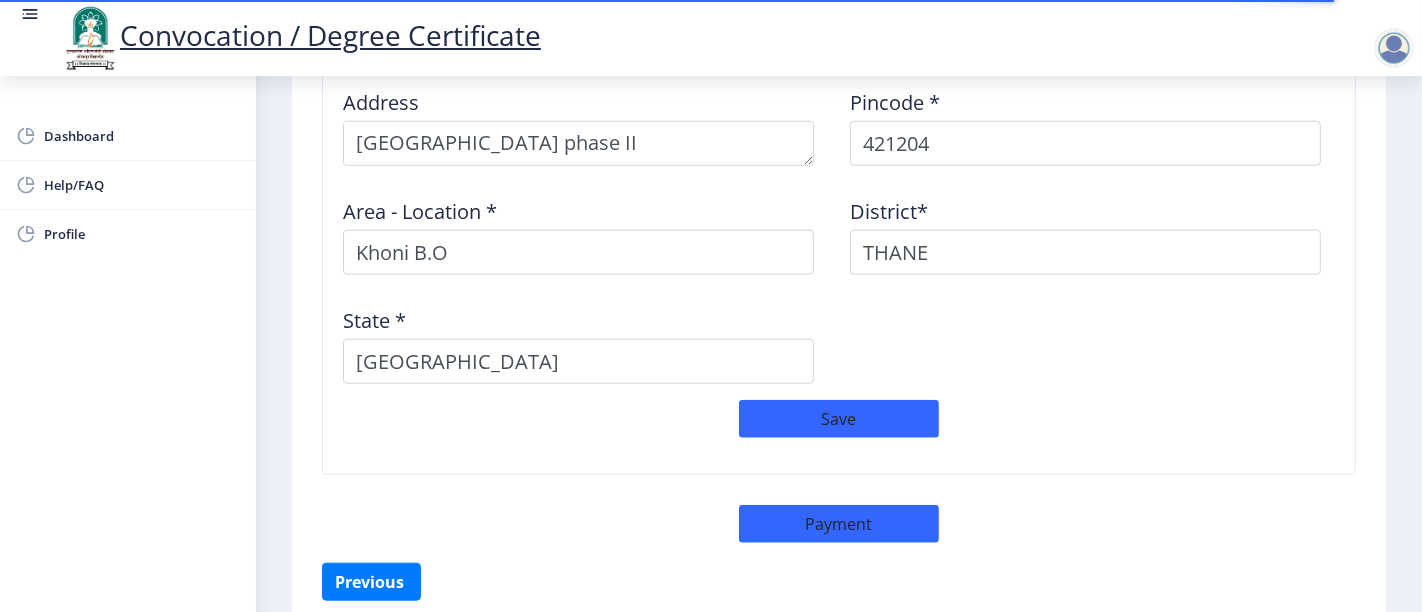 scroll, scrollTop: 1688, scrollLeft: 0, axis: vertical 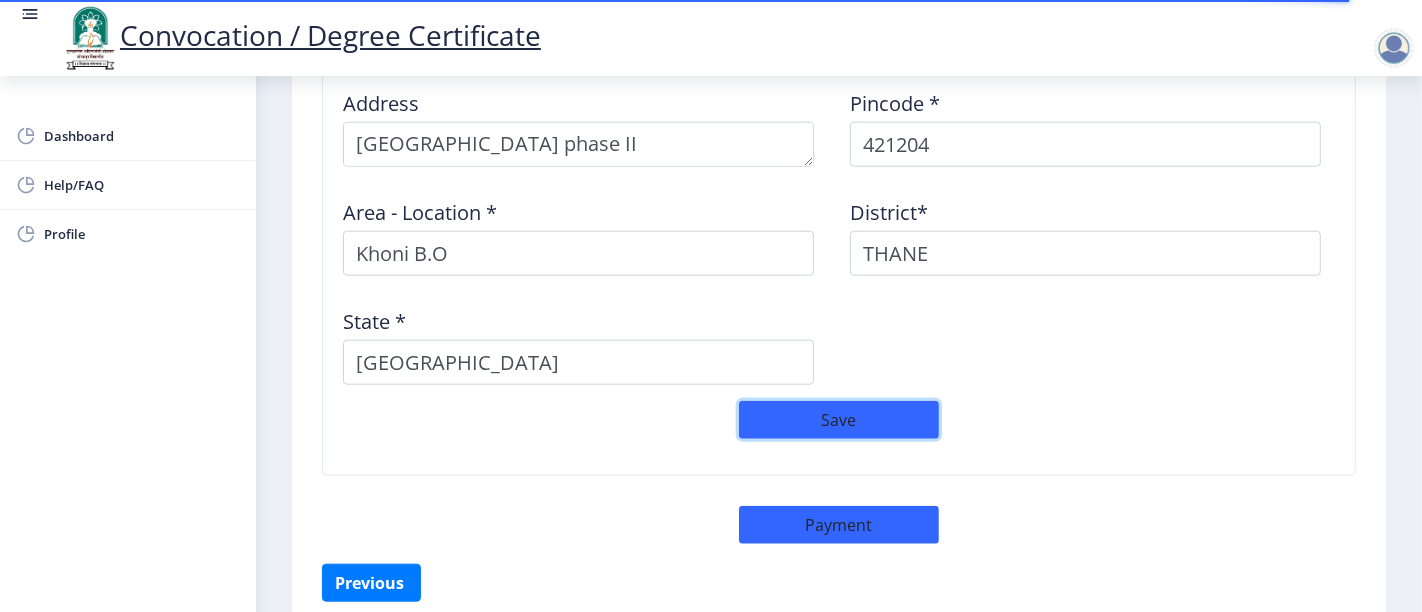 click on "Save" 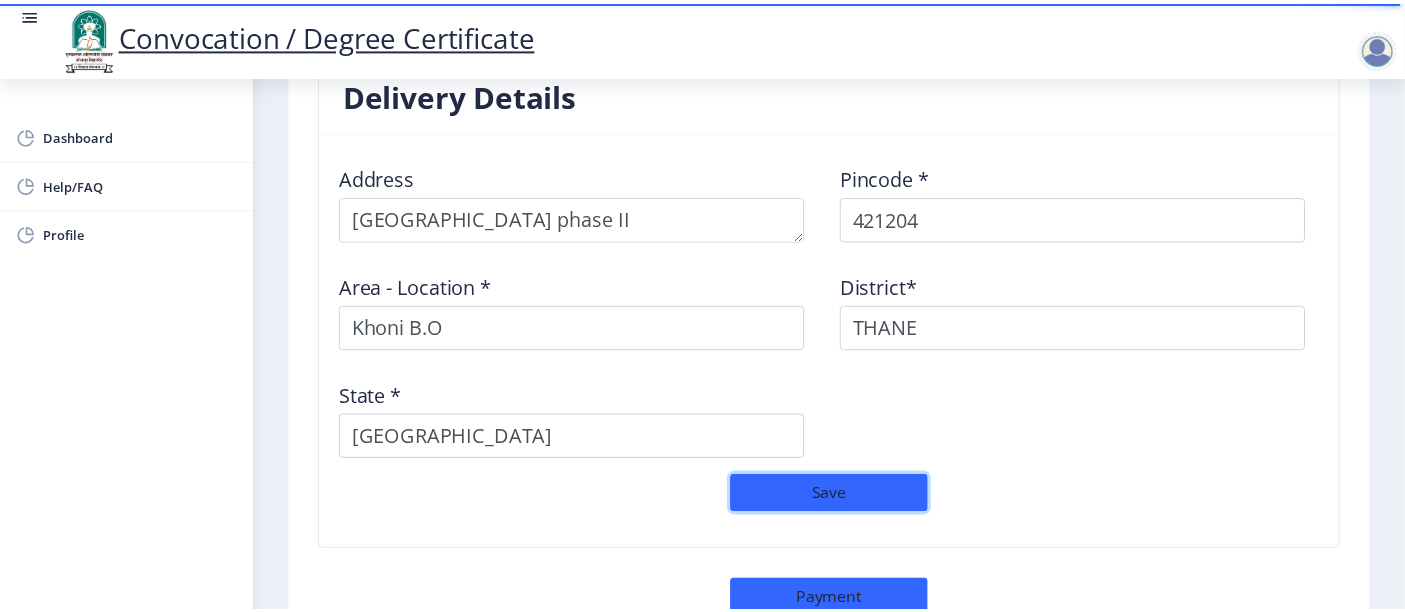 scroll, scrollTop: 1610, scrollLeft: 0, axis: vertical 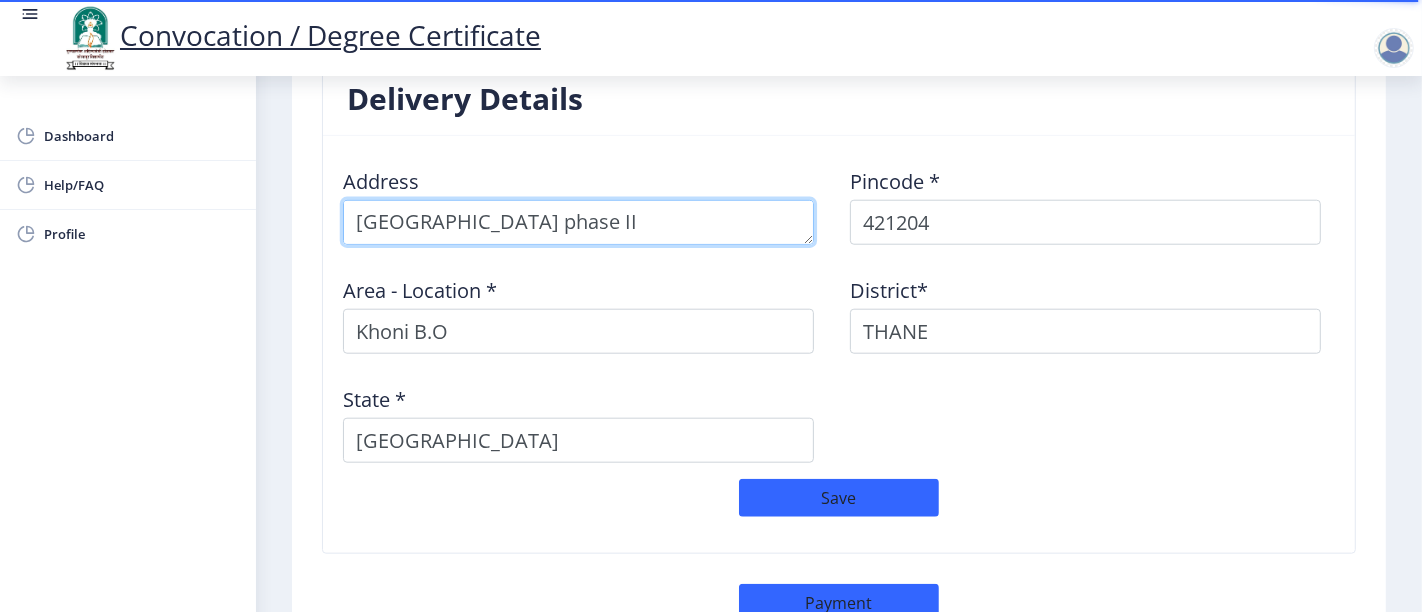 click at bounding box center [578, 222] 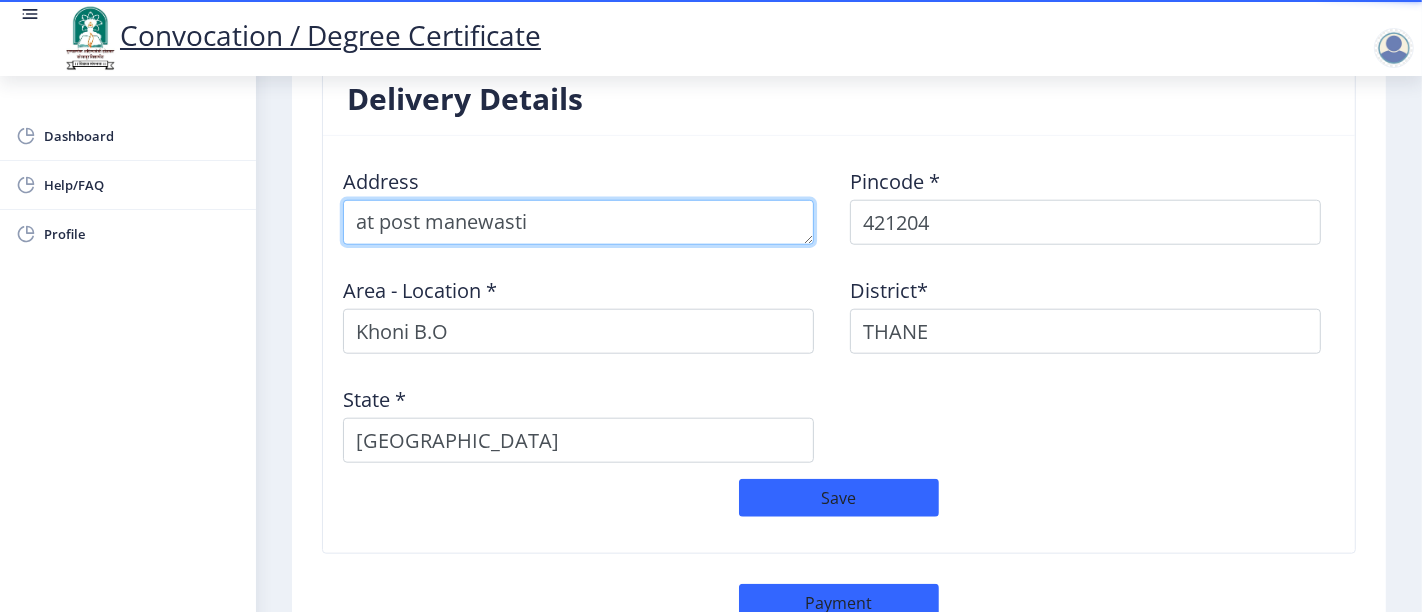 type on "at post manewasti" 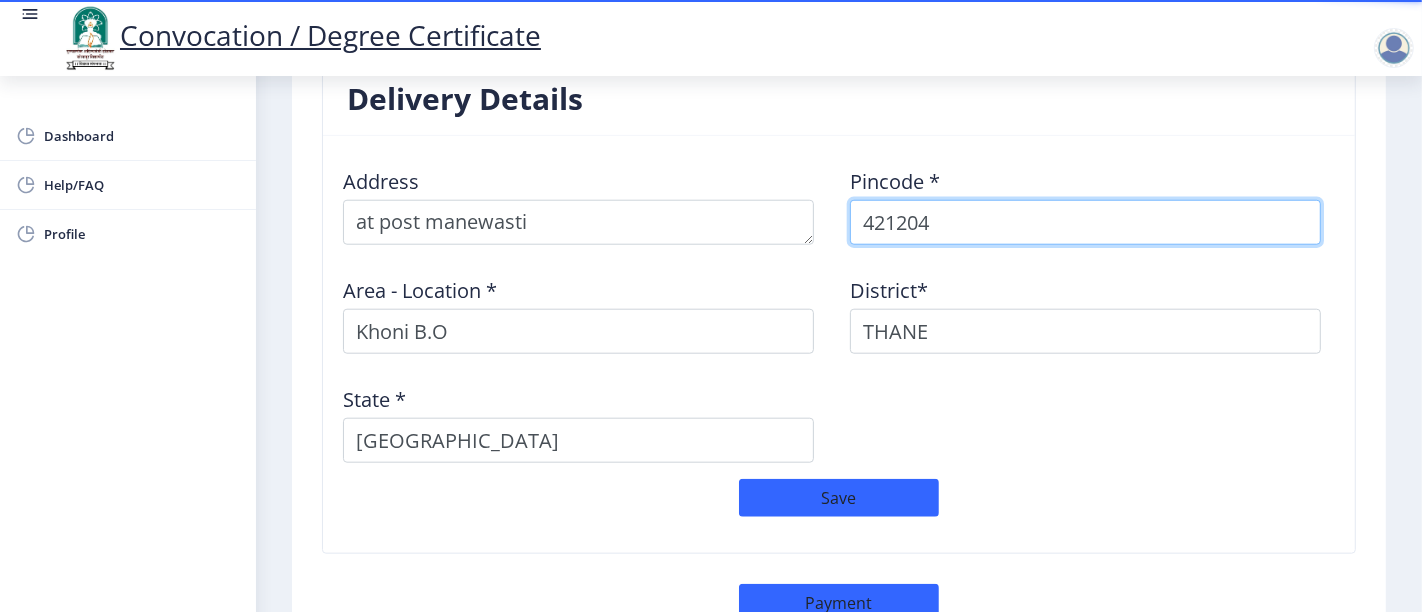 select 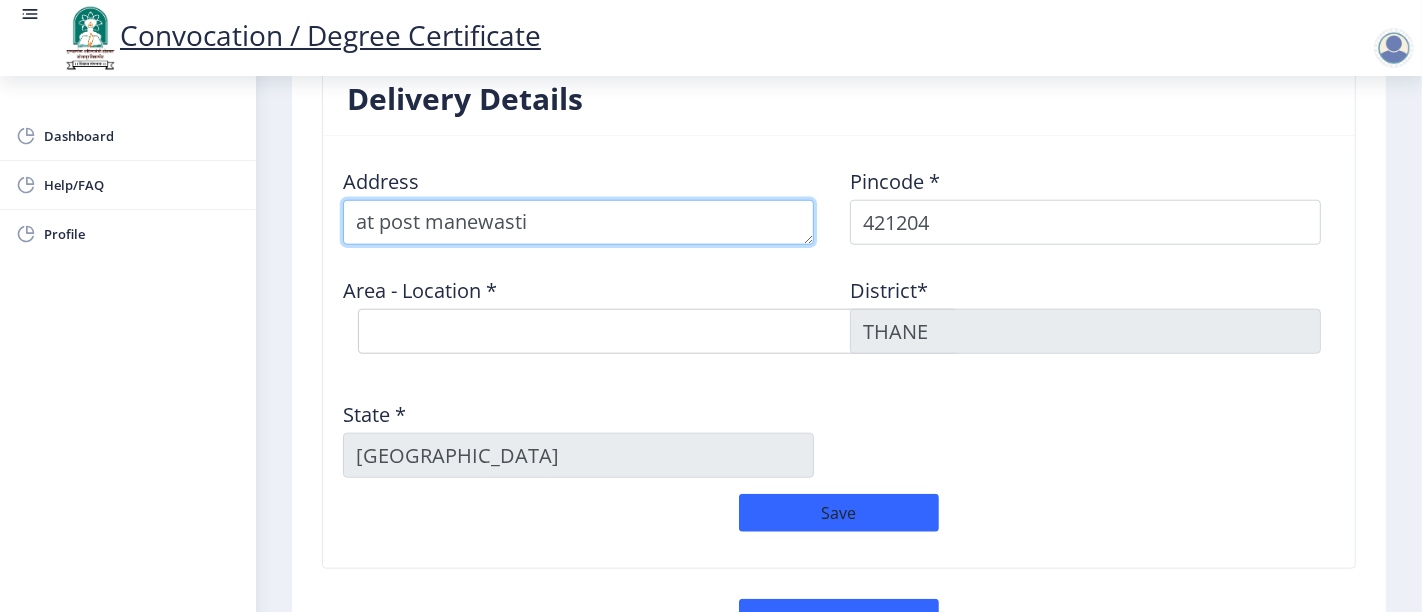 click at bounding box center [578, 222] 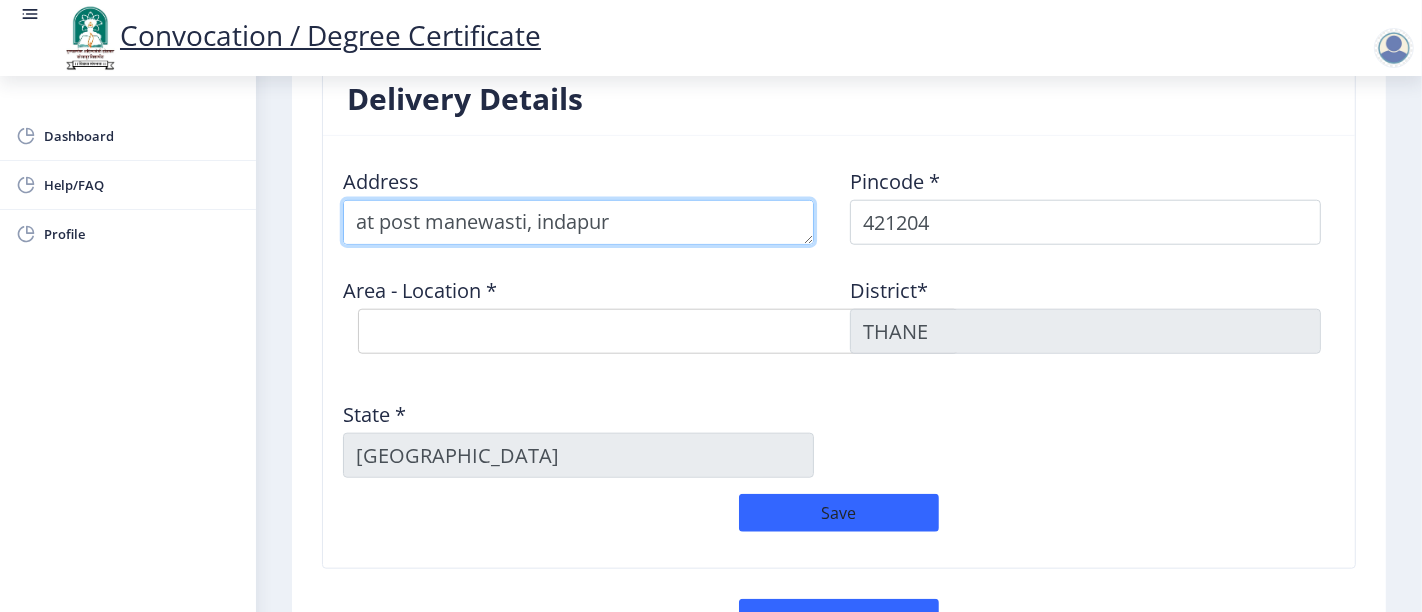 type on "at post manewasti, indapur pune" 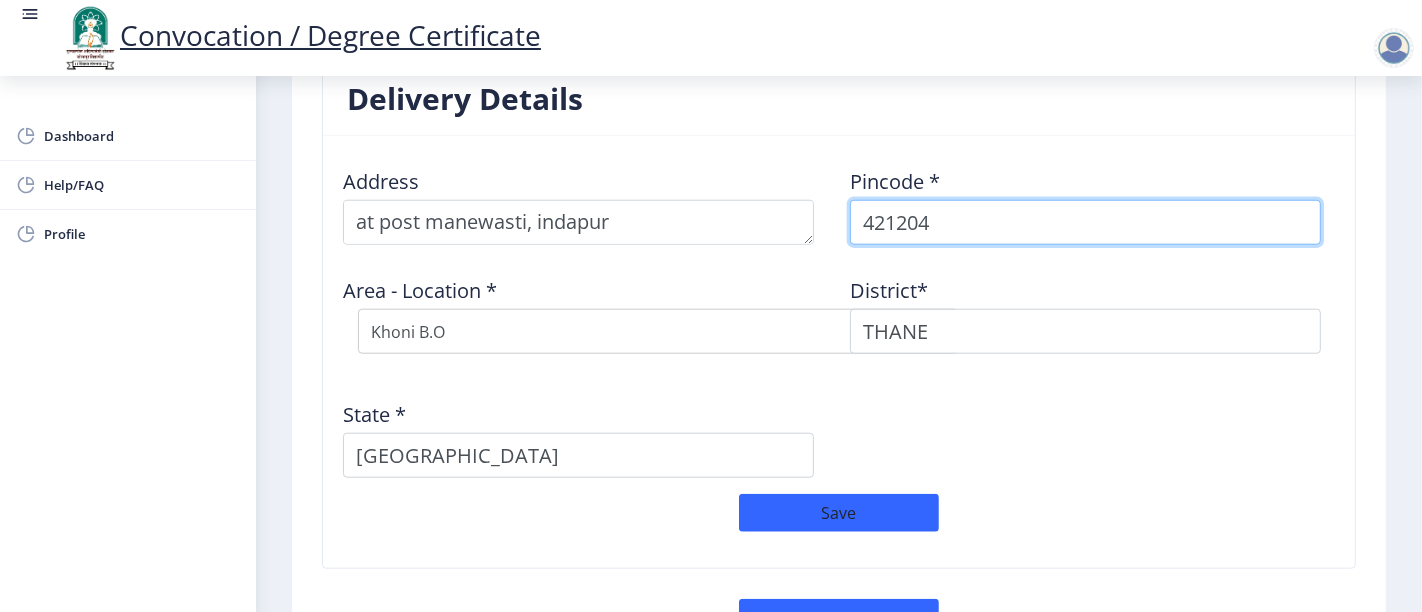 select on "9: Object" 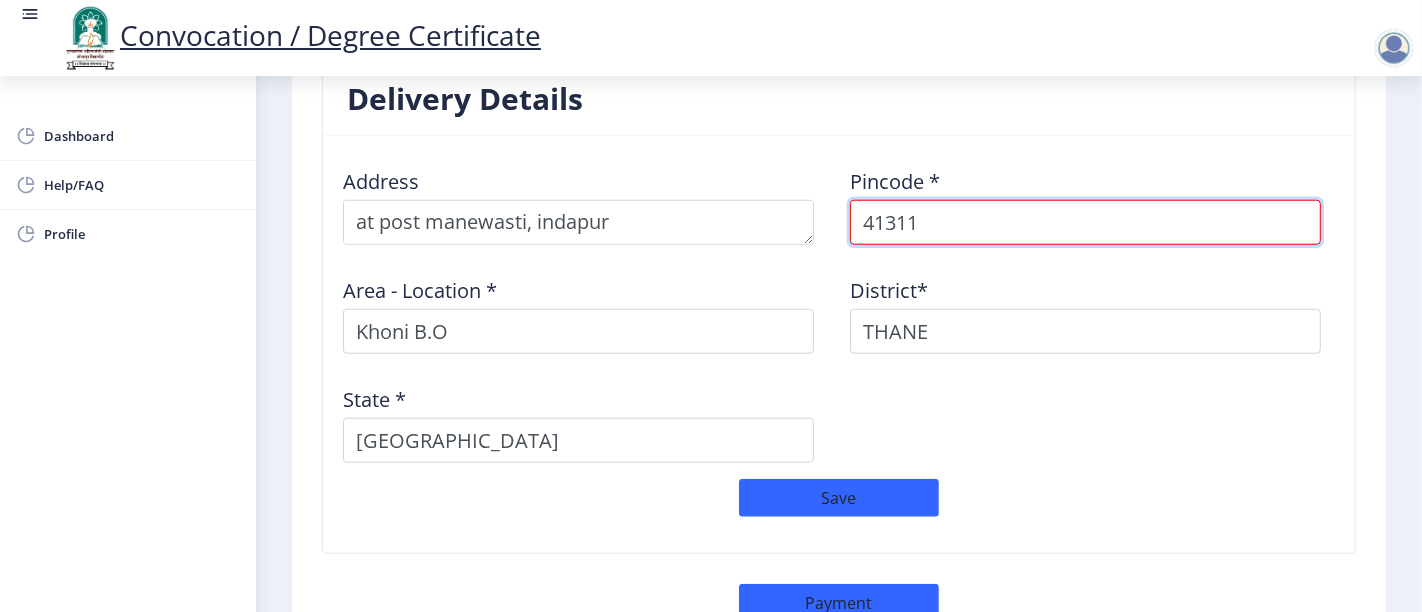 type on "413114" 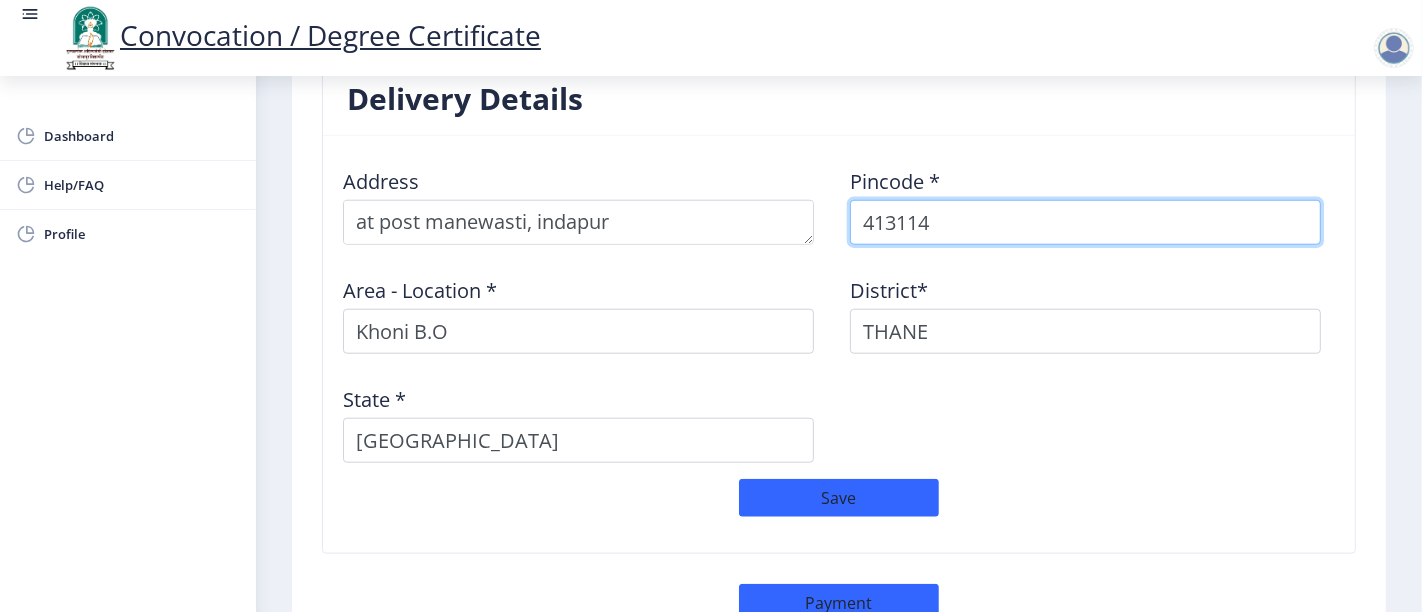select 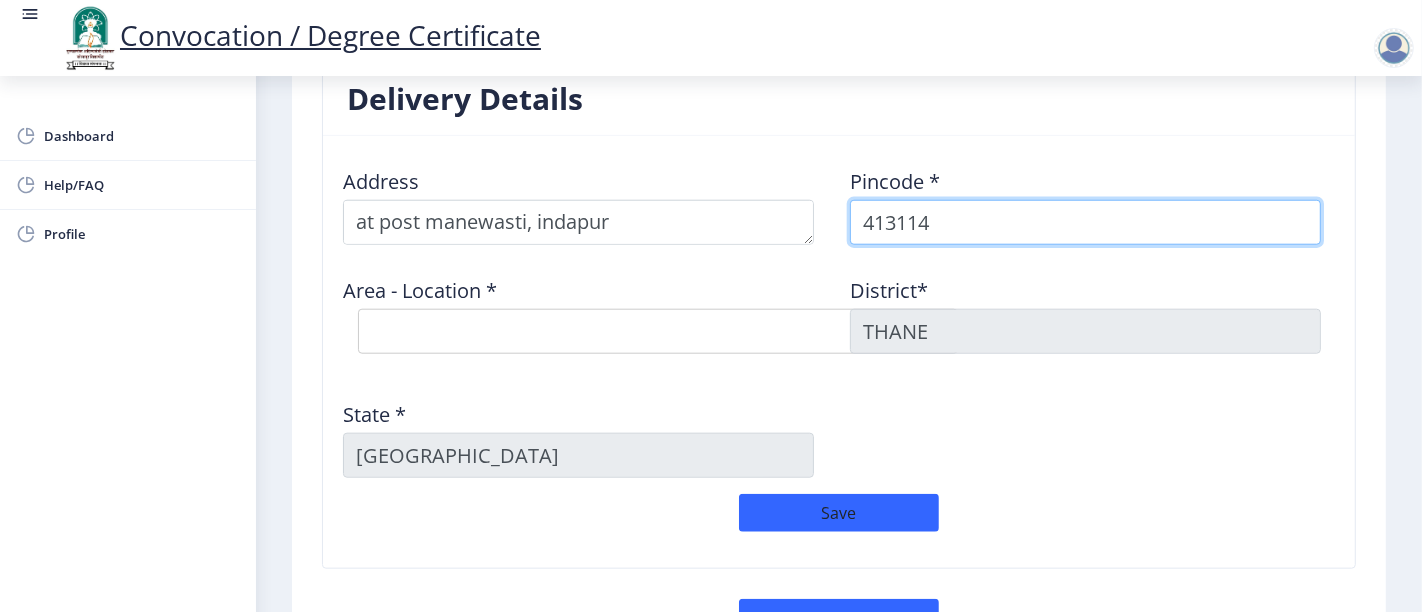 type on "413114" 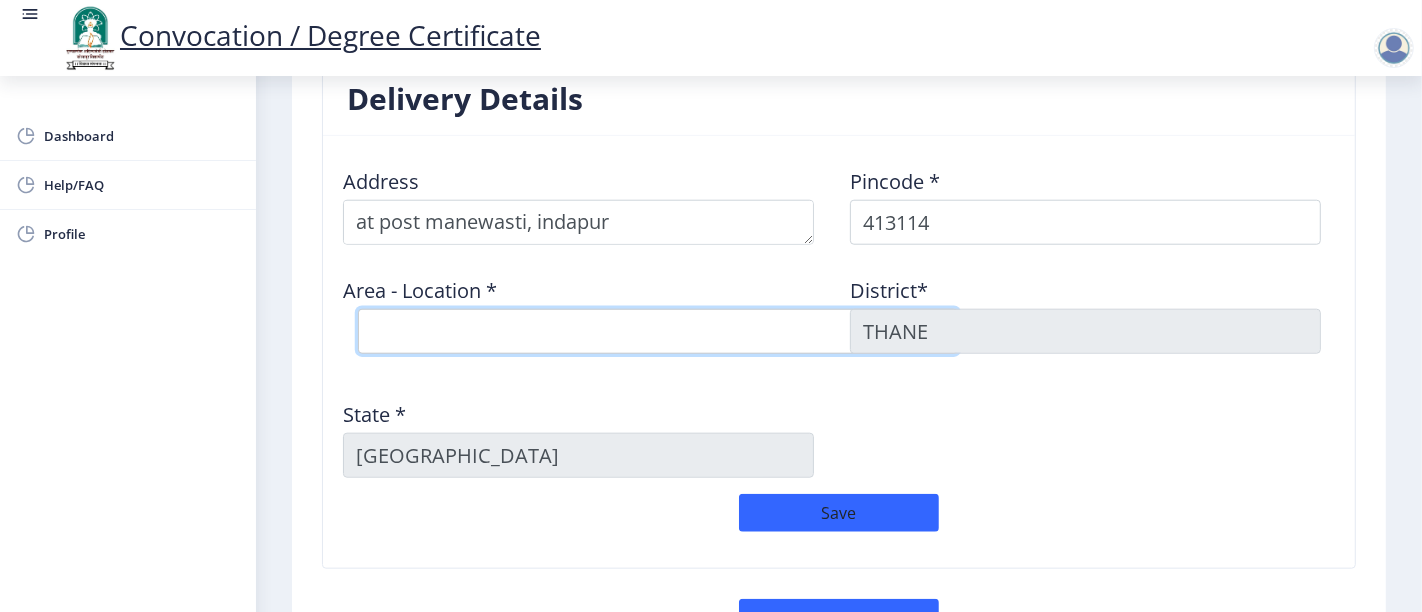 click on "Select Area Location Anthurne B.O Kalamb B.O Khorochi B.O Lasurna B.O Nimsakhar B.O Nirwangi B.O Rangaon B.O Redni B.O Shelgaon B.O Shirsatwadi B.O Walchandnagar S.O" at bounding box center (658, 331) 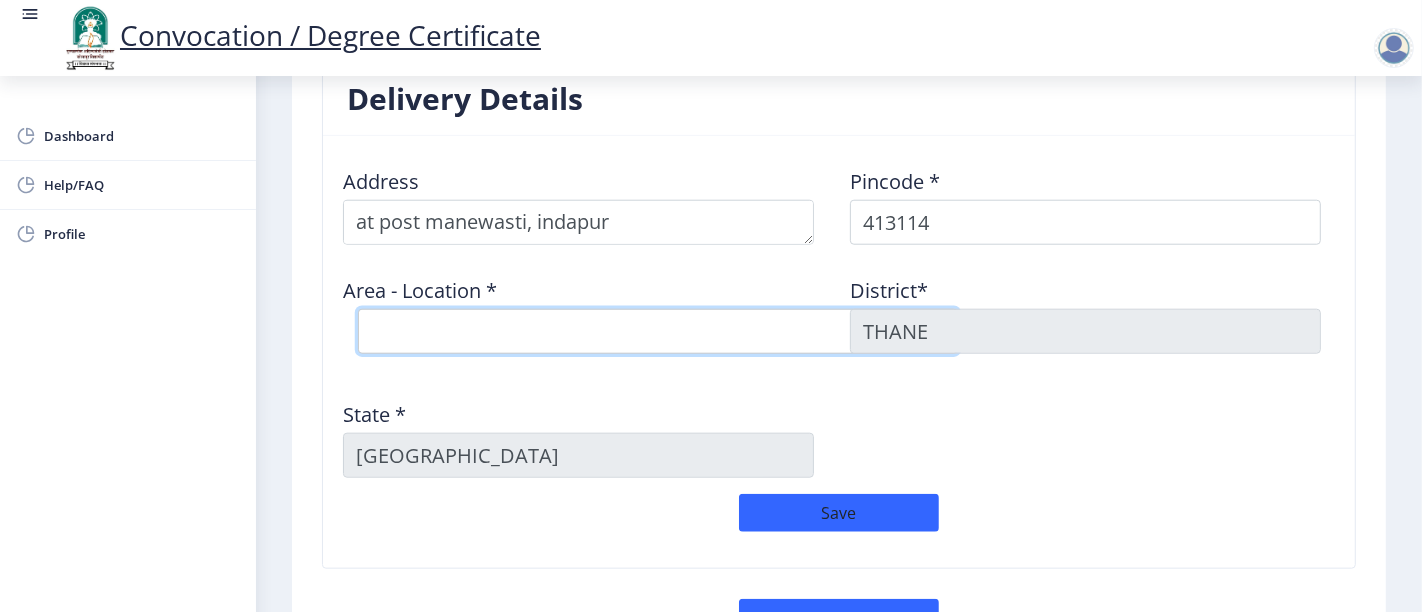 select on "6: Object" 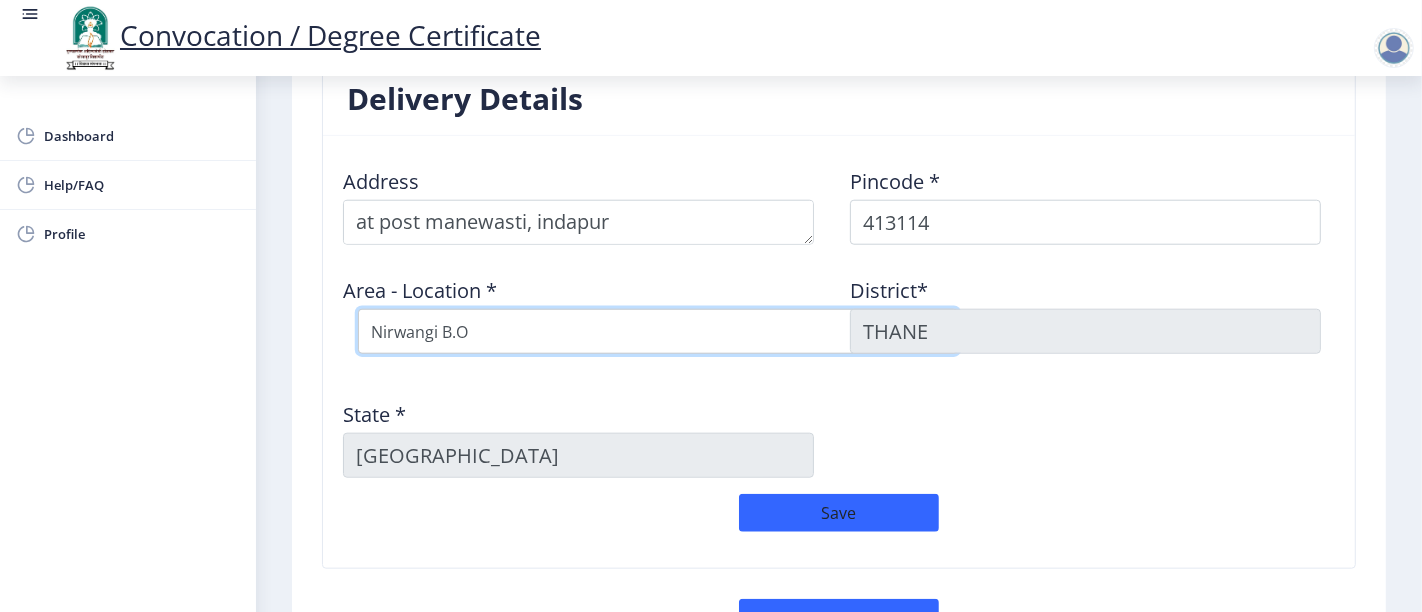 click on "Select Area Location Anthurne B.O Kalamb B.O Khorochi B.O Lasurna B.O Nimsakhar B.O Nirwangi B.O Rangaon B.O Redni B.O Shelgaon B.O Shirsatwadi B.O Walchandnagar S.O" at bounding box center [658, 331] 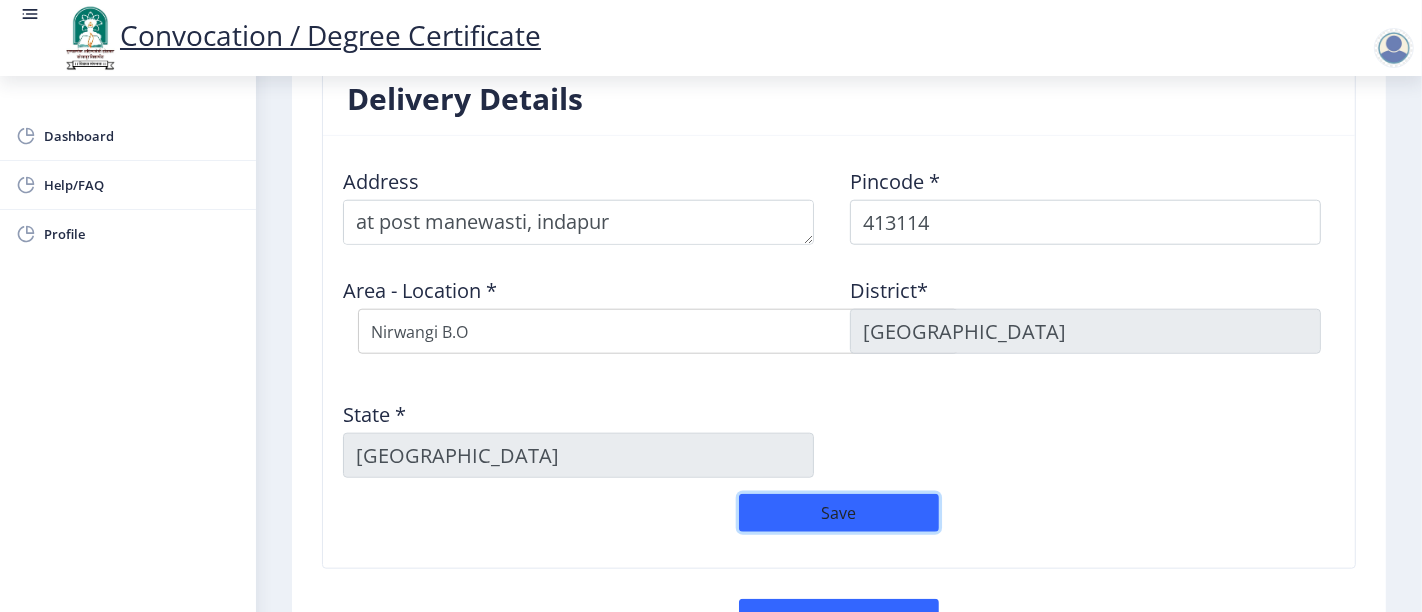 type 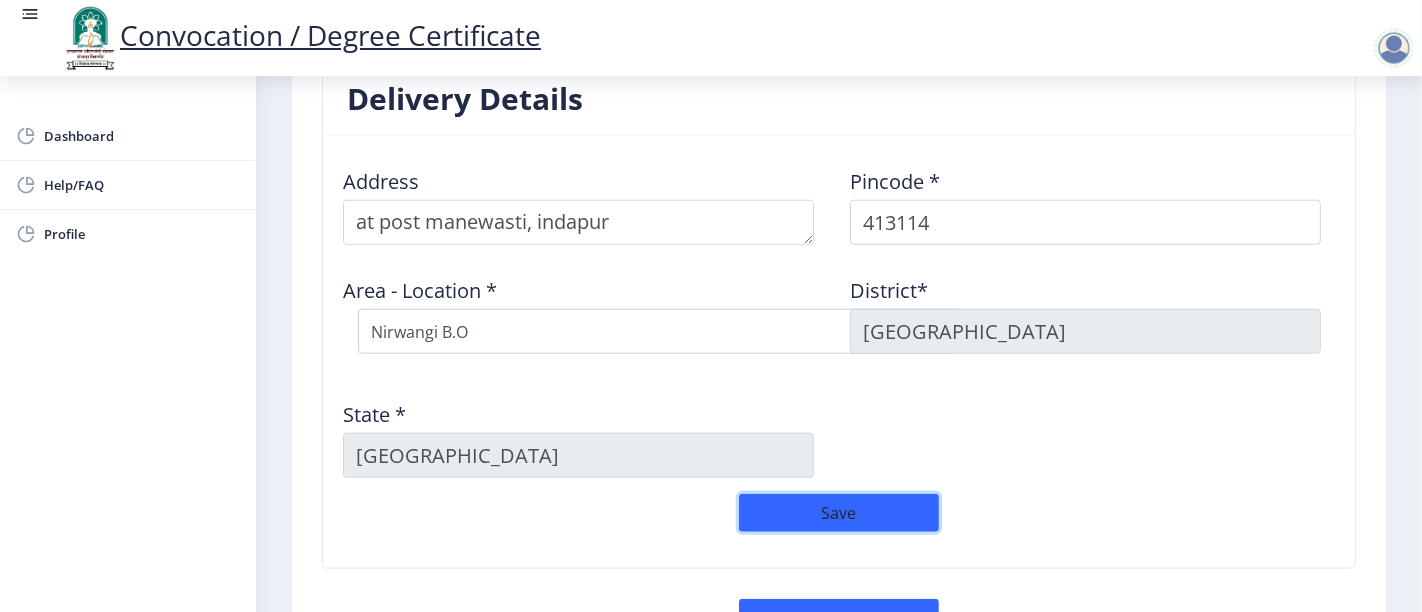 click on "Save" 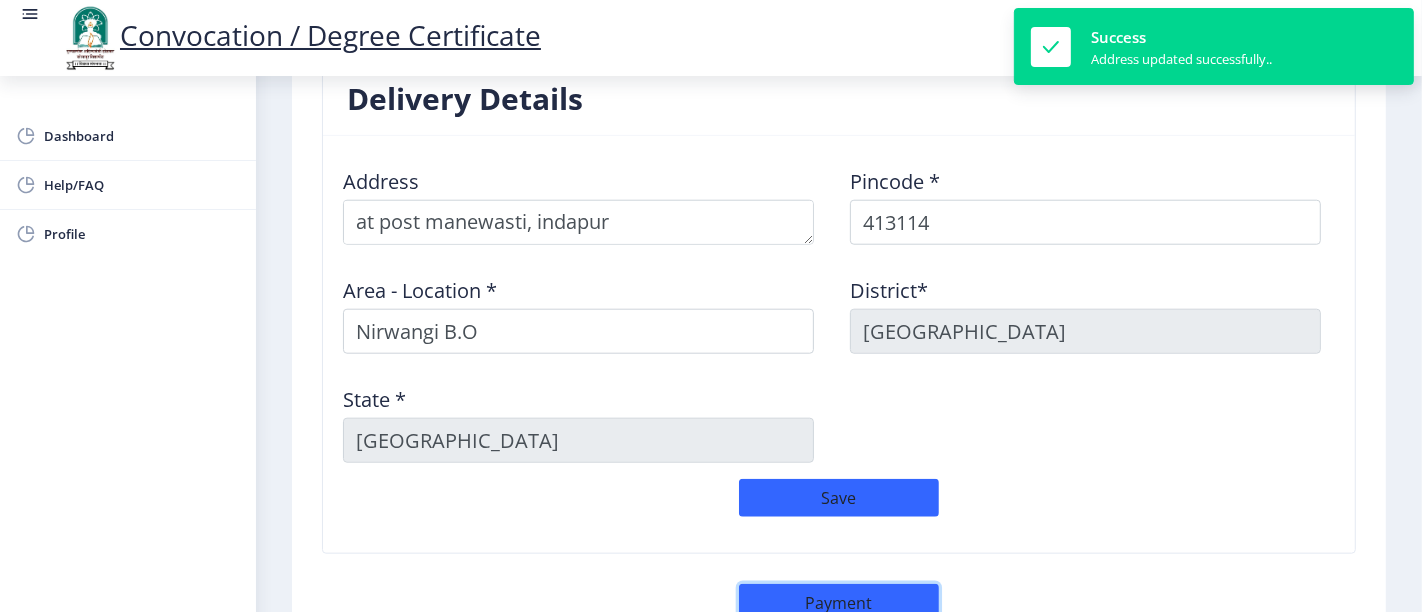 click on "Payment" 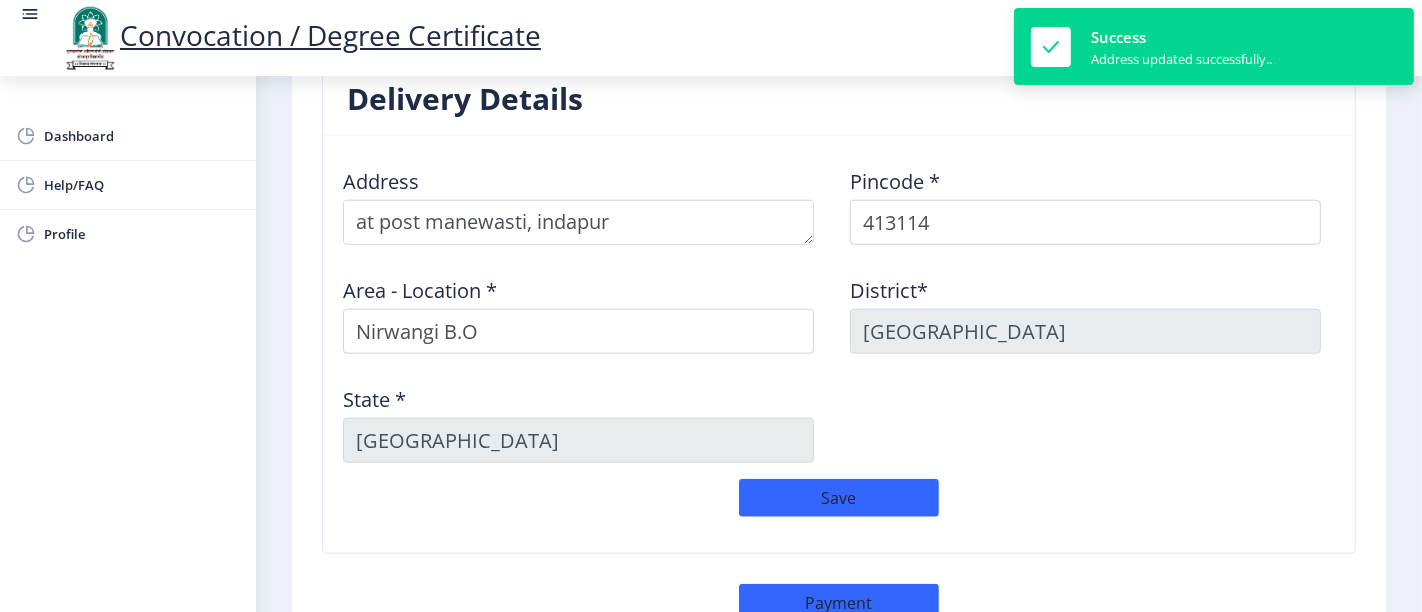 select on "sealed" 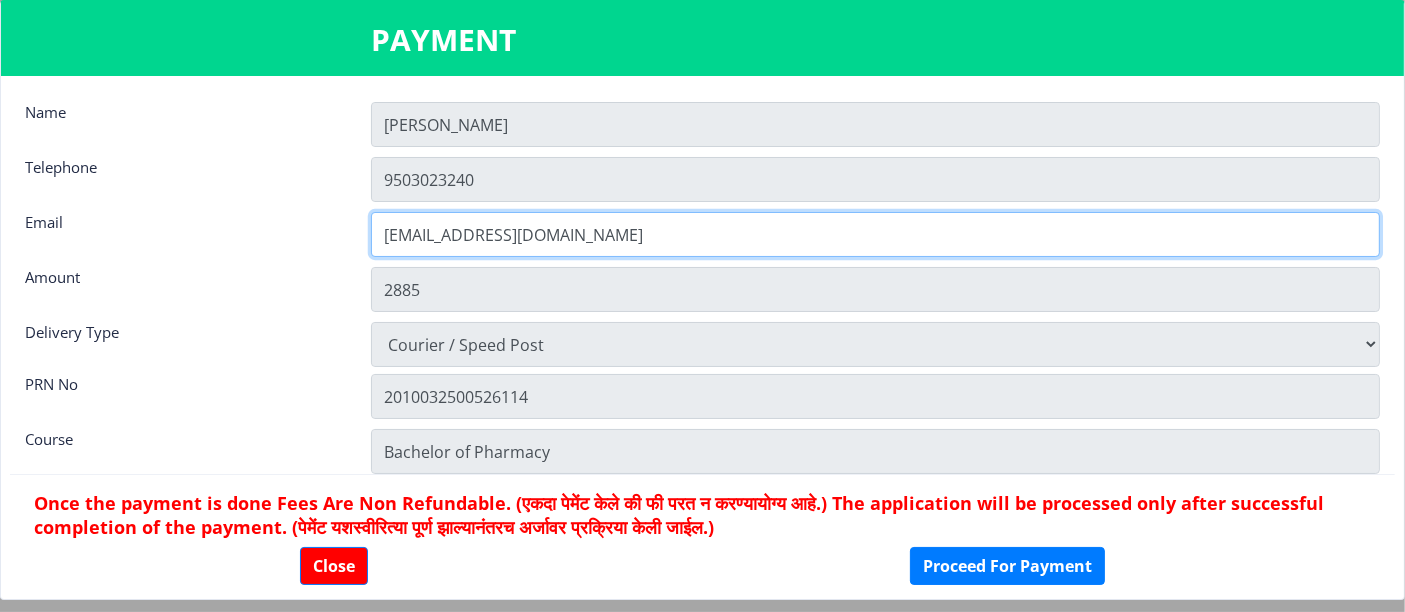 click on "[EMAIL_ADDRESS][DOMAIN_NAME]" 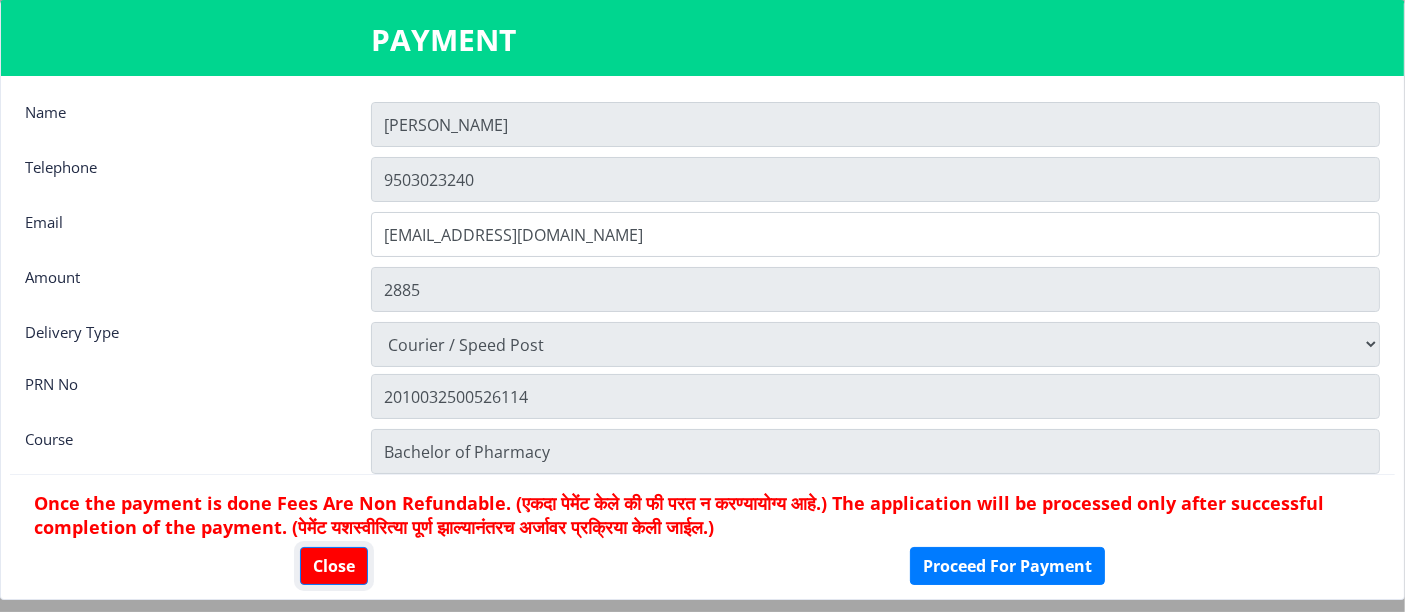 type 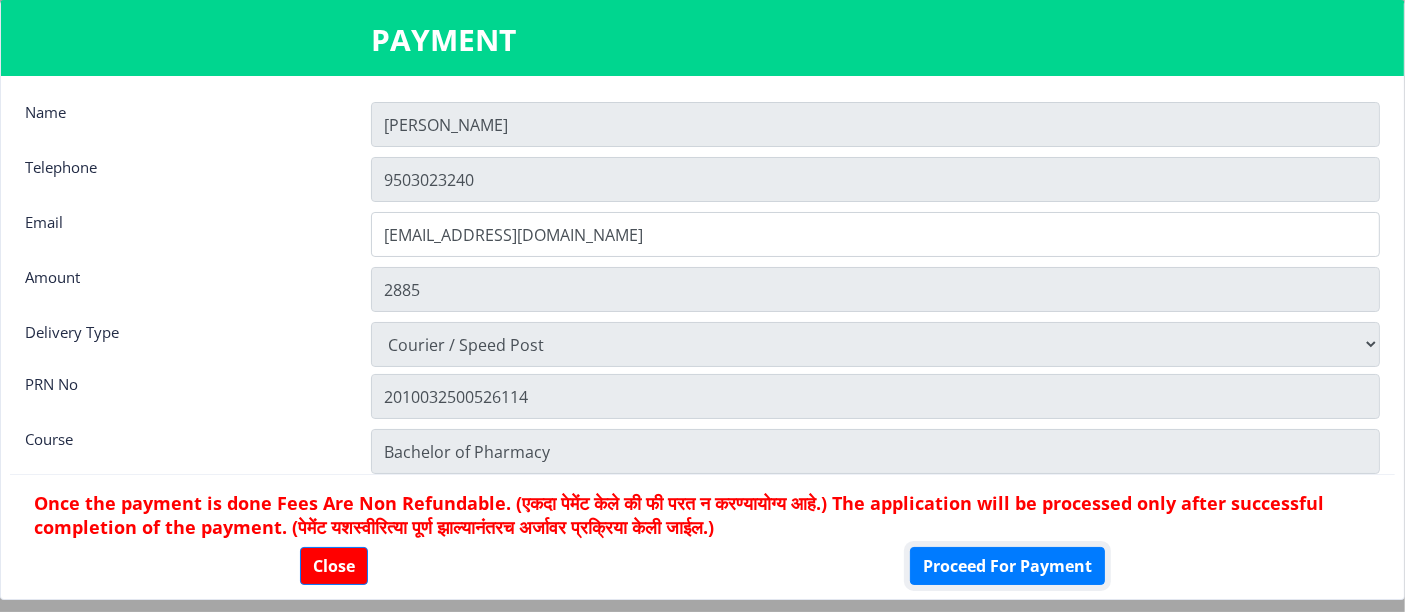 click on "Proceed For Payment" 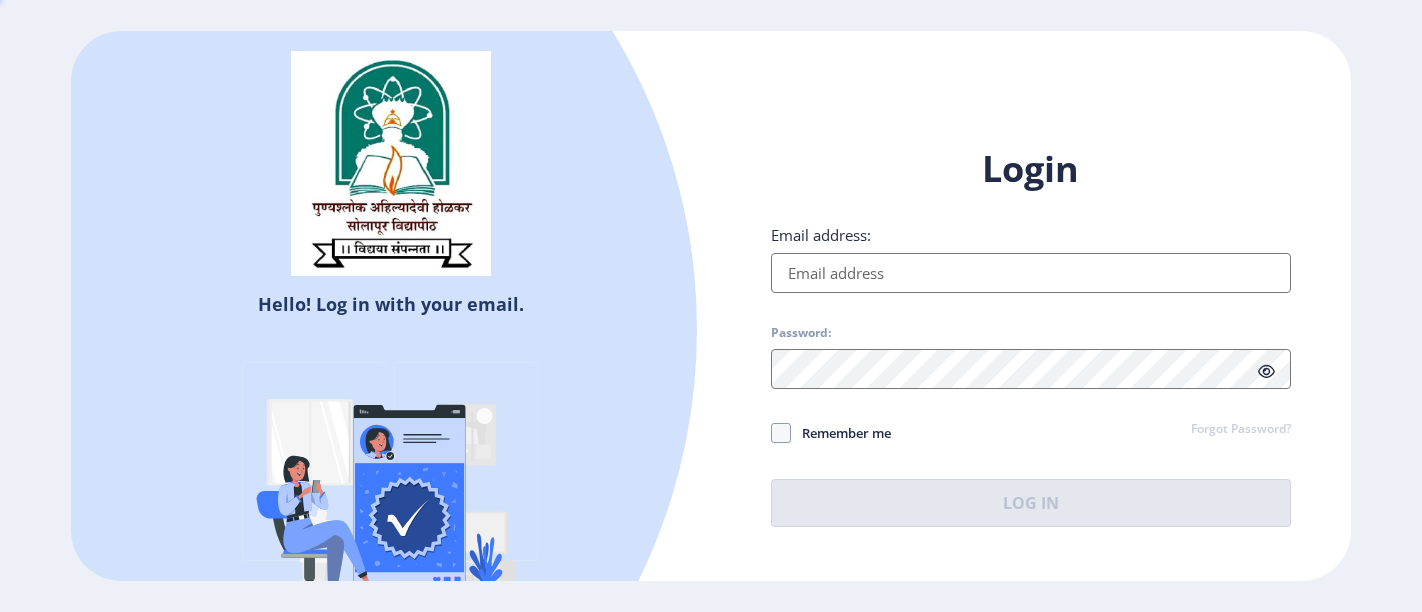 scroll, scrollTop: 0, scrollLeft: 0, axis: both 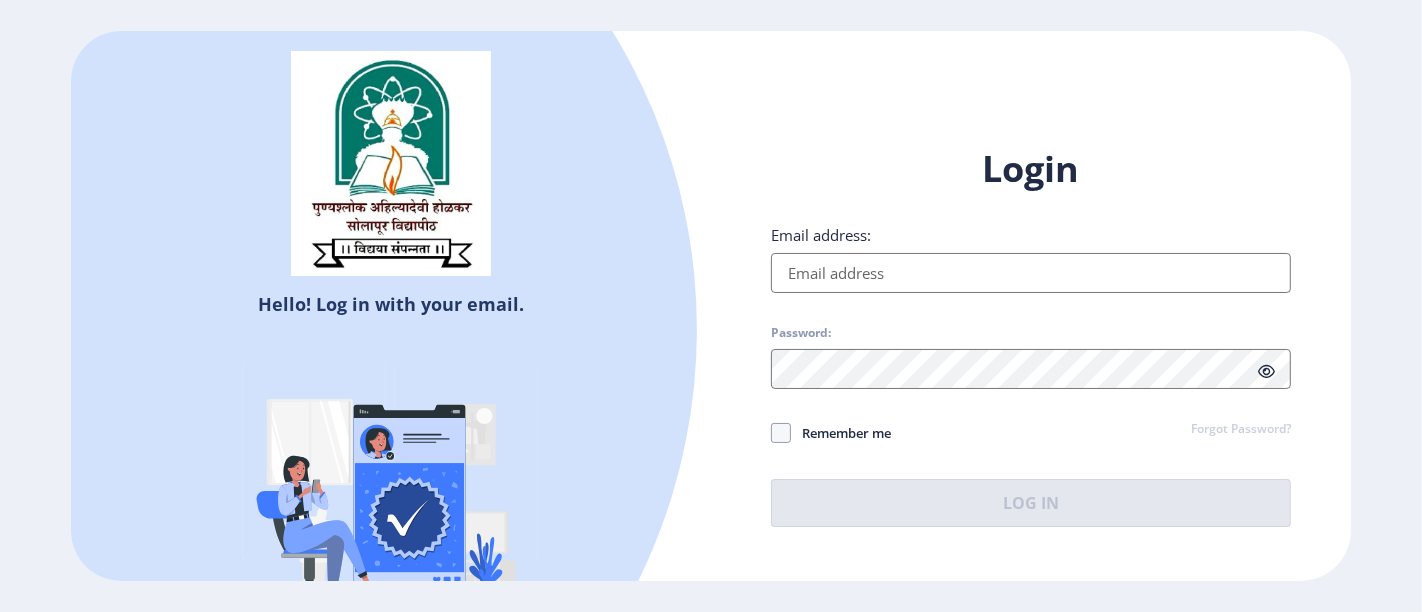 click on "Email address:" at bounding box center (1031, 273) 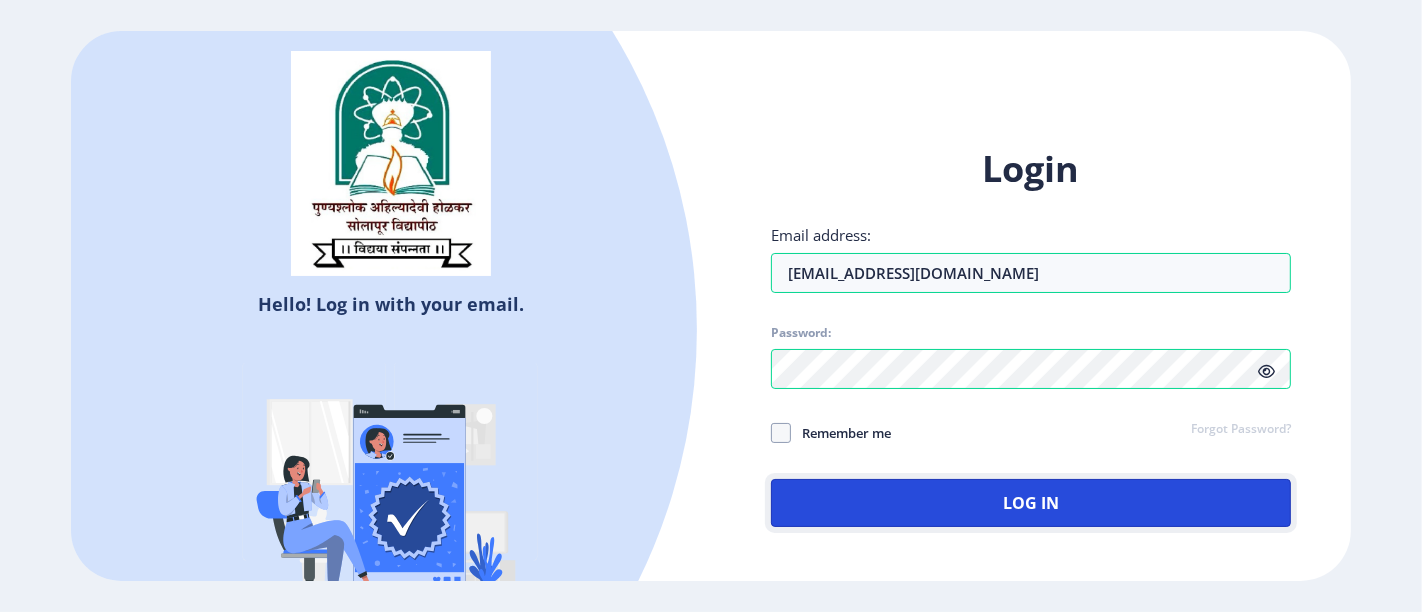 click on "Log In" 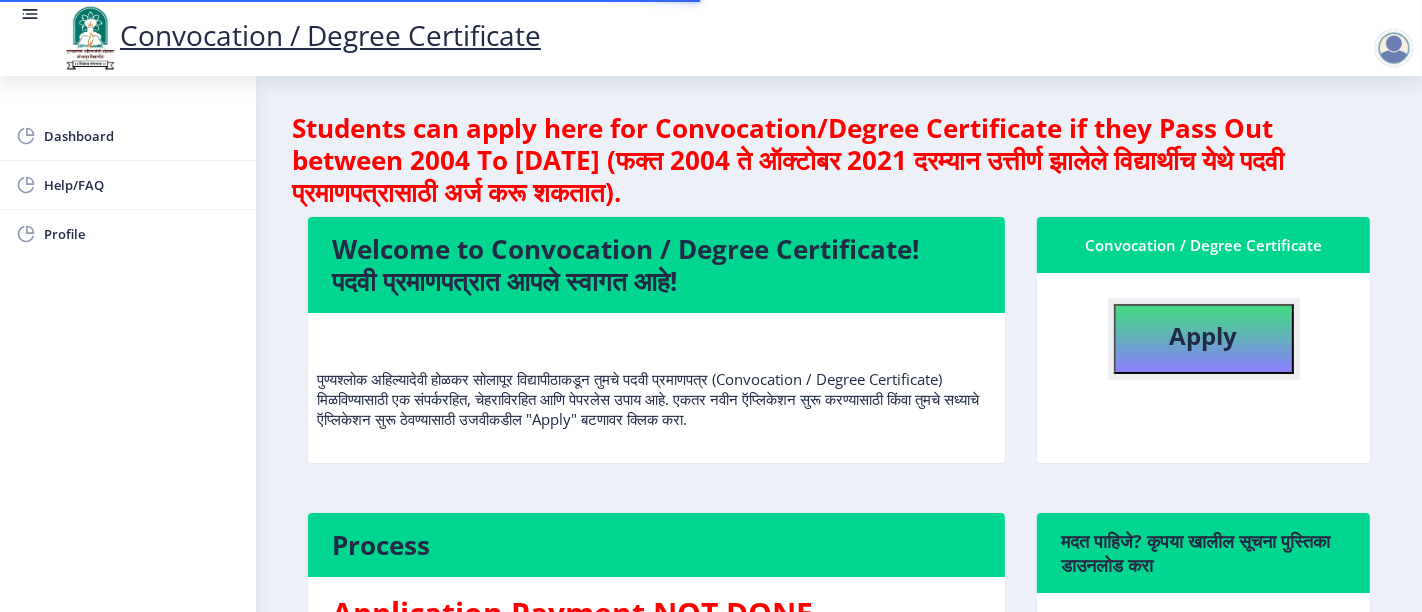 click on "Apply" 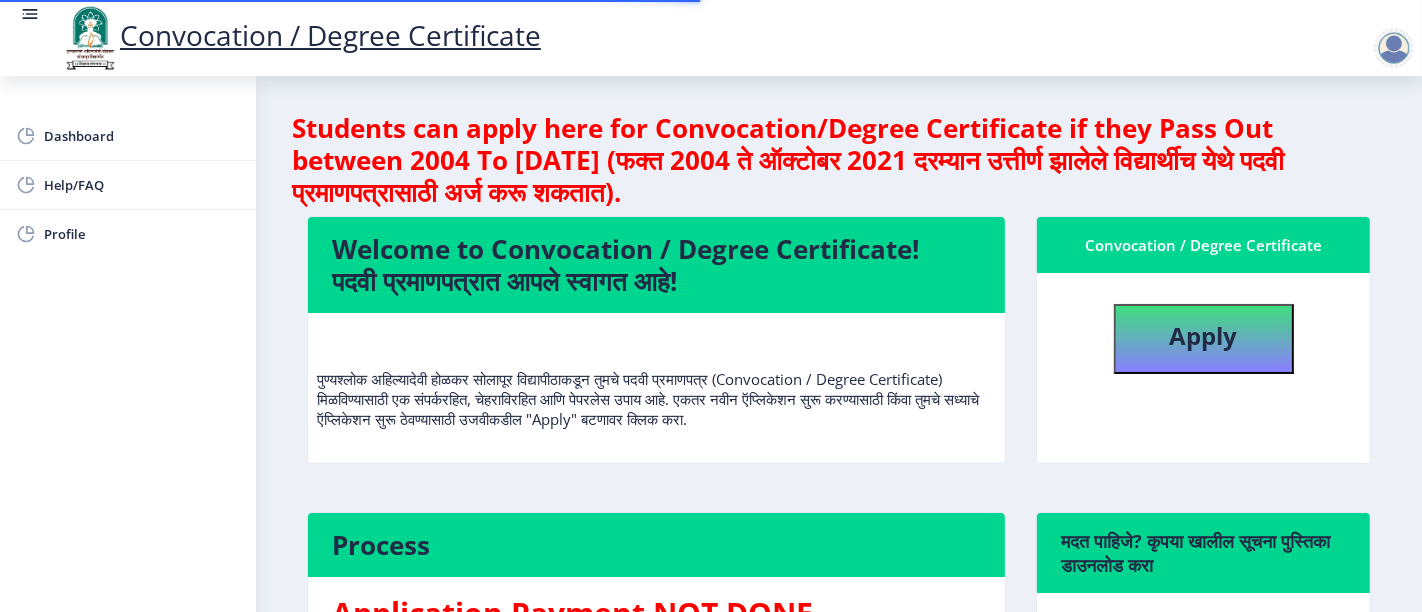 select 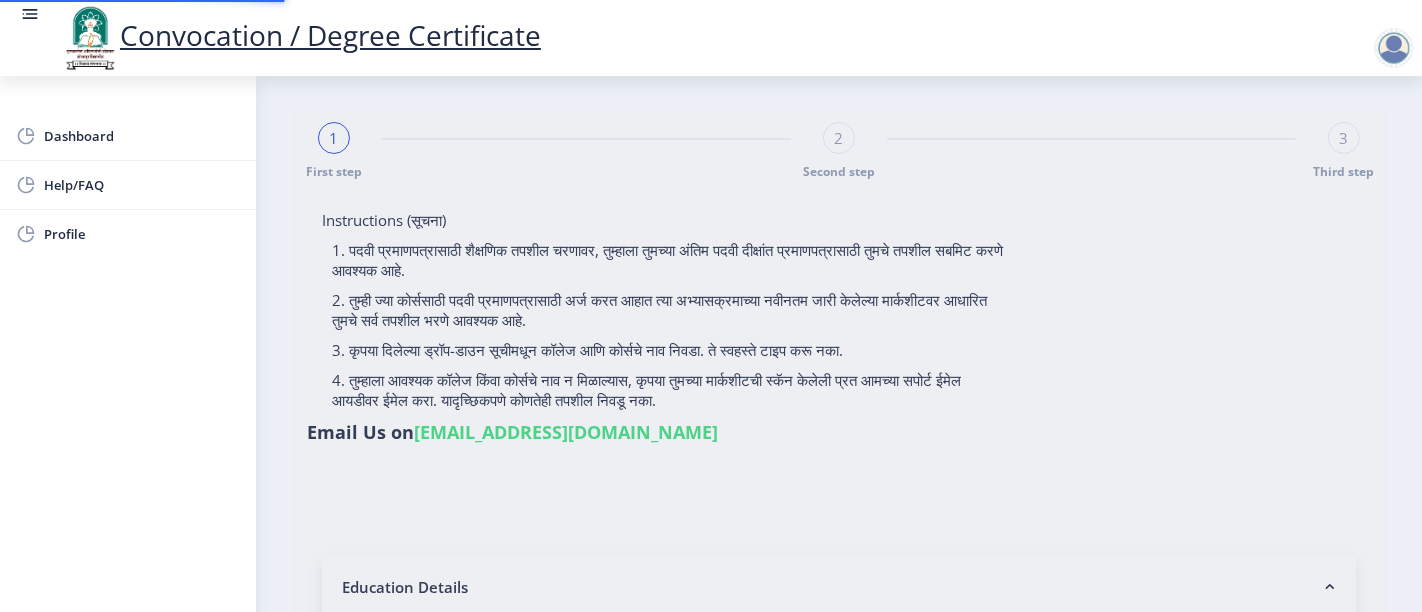 type on "2010032500526114" 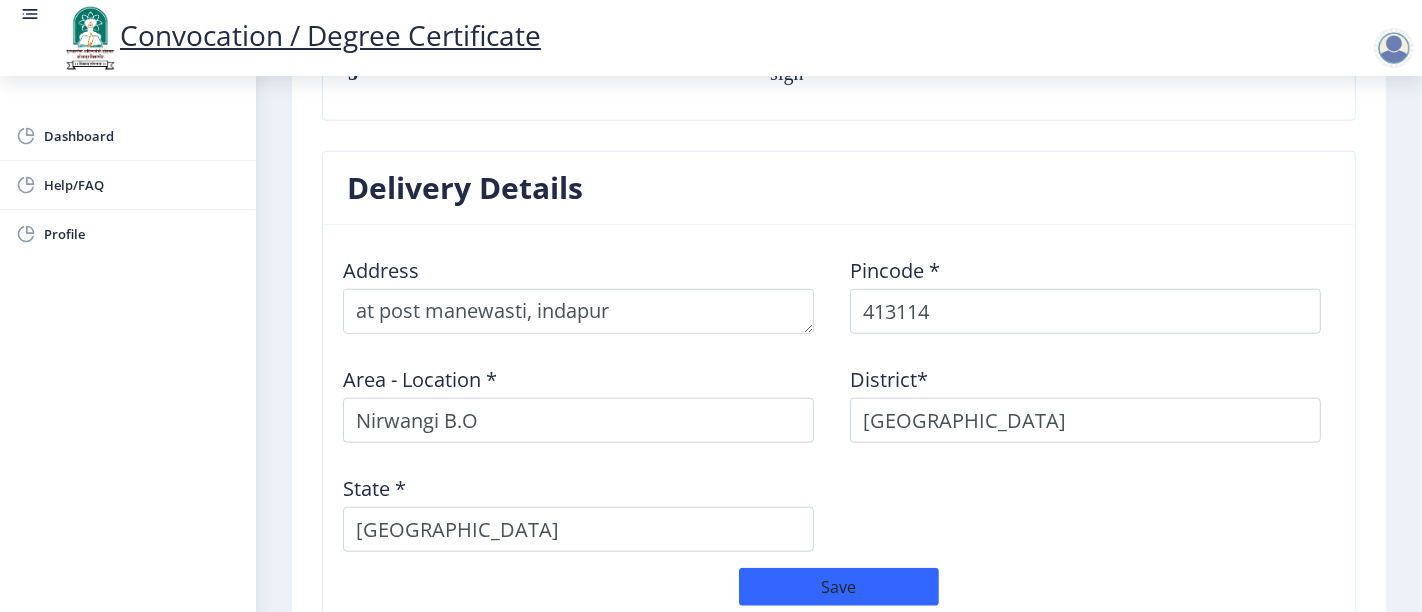 scroll, scrollTop: 1520, scrollLeft: 0, axis: vertical 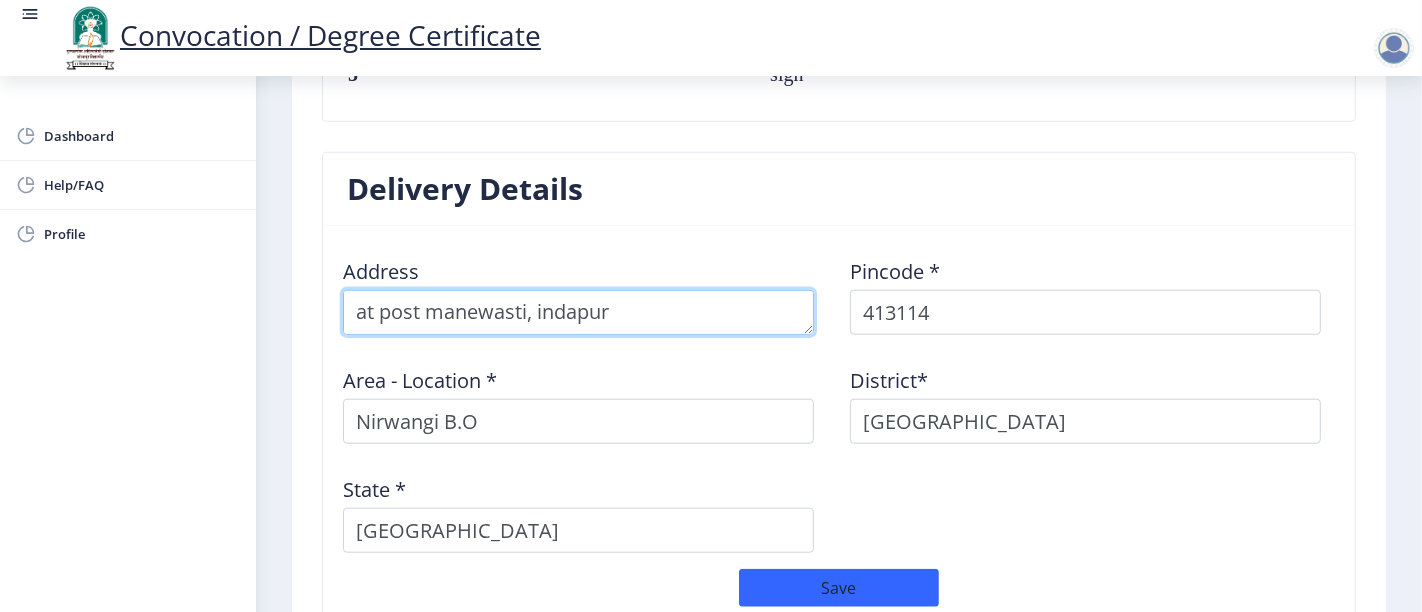 click at bounding box center [578, 312] 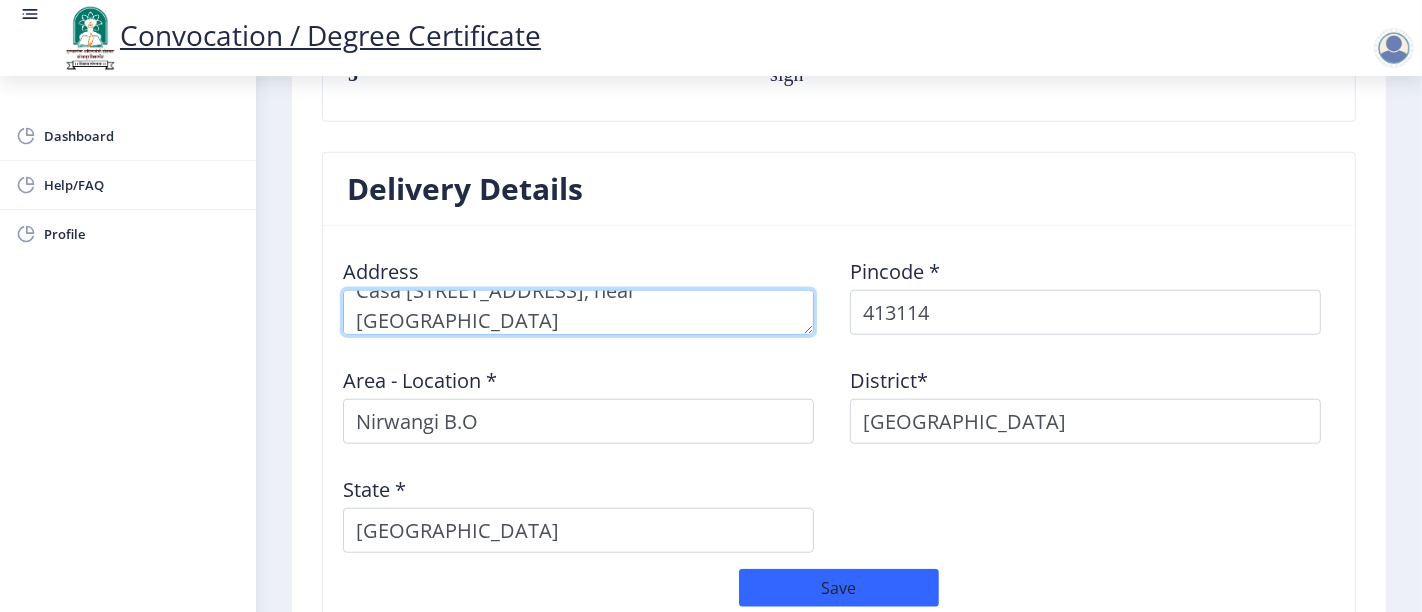 scroll, scrollTop: 51, scrollLeft: 0, axis: vertical 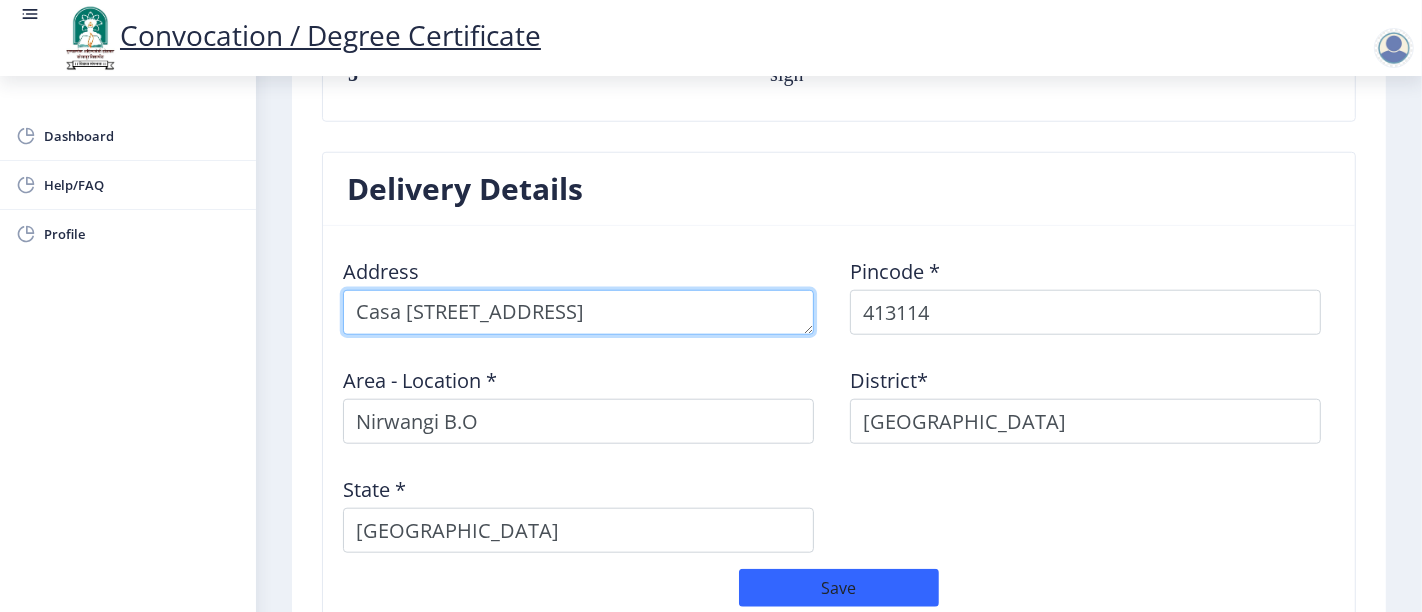 type on "Casa Paseo F 502, Lakeshore Green Palava City Phase 2, Badlapur pipeline road, near Khoni village, Dombivali East, Thane Mumbai" 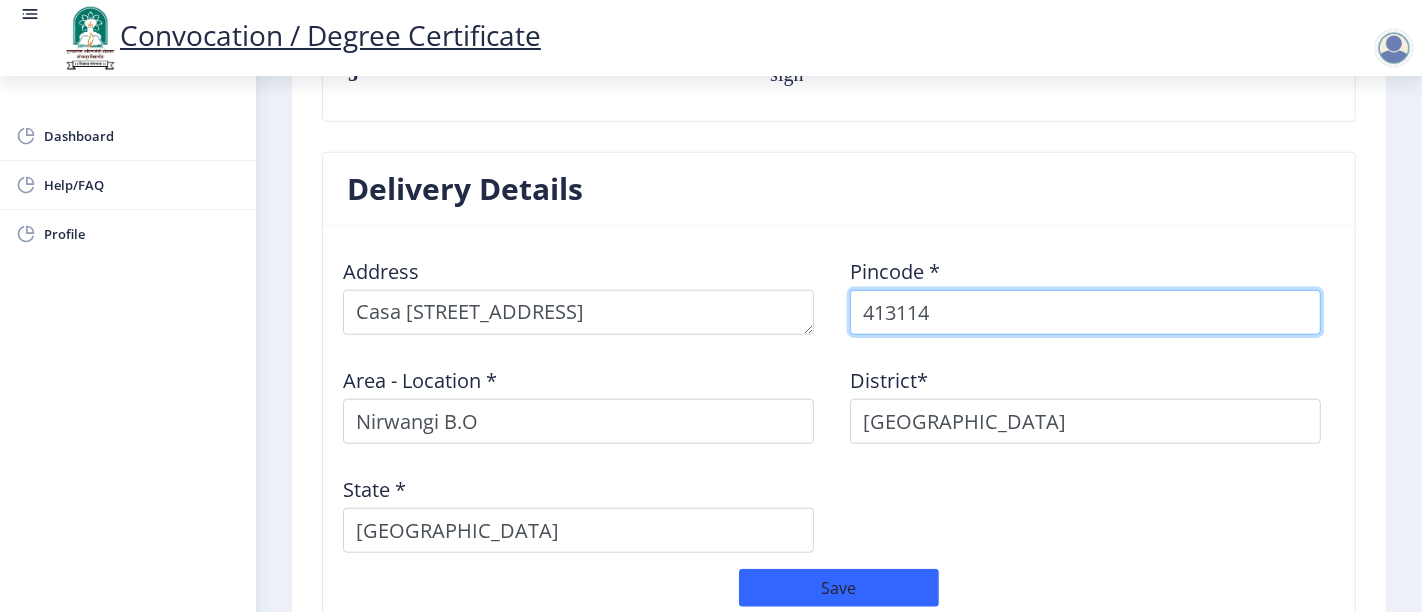select 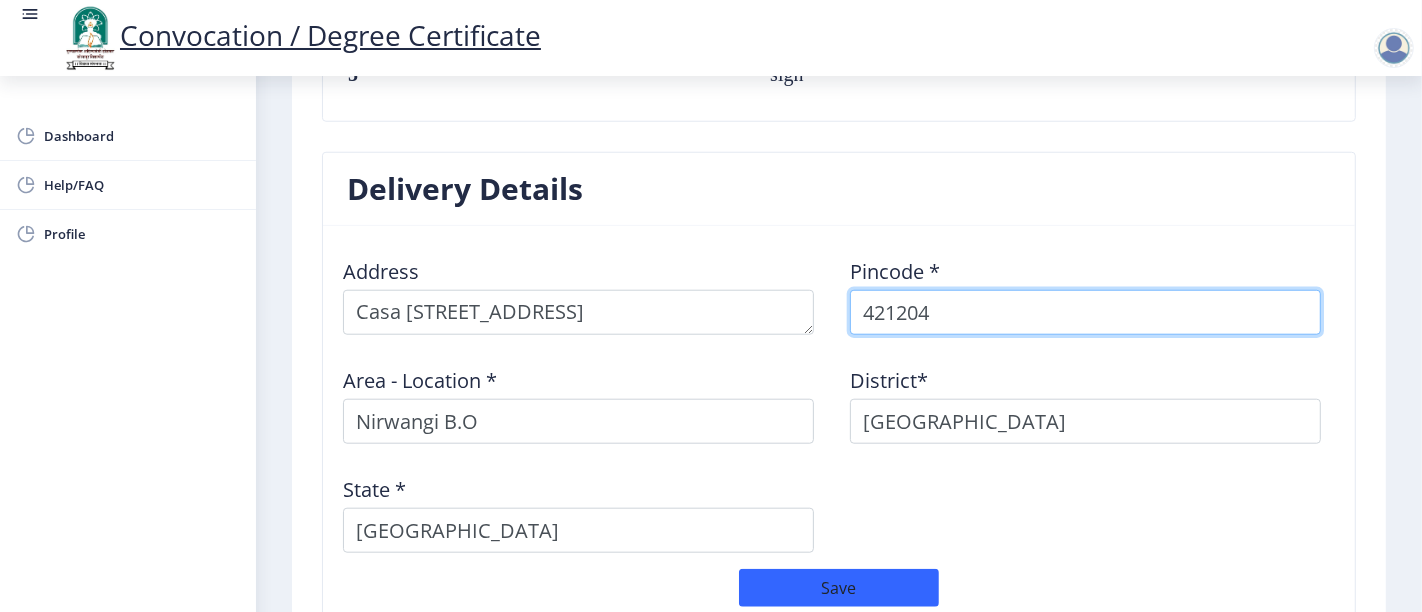 type on "421204" 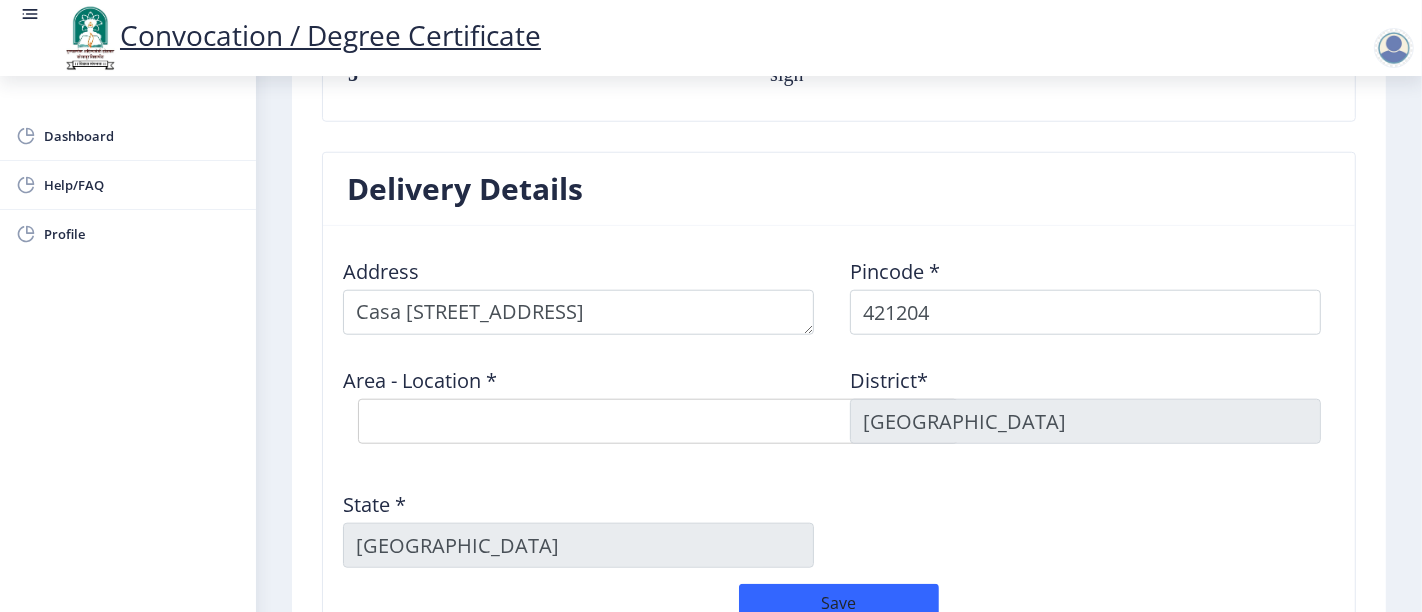 click on "Select Area Location Khoni B.O Manpada S.O Nilje B.O Padle B.O" at bounding box center [658, 421] 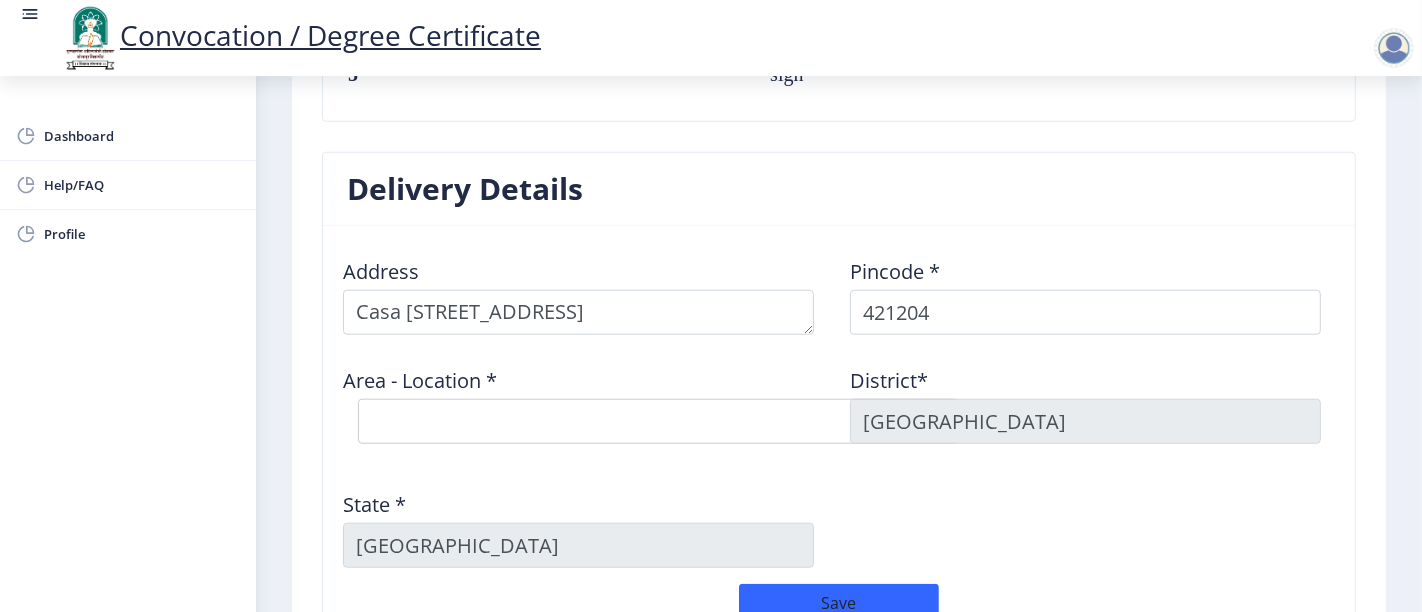 select on "1: Object" 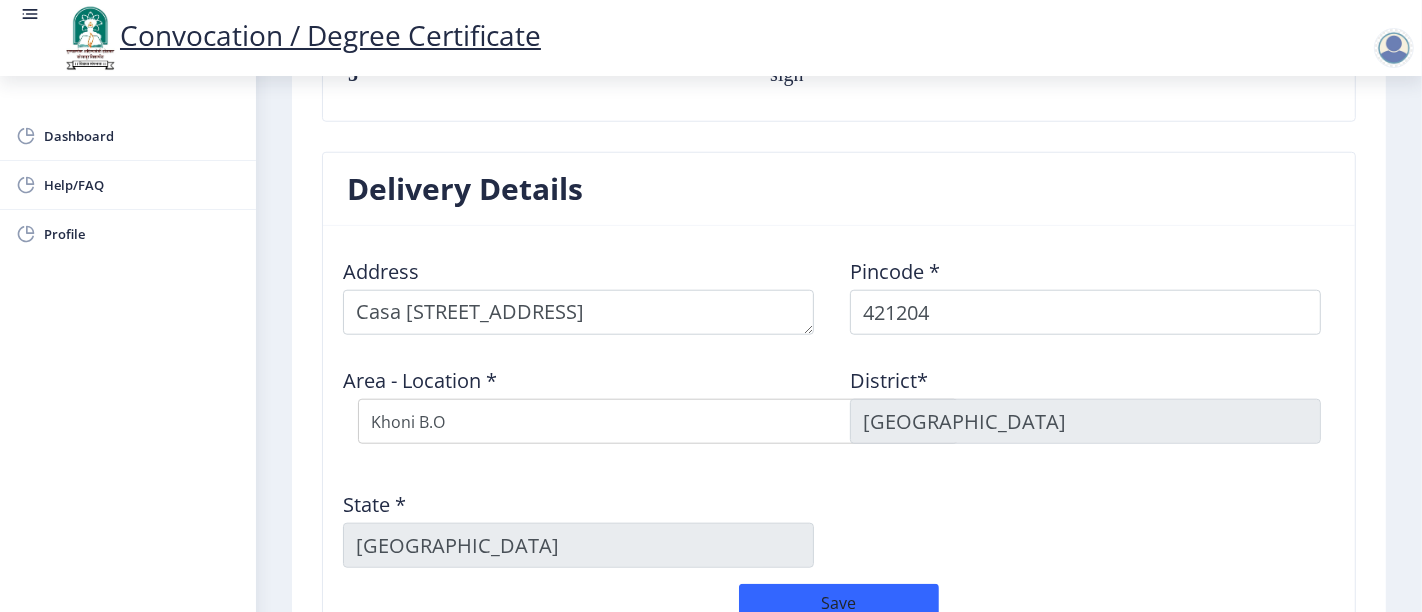 click on "Select Area Location Khoni B.O Manpada S.O Nilje B.O Padle B.O" at bounding box center (658, 421) 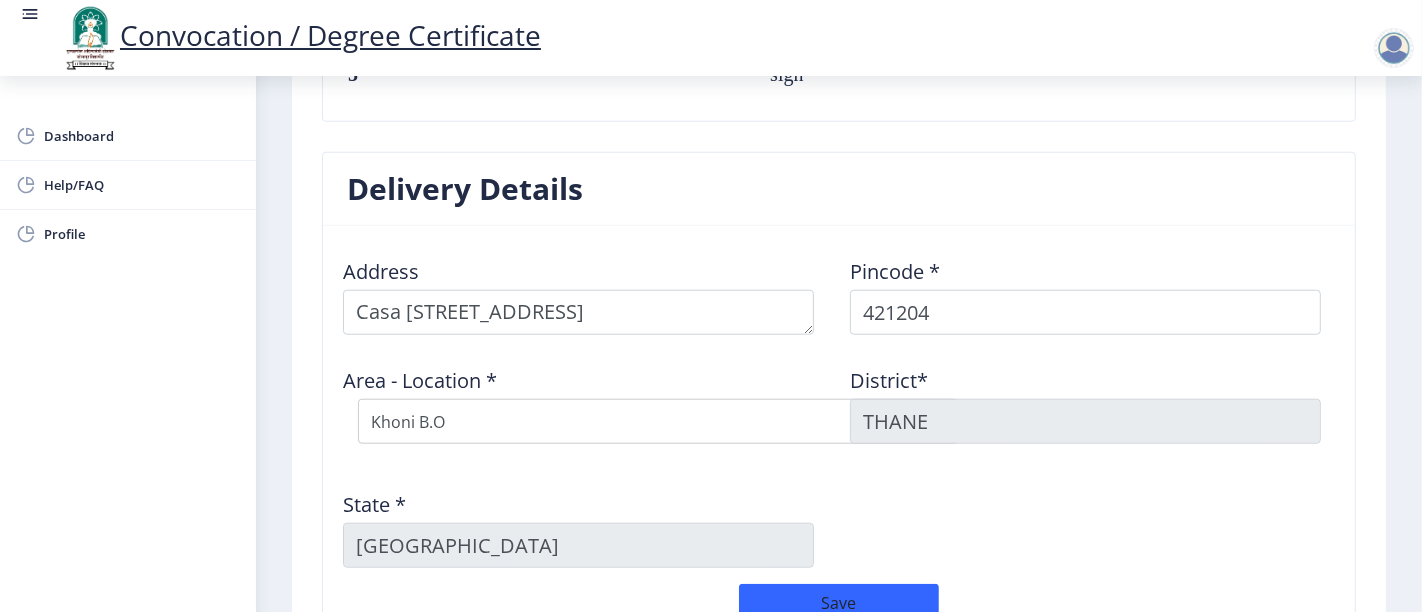 click on "Address    Pincode *  421204 Area - Location *  Select Area Location Khoni B.O Manpada S.O Nilje B.O Padle B.O District*  THANE State *  Maharashtra" 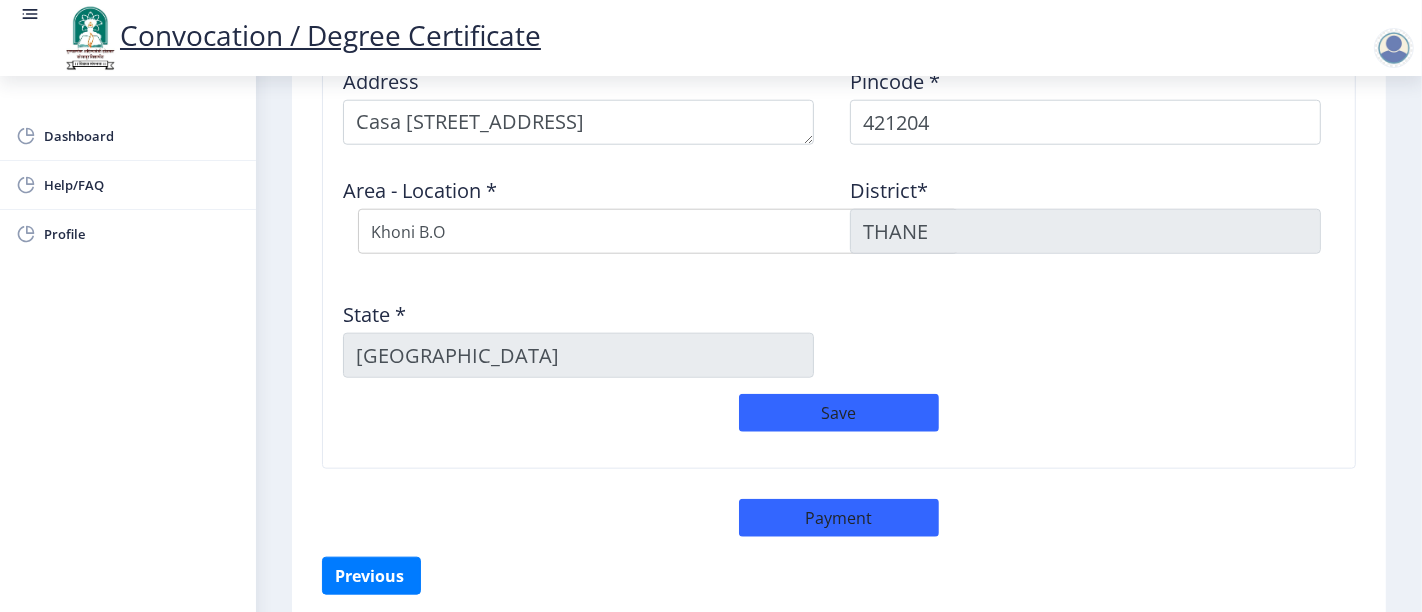 scroll, scrollTop: 1788, scrollLeft: 0, axis: vertical 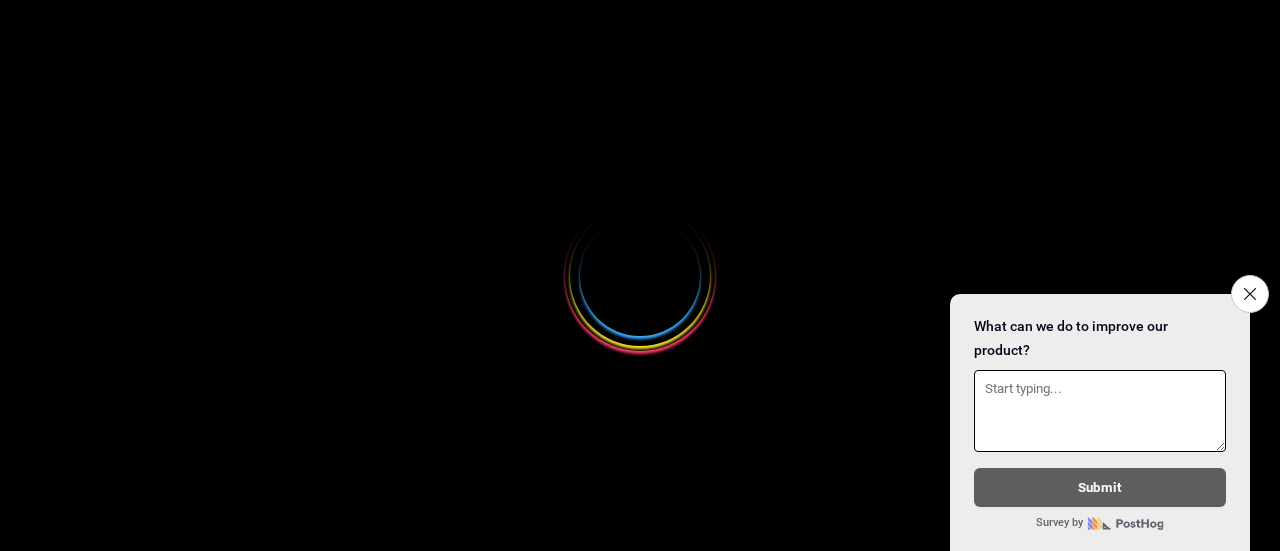 click on "Close survey" 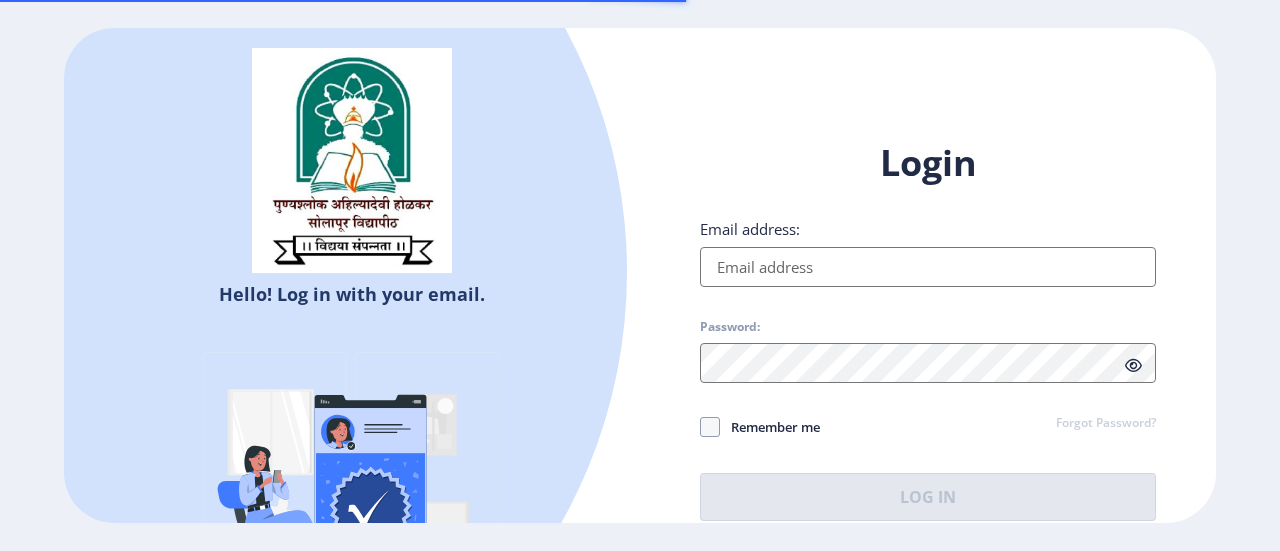 scroll, scrollTop: 0, scrollLeft: 0, axis: both 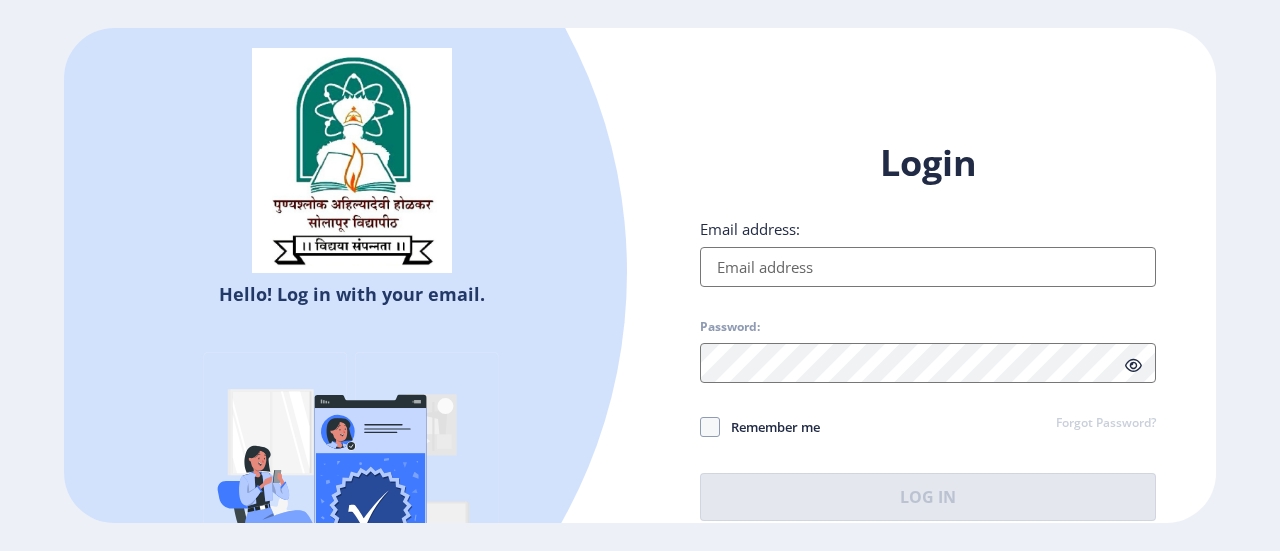 click on "Email address:" at bounding box center (928, 267) 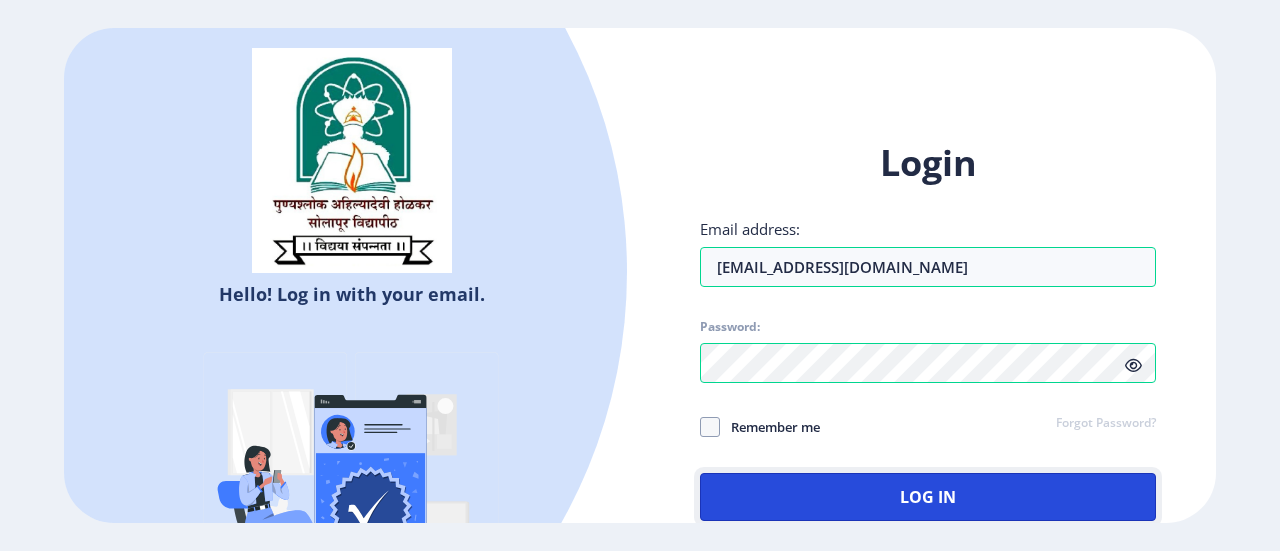 click on "Log In" 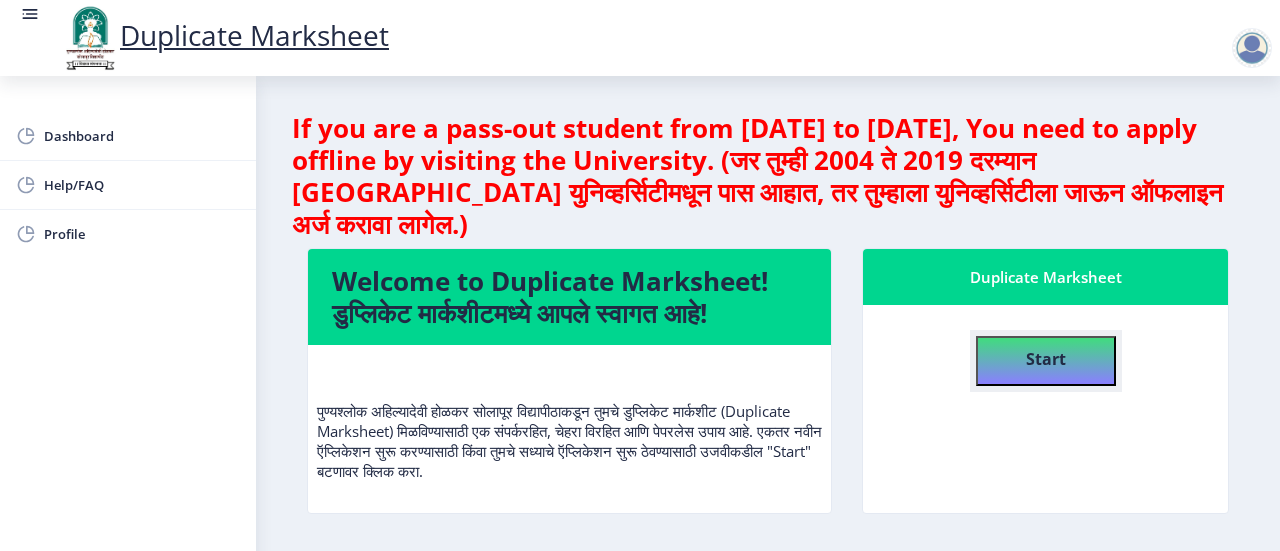 click on "Start" 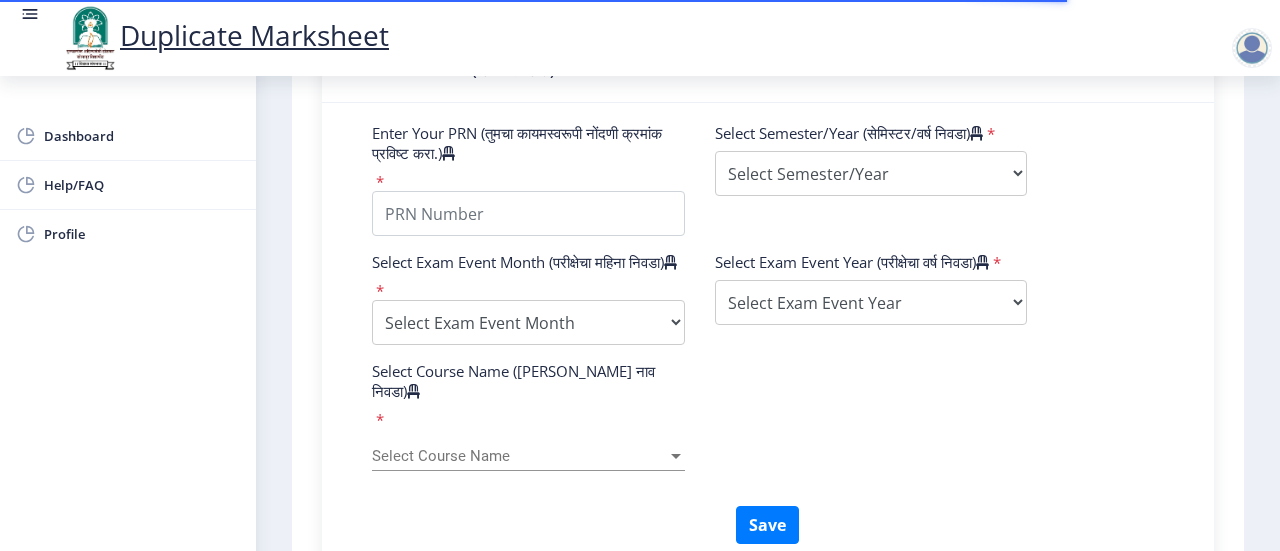 scroll, scrollTop: 707, scrollLeft: 0, axis: vertical 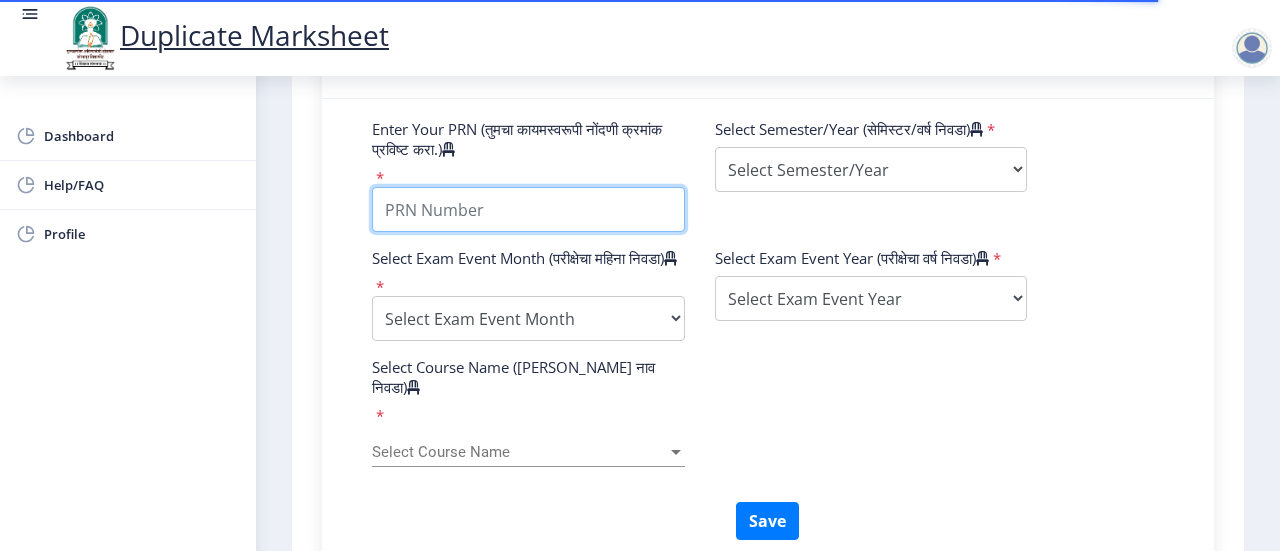 click on "Enter Your PRN (तुमचा कायमस्वरूपी नोंदणी क्रमांक प्रविष्ट करा.)" at bounding box center (528, 209) 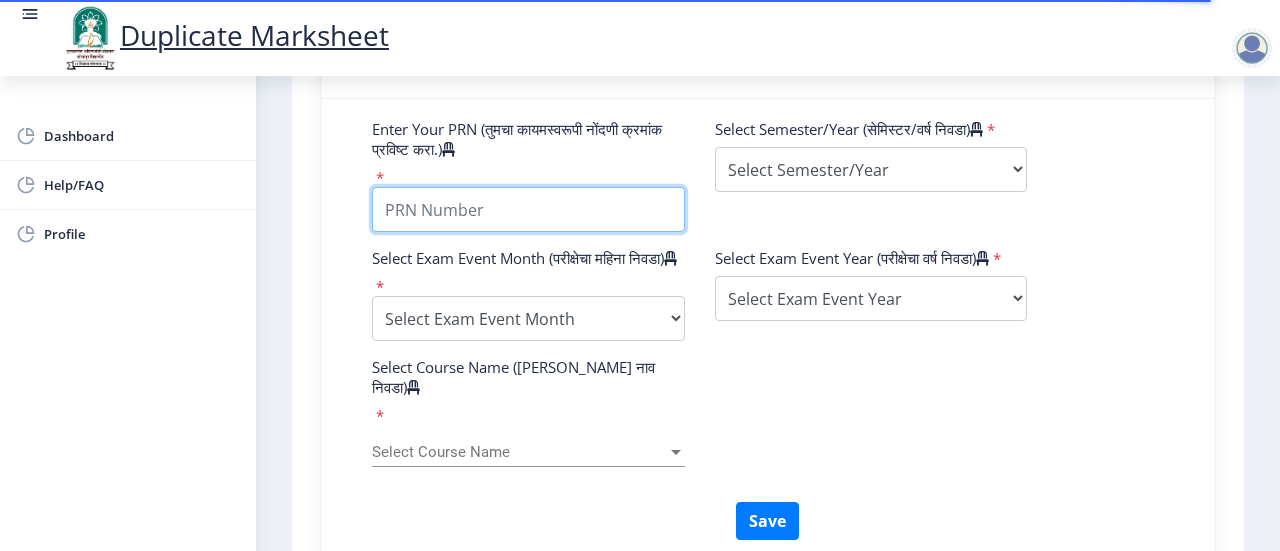 type on "2010032500526114" 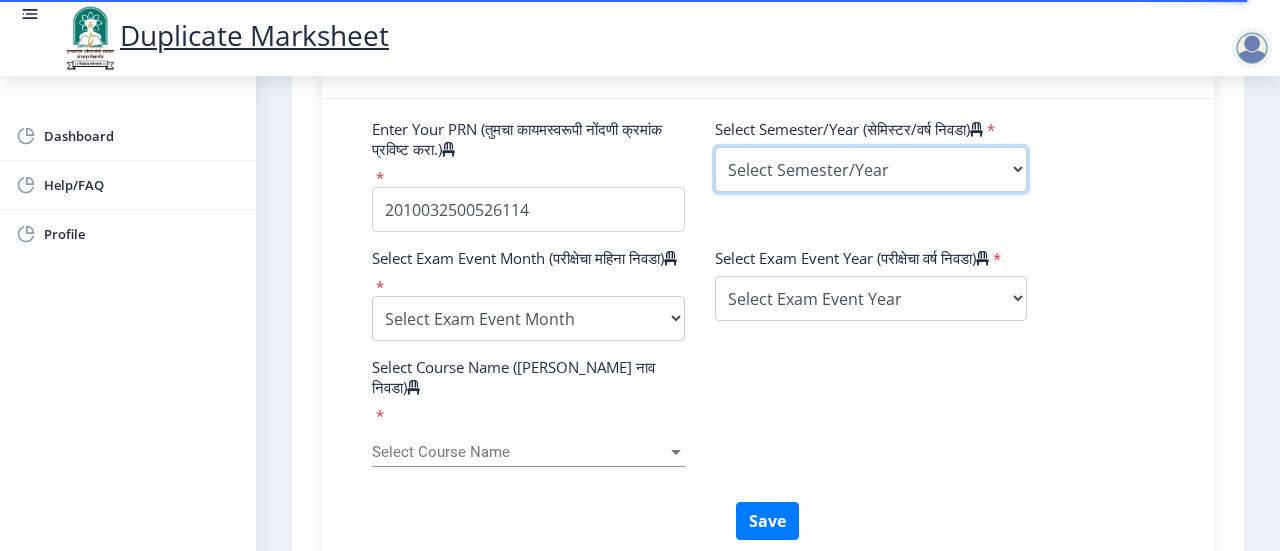 click on "Select Semester/Year Semester I Semester II Semester III Semester IV Semester V Semester VI Semester VII Semester VIII Semester IX Semester X First Year Seccond Year Third Year Fourth Year Fifth Year Sixth Year Seventh Year Eighth Year Nine Year Ten Year" at bounding box center [871, 169] 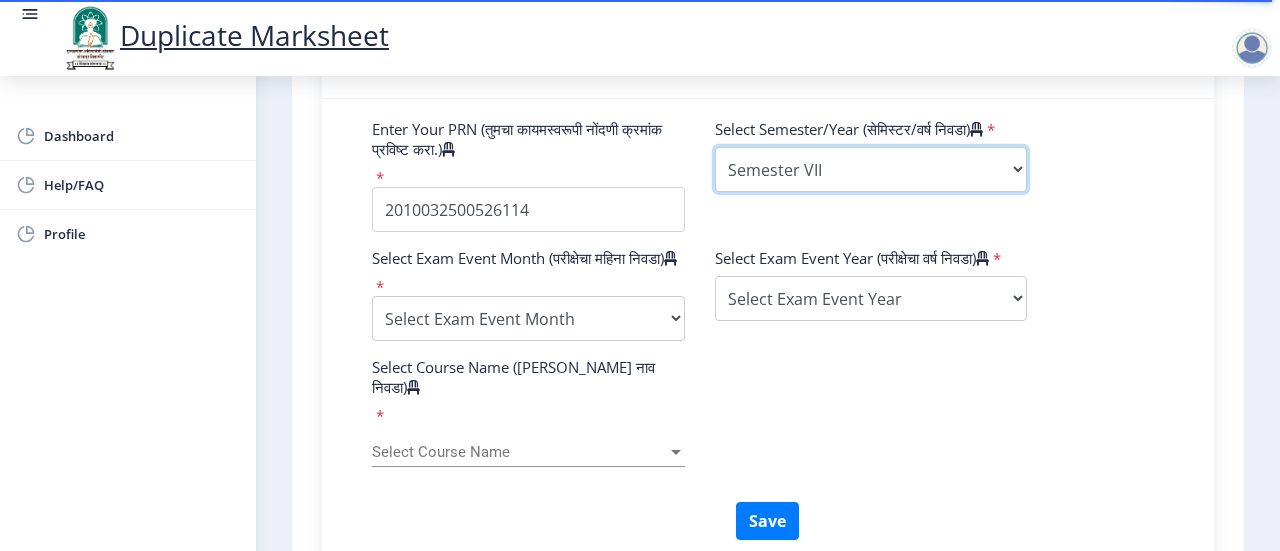 click on "Select Semester/Year Semester I Semester II Semester III Semester IV Semester V Semester VI Semester VII Semester VIII Semester IX Semester X First Year Seccond Year Third Year Fourth Year Fifth Year Sixth Year Seventh Year Eighth Year Nine Year Ten Year" at bounding box center [871, 169] 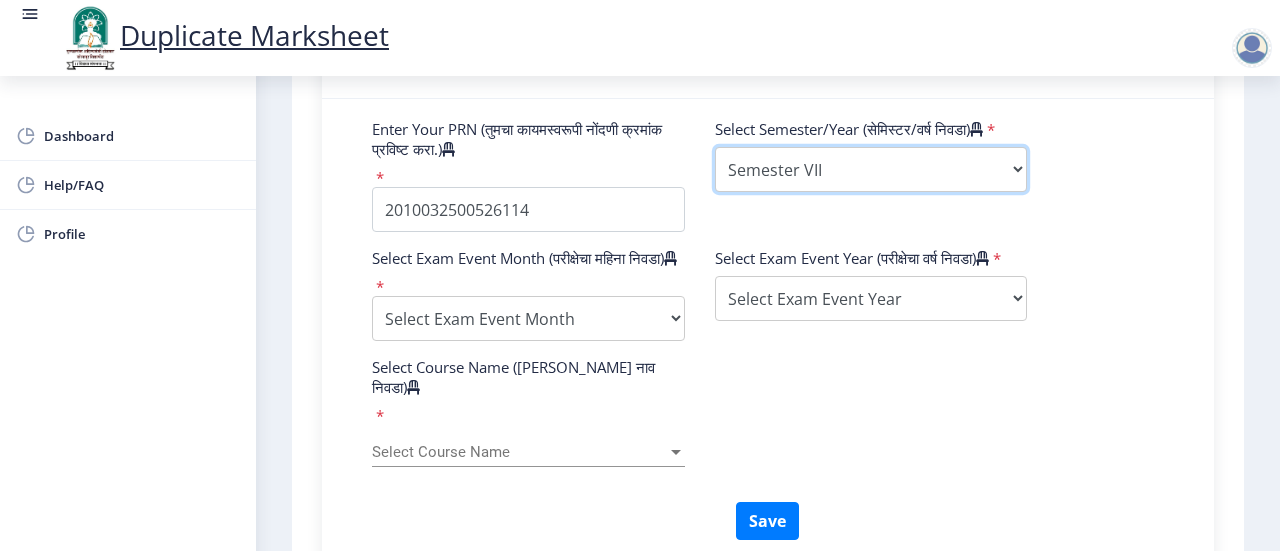 click on "Select Semester/Year Semester I Semester II Semester III Semester IV Semester V Semester VI Semester VII Semester VIII Semester IX Semester X First Year Seccond Year Third Year Fourth Year Fifth Year Sixth Year Seventh Year Eighth Year Nine Year Ten Year" at bounding box center (871, 169) 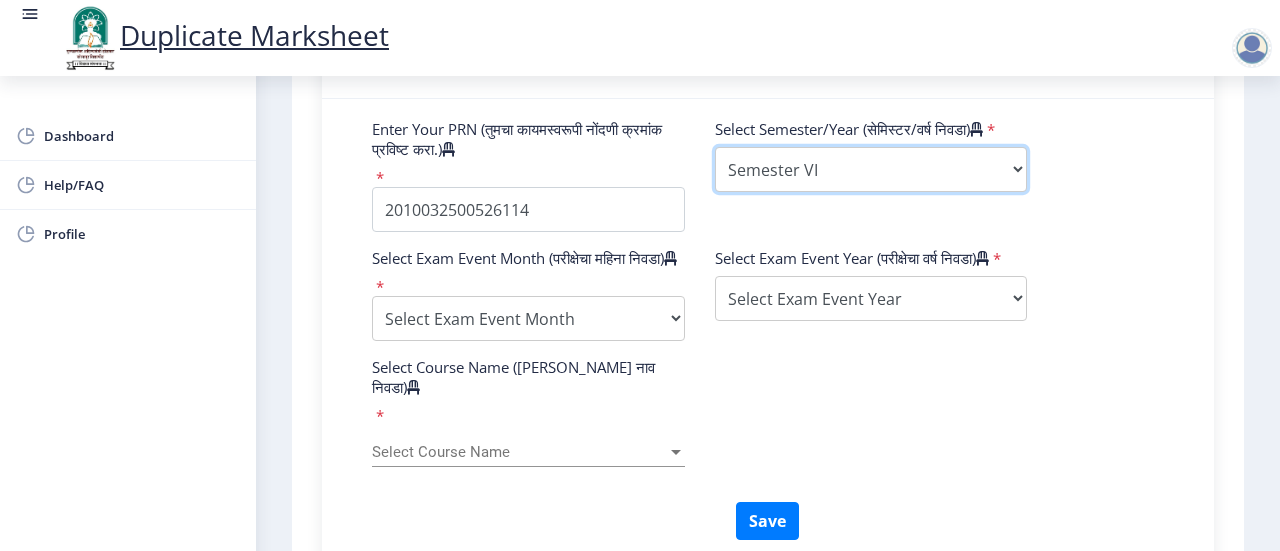 click on "Select Semester/Year Semester I Semester II Semester III Semester IV Semester V Semester VI Semester VII Semester VIII Semester IX Semester X First Year Seccond Year Third Year Fourth Year Fifth Year Sixth Year Seventh Year Eighth Year Nine Year Ten Year" at bounding box center (871, 169) 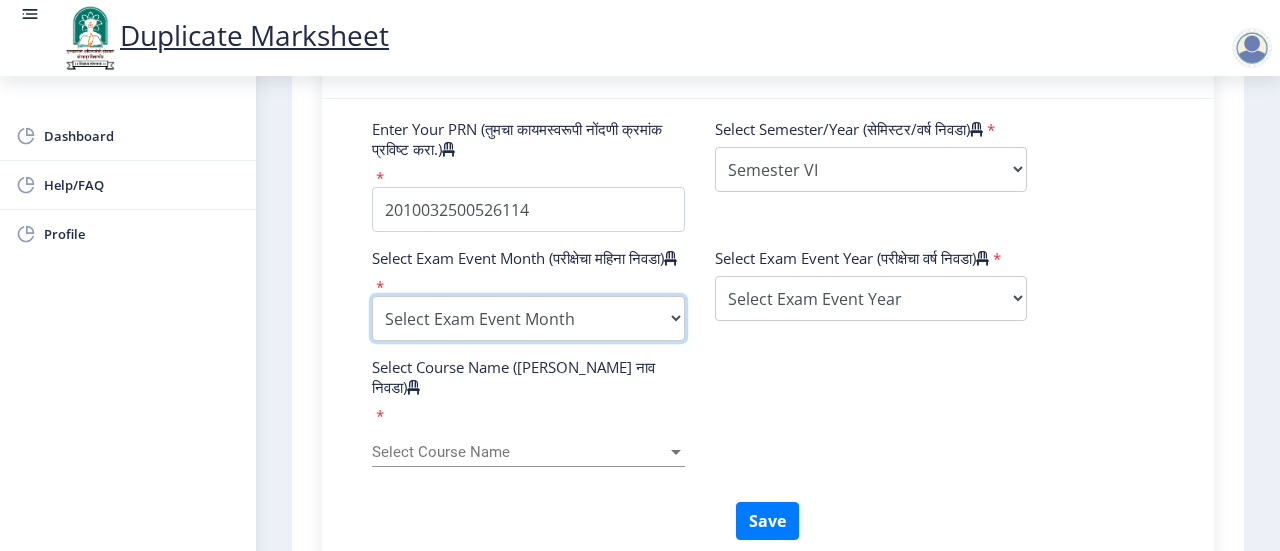 click on "Select Exam Event Month October March" at bounding box center (528, 318) 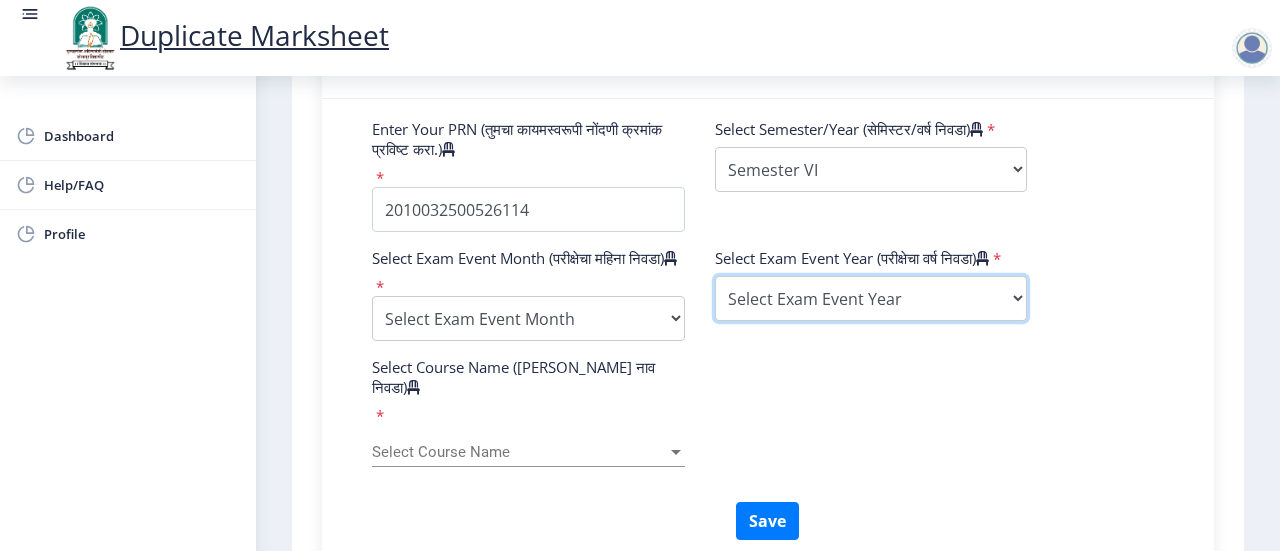 click on "Select Exam Event Year  [DATE]   2024   2023   2022   2021   2020   2019   2018   2017   2016   2015   2014   2013   2012   2011   2010   2009   2008   2007   2006   2005   2004   2003   2002   2001   2000   1999   1998   1997   1996   1995   1994   1993   1992   1991   1990   1989   1988   1987   1986   1985   1984   1983   1982   1981   1980   1979   1978   1977   1976" at bounding box center (871, 298) 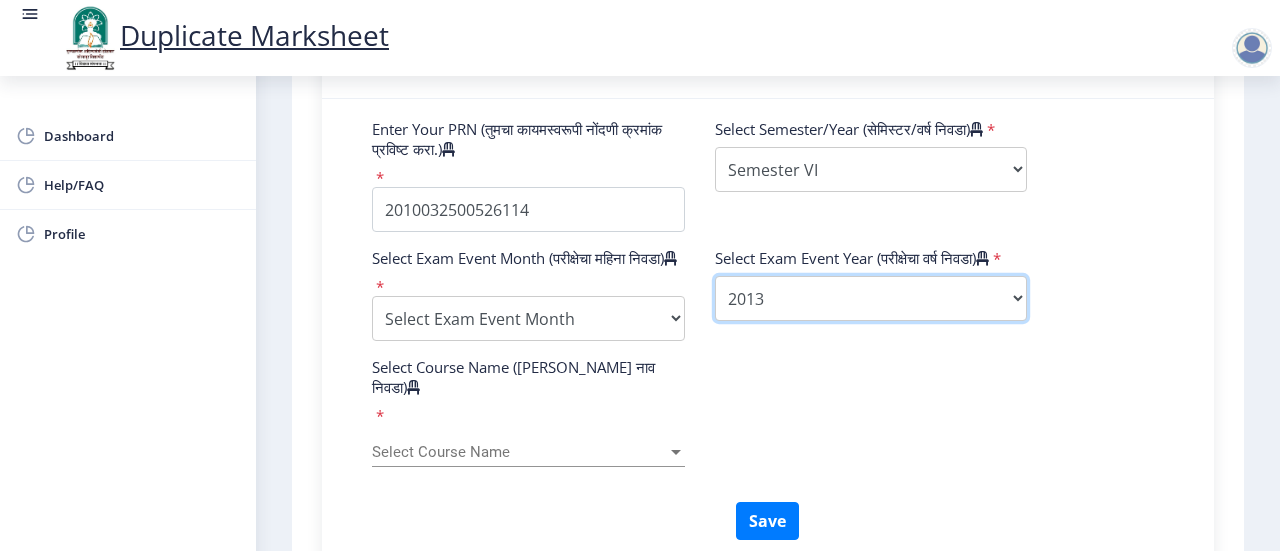 click on "Select Exam Event Year  [DATE]   2024   2023   2022   2021   2020   2019   2018   2017   2016   2015   2014   2013   2012   2011   2010   2009   2008   2007   2006   2005   2004   2003   2002   2001   2000   1999   1998   1997   1996   1995   1994   1993   1992   1991   1990   1989   1988   1987   1986   1985   1984   1983   1982   1981   1980   1979   1978   1977   1976" at bounding box center [871, 298] 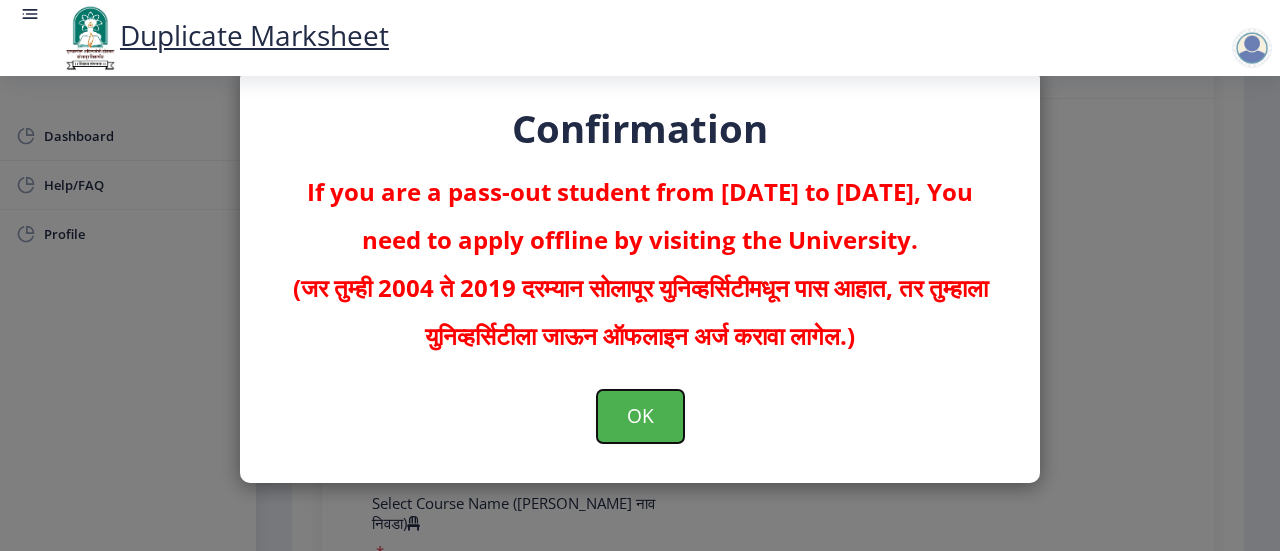 click on "OK" 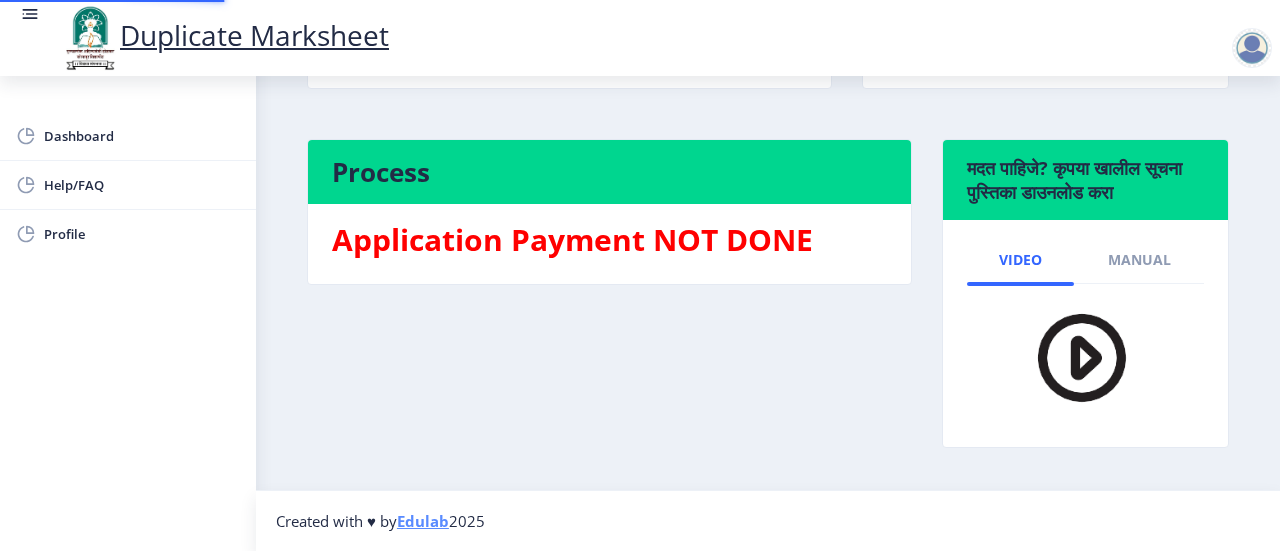 scroll, scrollTop: 0, scrollLeft: 0, axis: both 